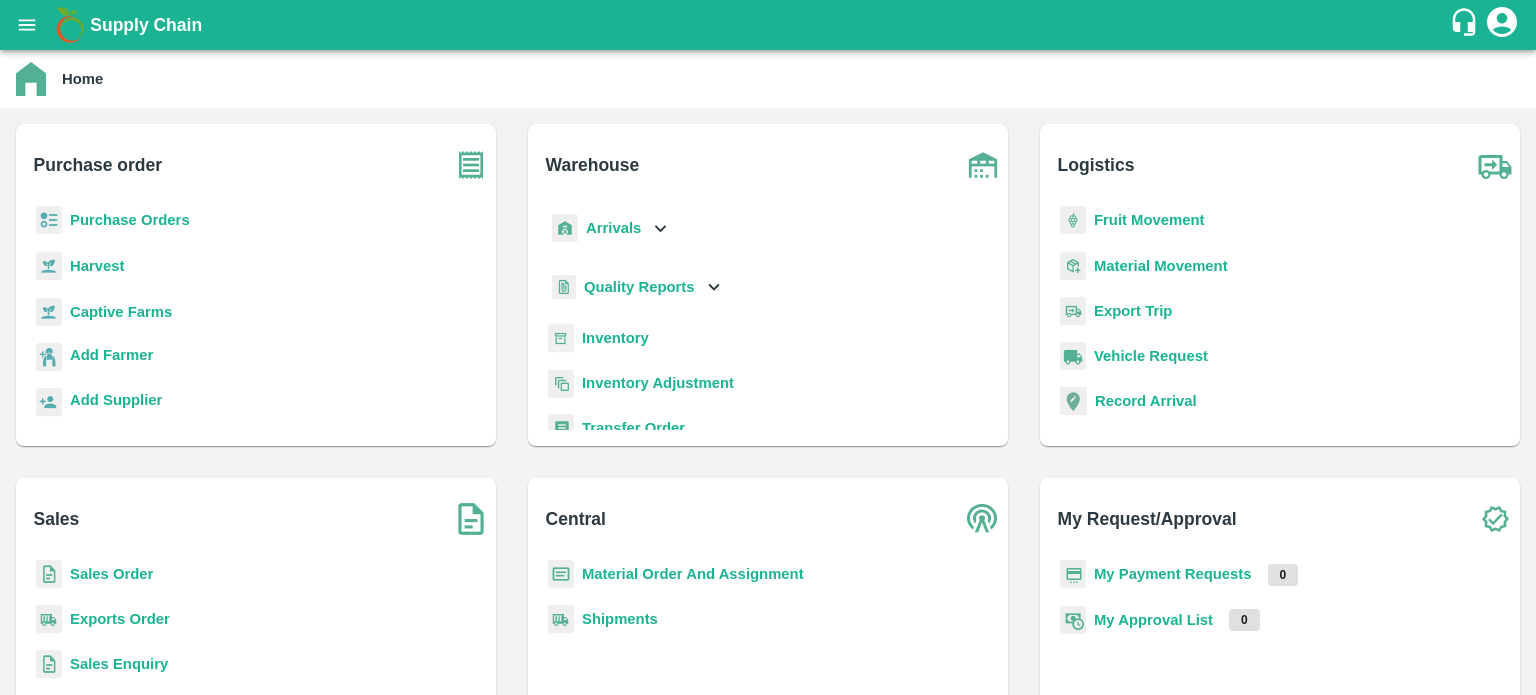 scroll, scrollTop: 0, scrollLeft: 0, axis: both 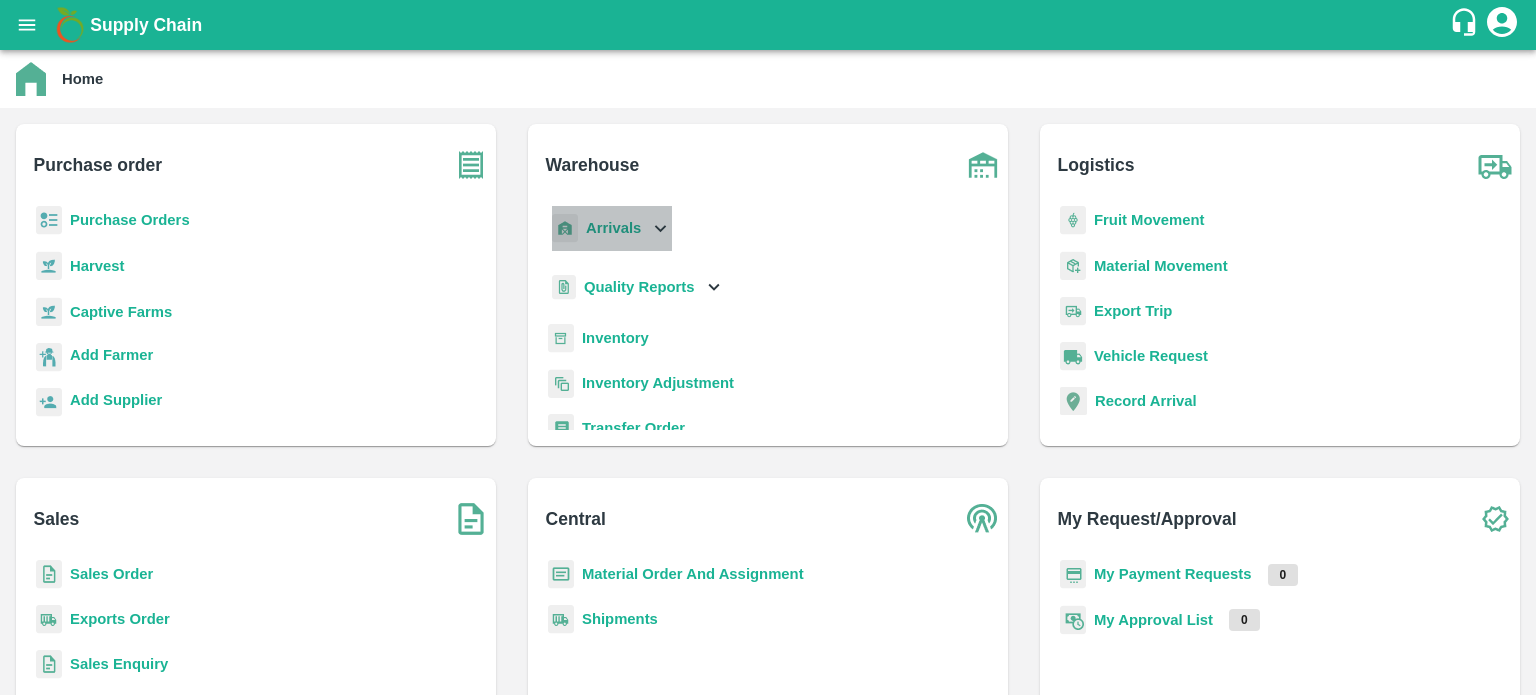 click 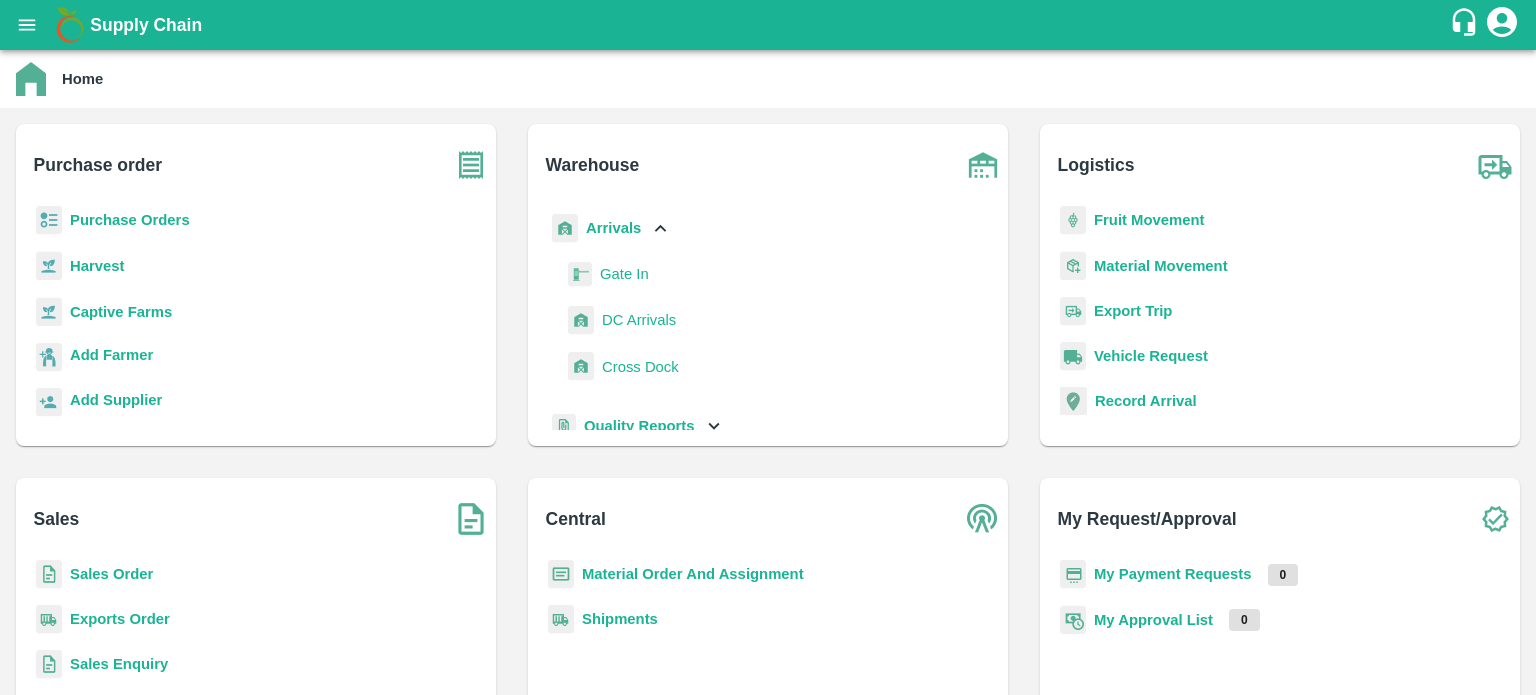 click on "DC Arrivals" at bounding box center [639, 320] 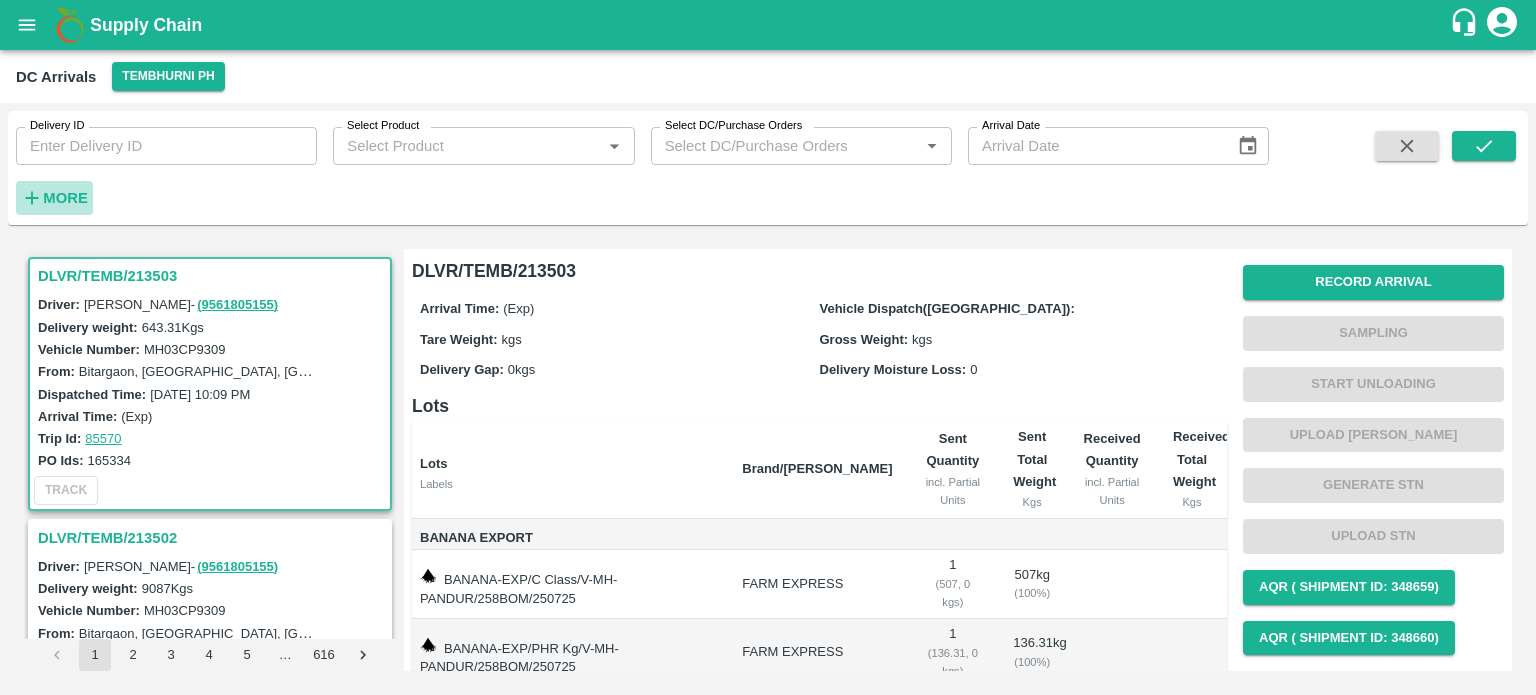 click on "More" at bounding box center [65, 198] 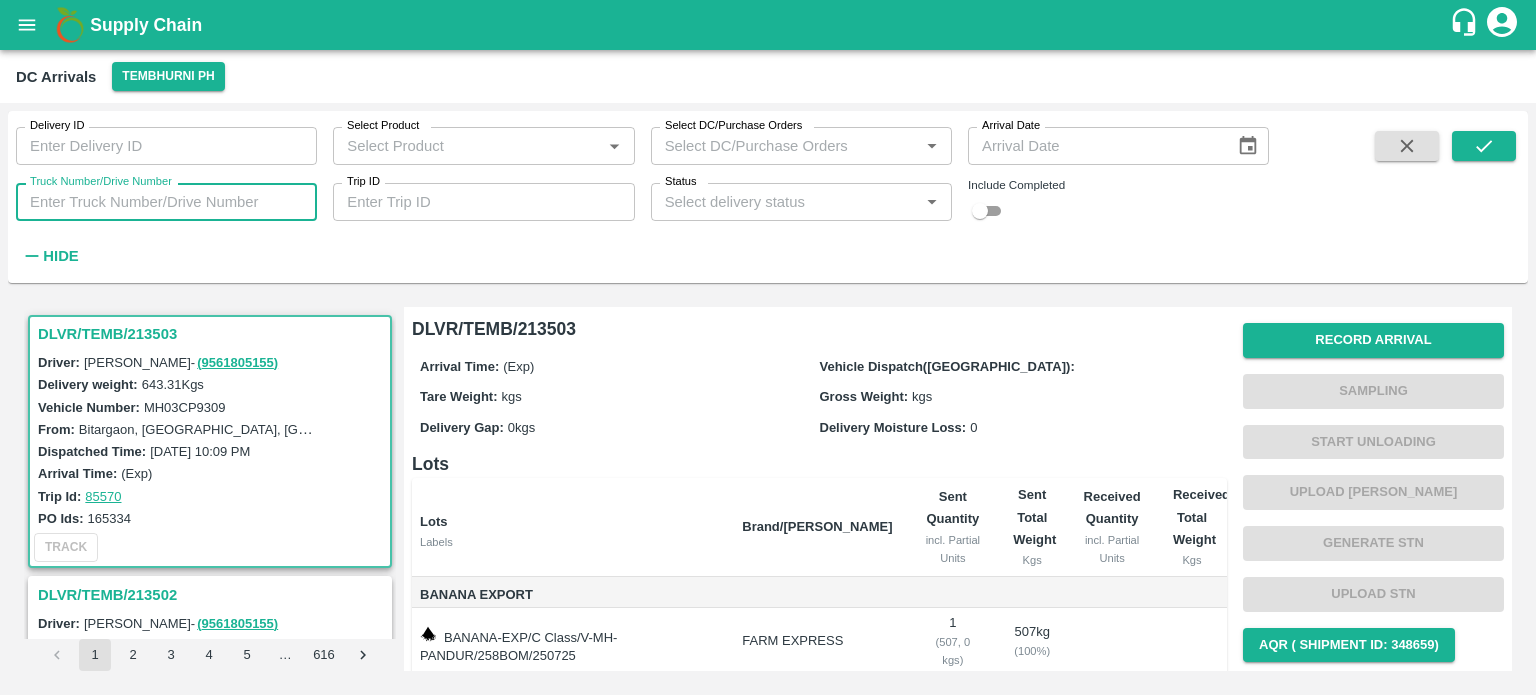 click on "Truck Number/Drive Number" at bounding box center [166, 202] 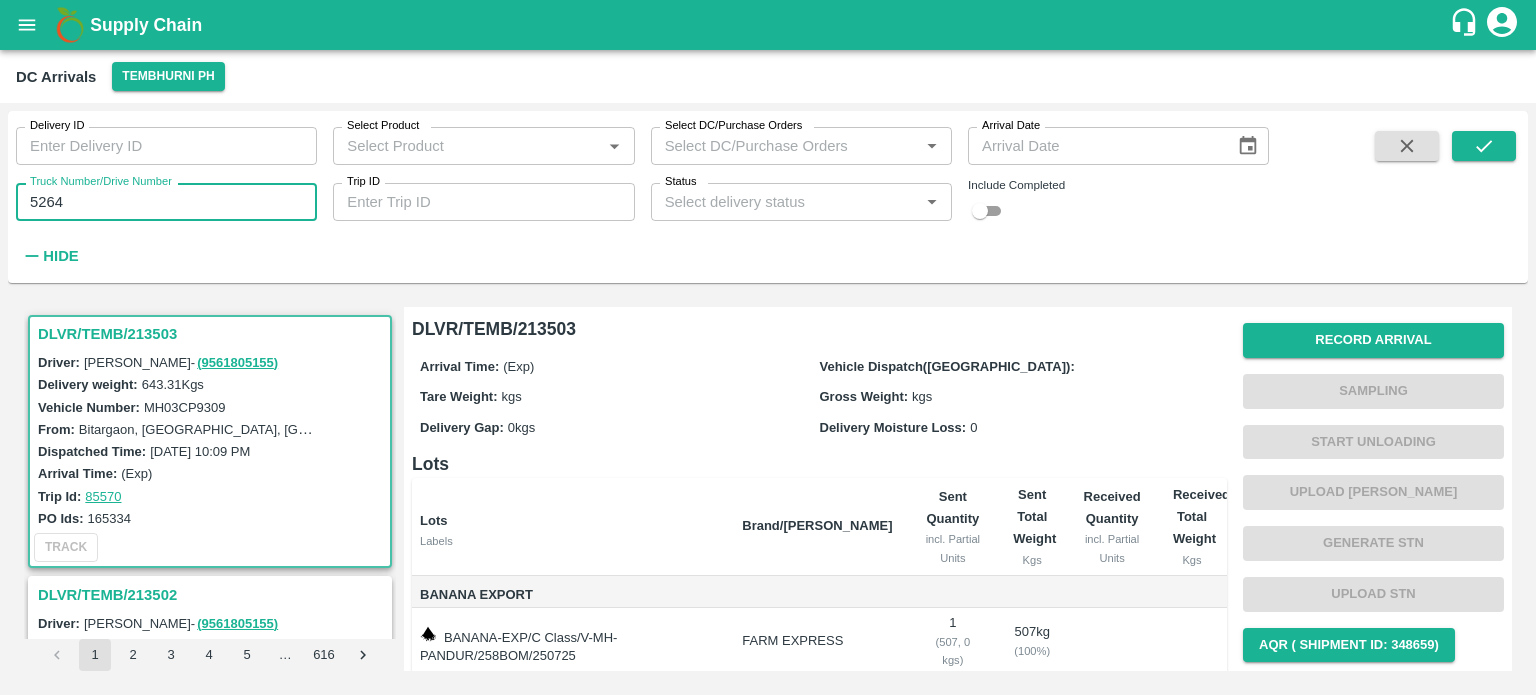 type on "5264" 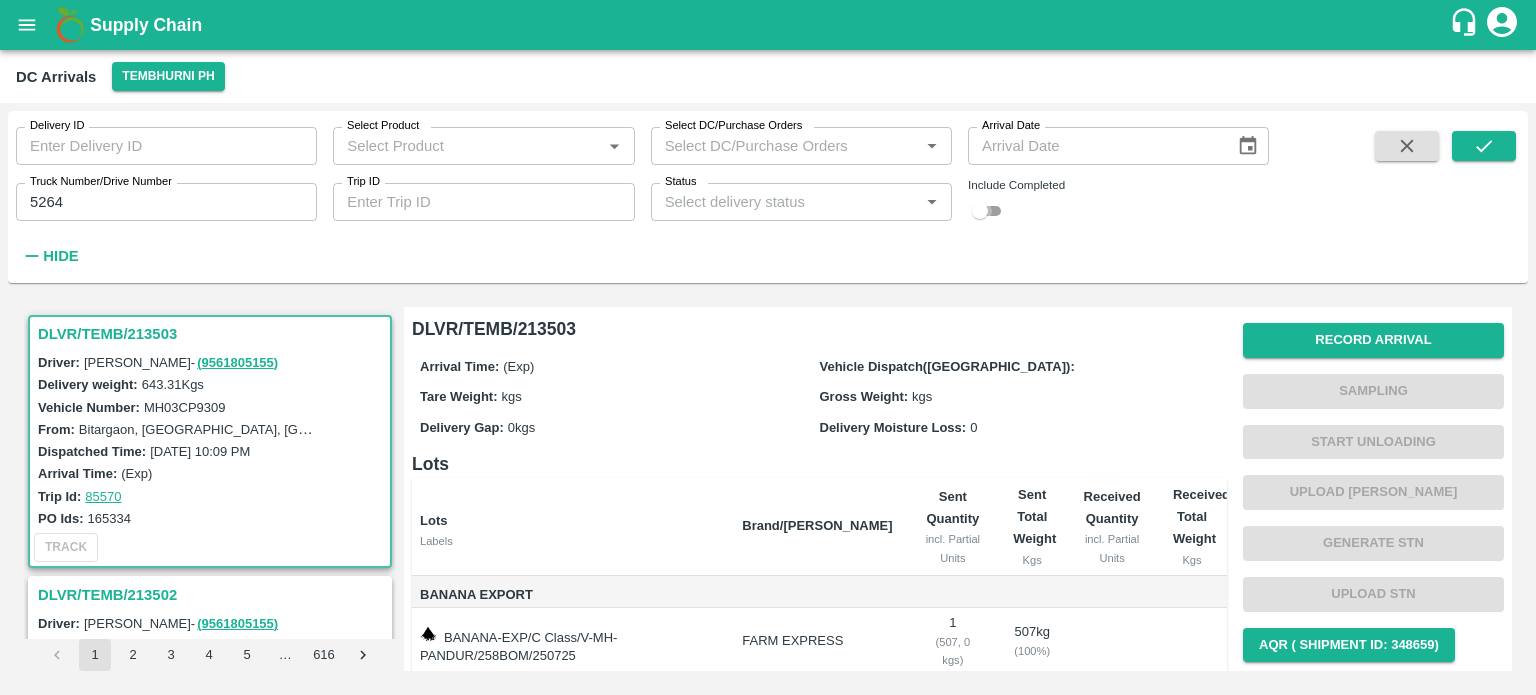 click at bounding box center [980, 211] 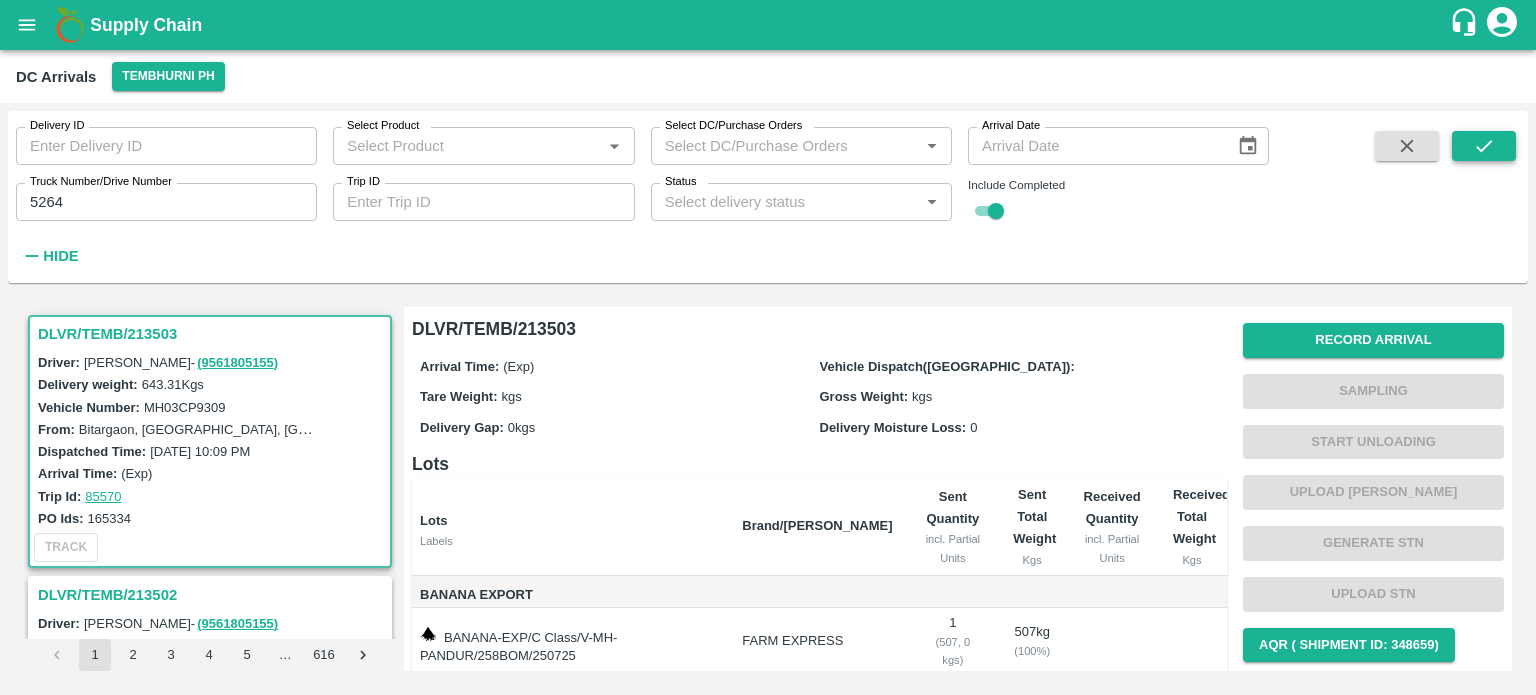 click 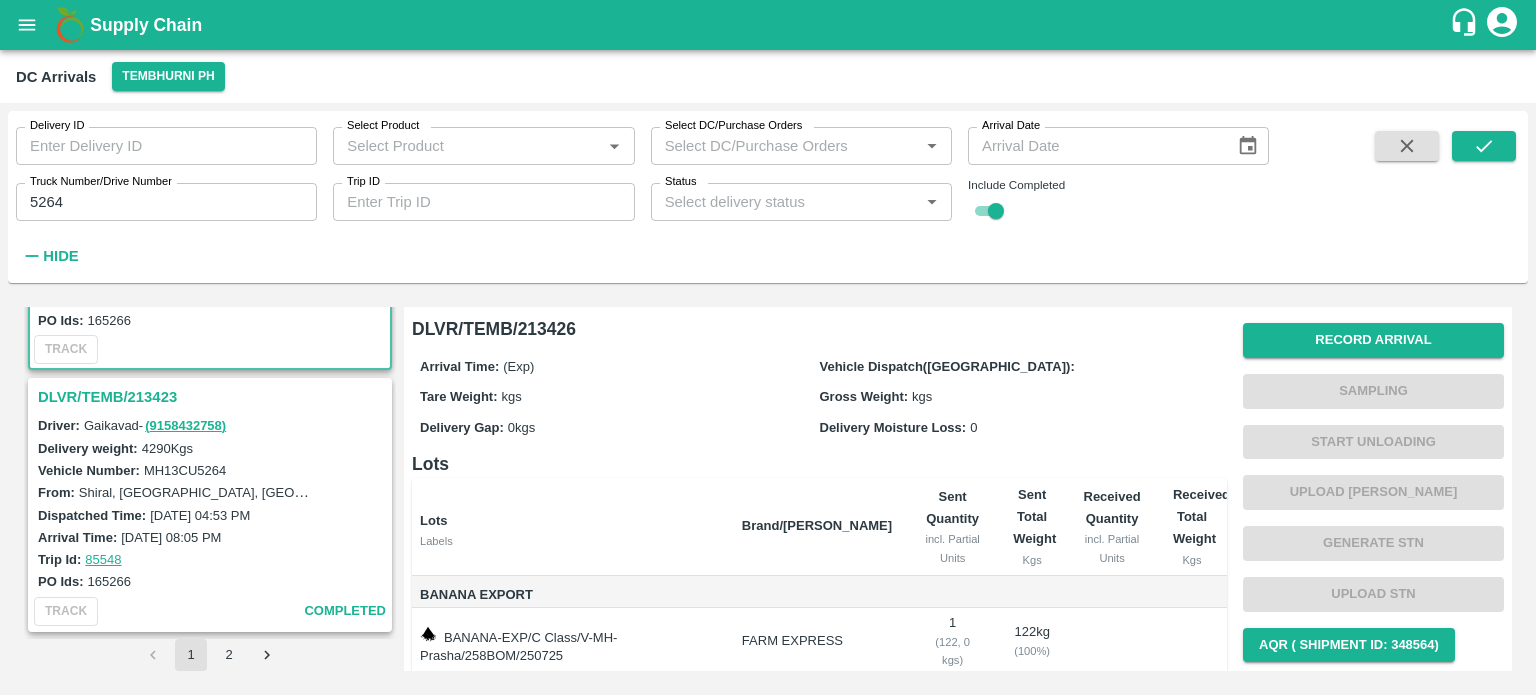 scroll, scrollTop: 199, scrollLeft: 0, axis: vertical 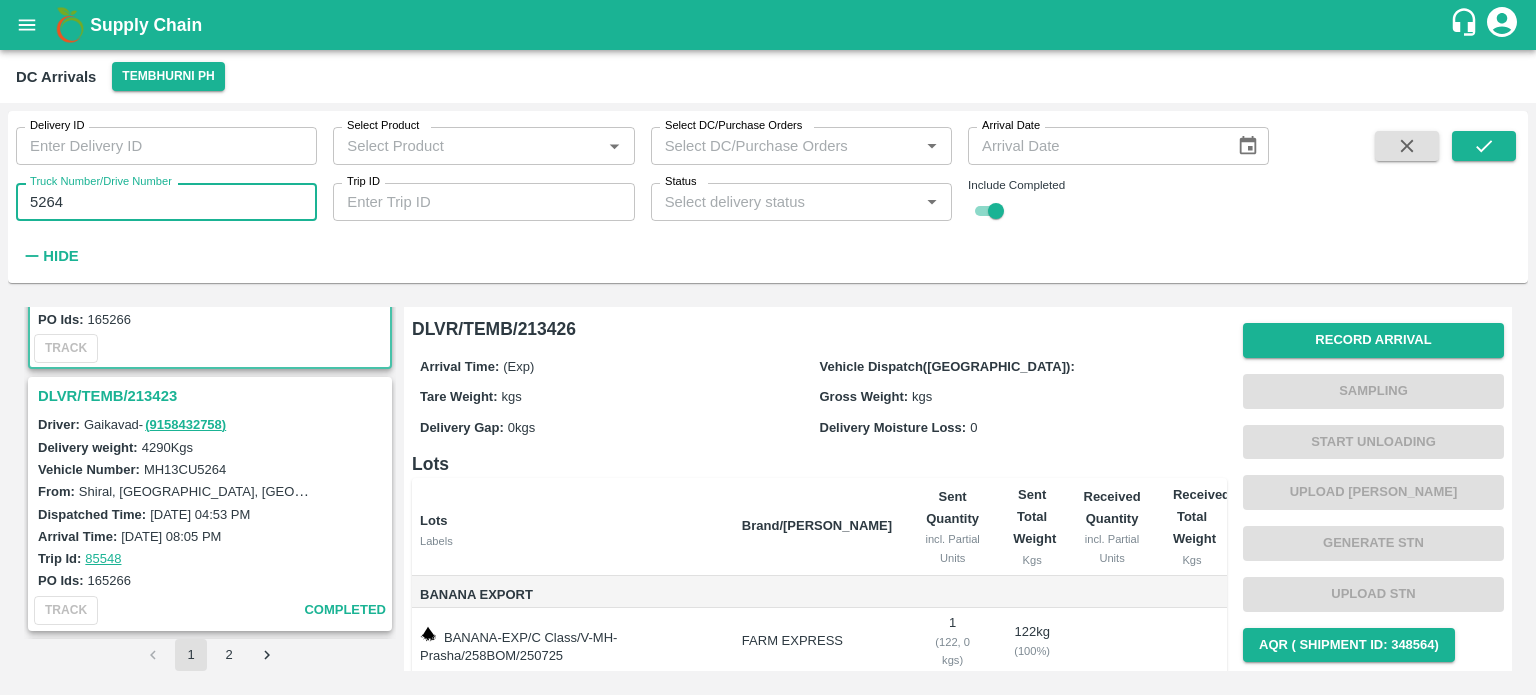 click on "5264" at bounding box center (166, 202) 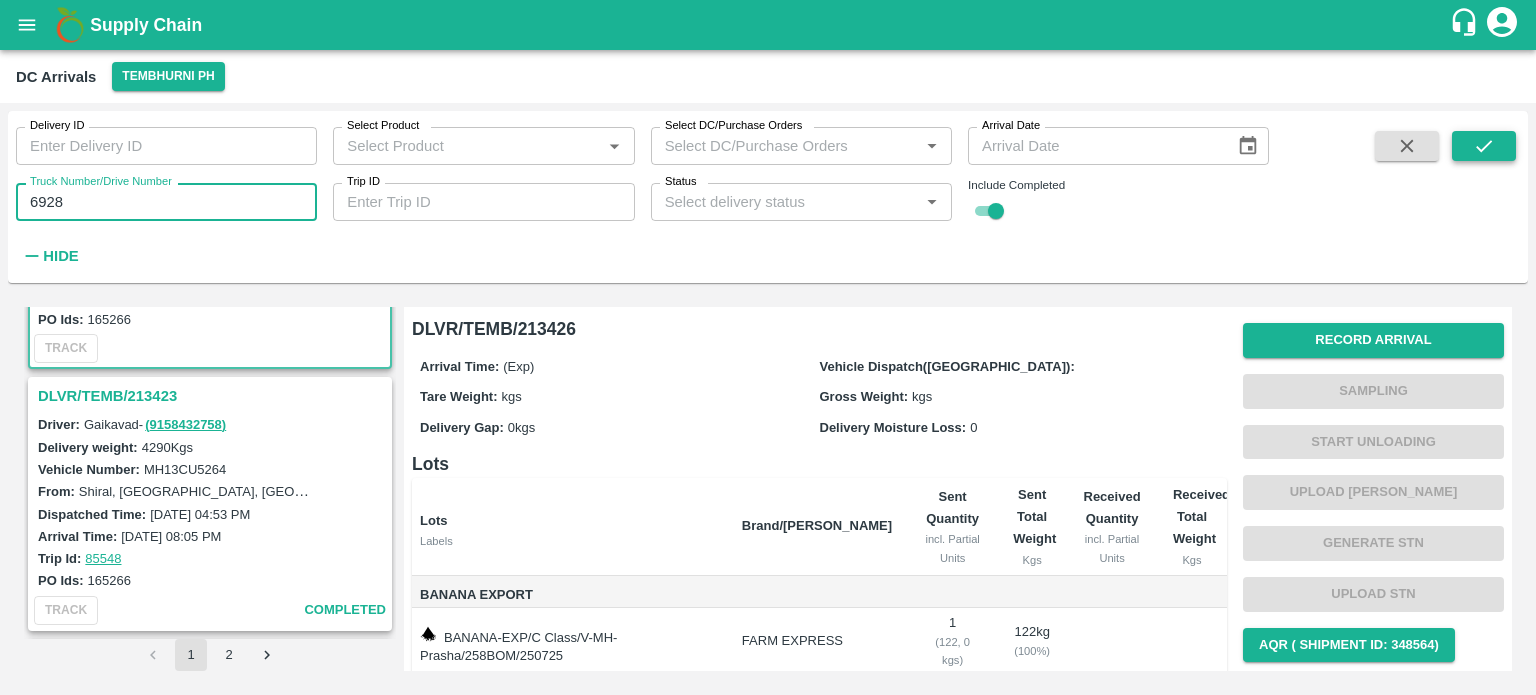 type on "6928" 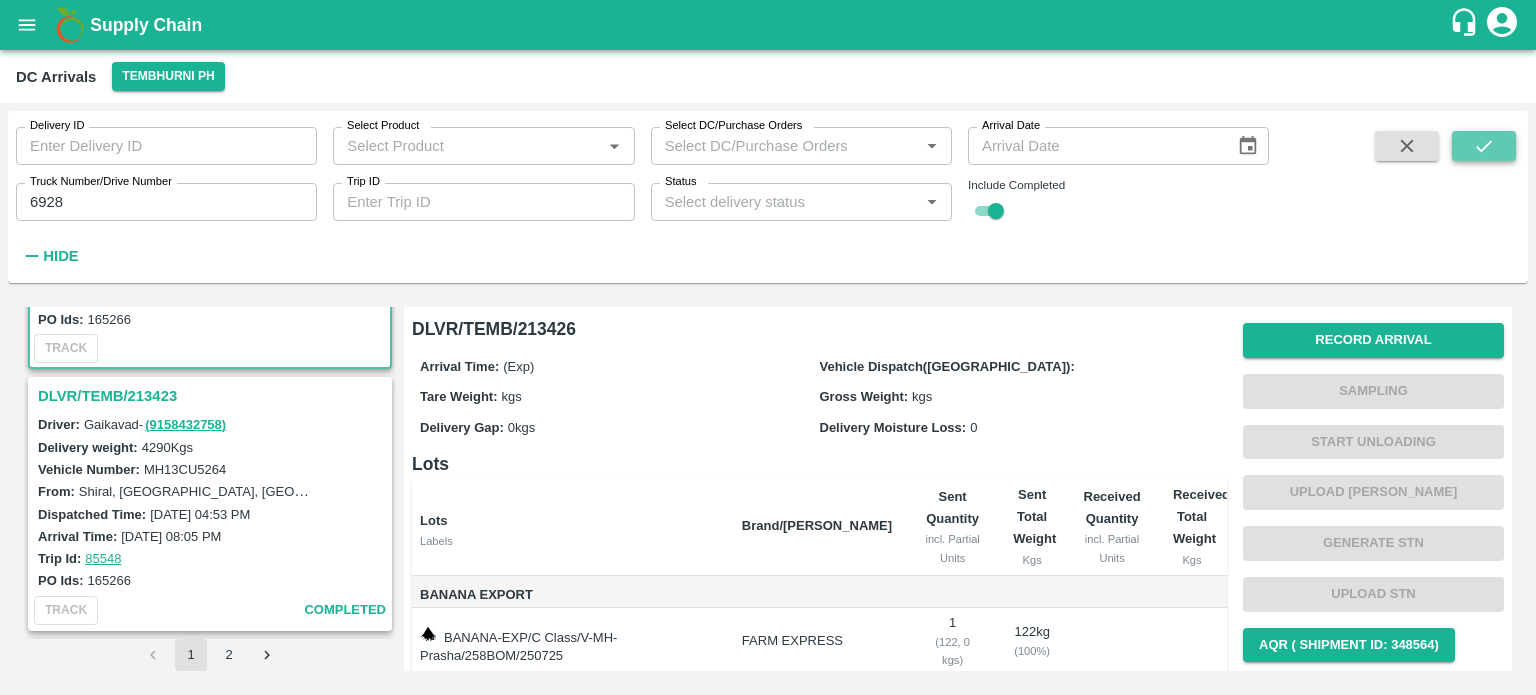 click 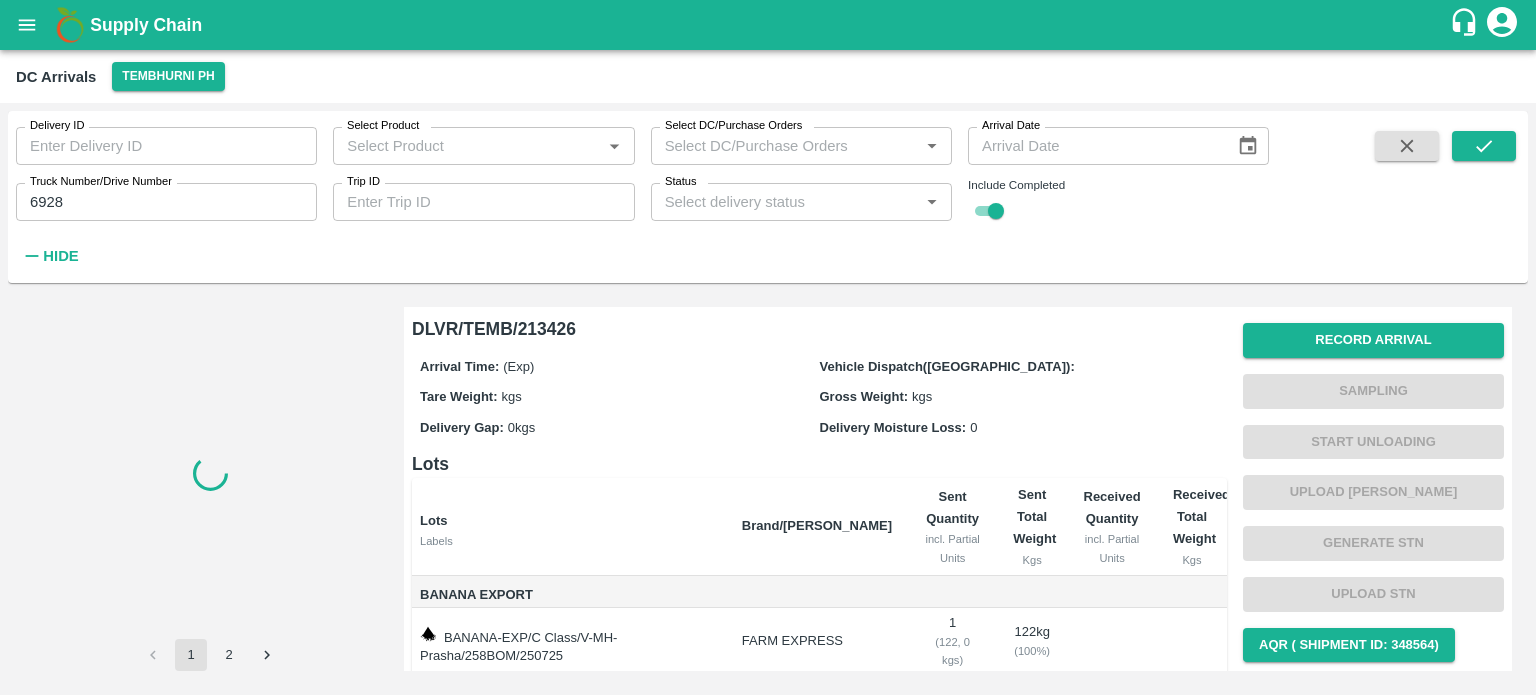 scroll, scrollTop: 0, scrollLeft: 0, axis: both 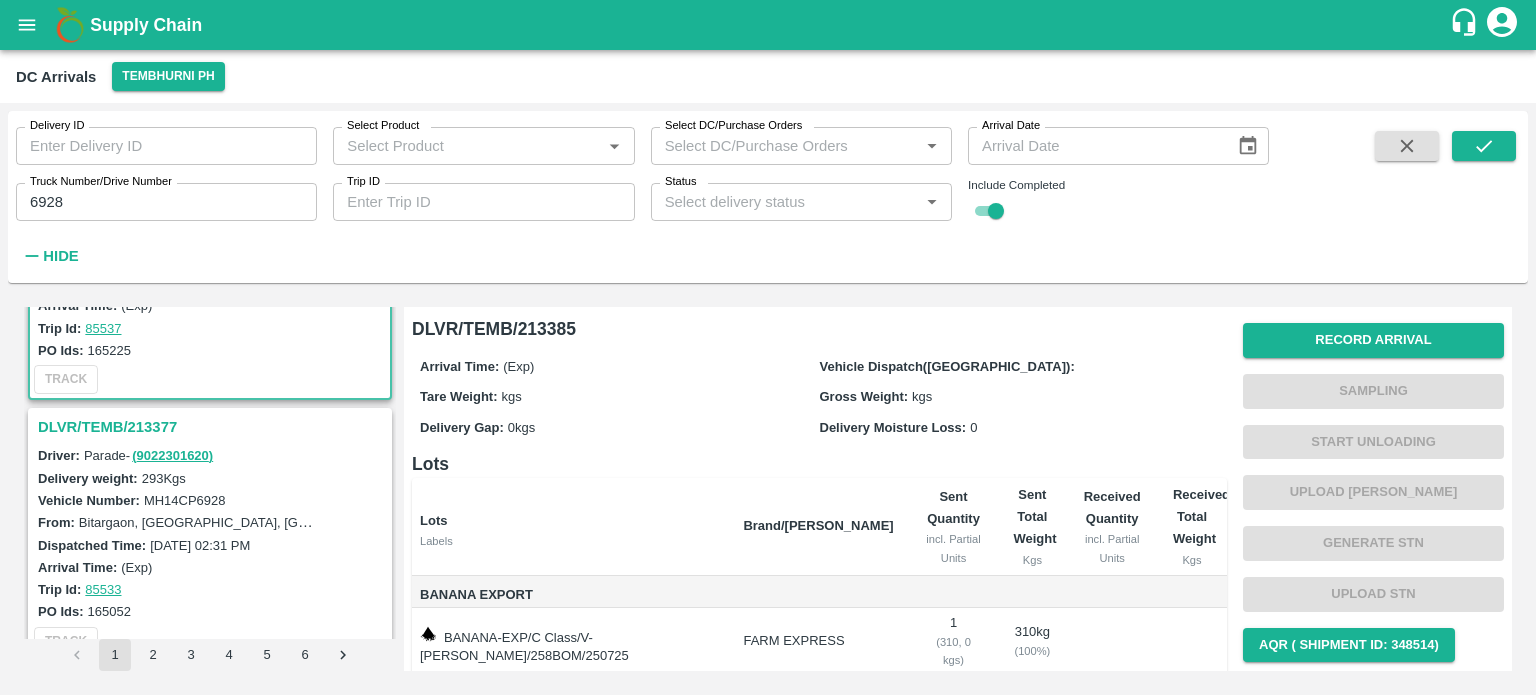 click on "DLVR/TEMB/213377" at bounding box center (213, 427) 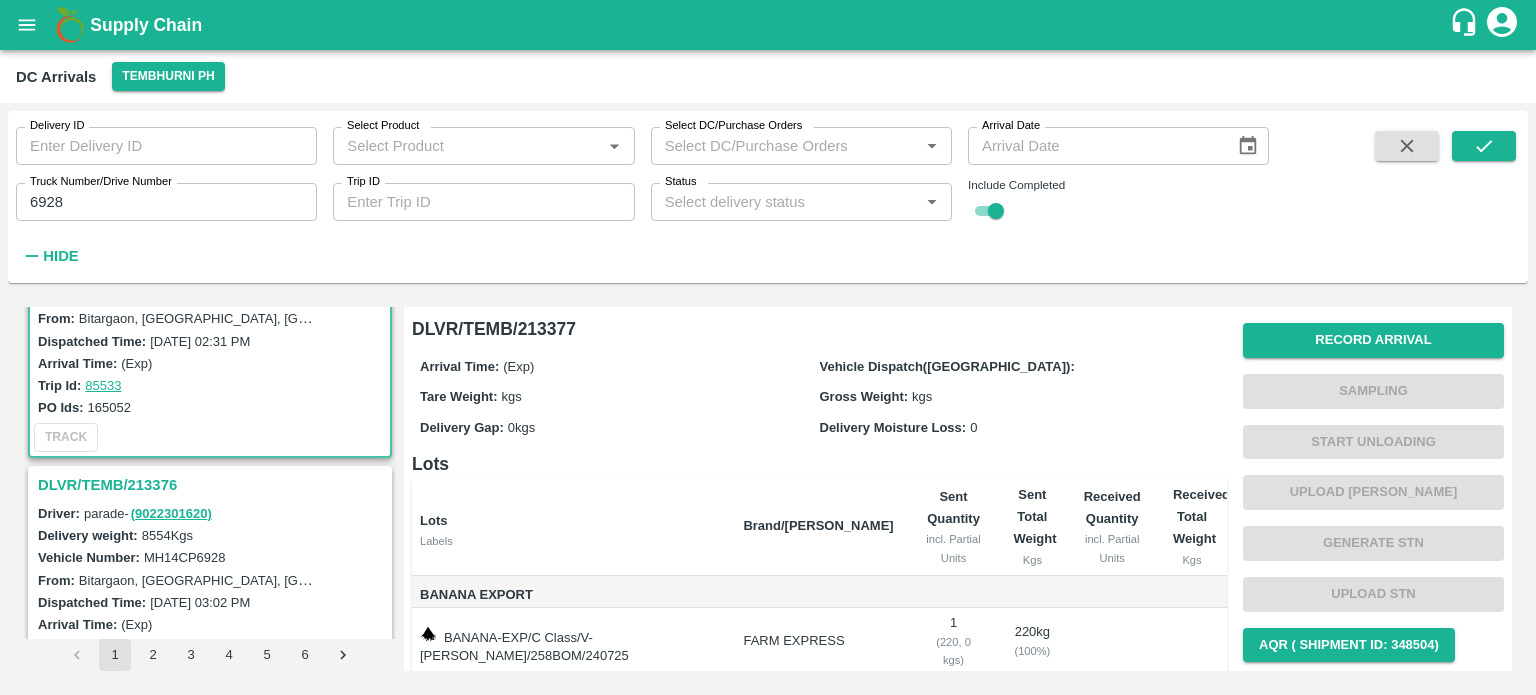 scroll, scrollTop: 444, scrollLeft: 0, axis: vertical 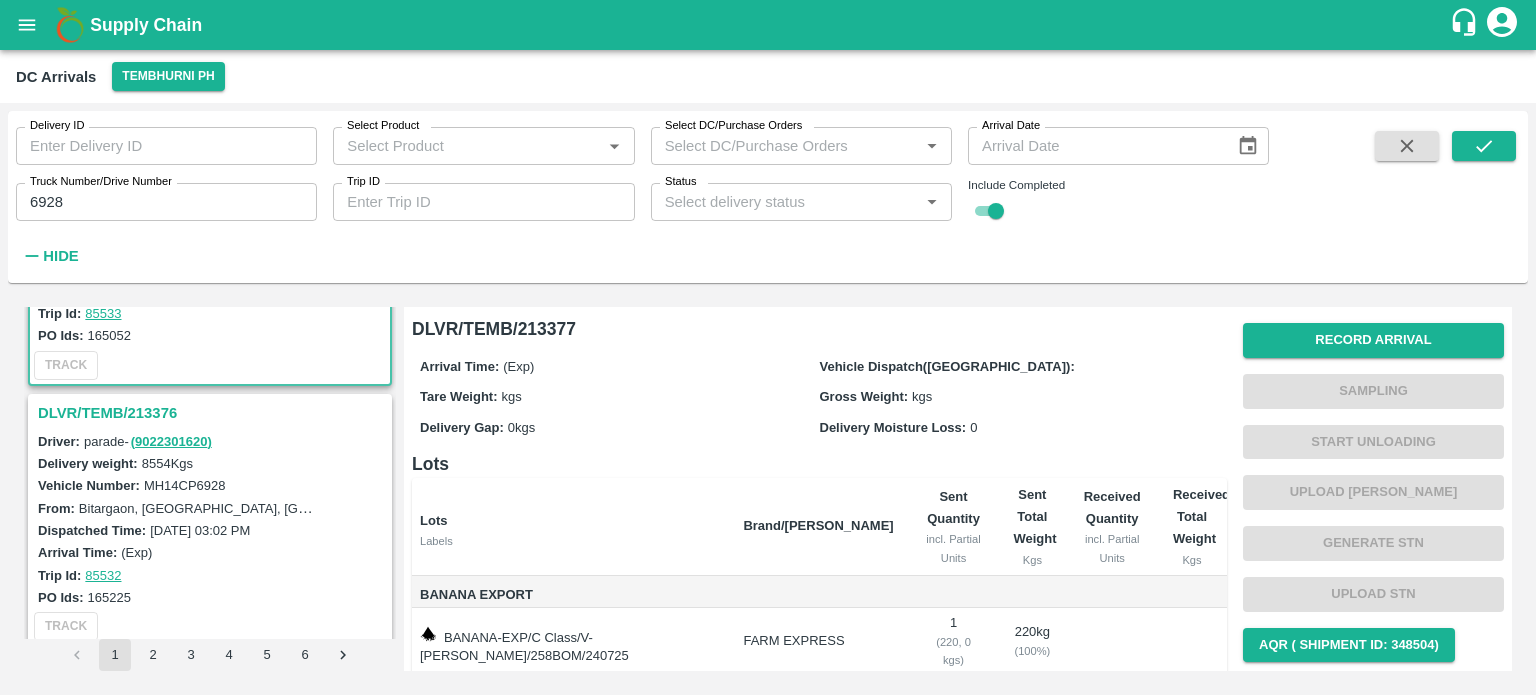 click on "DLVR/TEMB/213376" at bounding box center [213, 413] 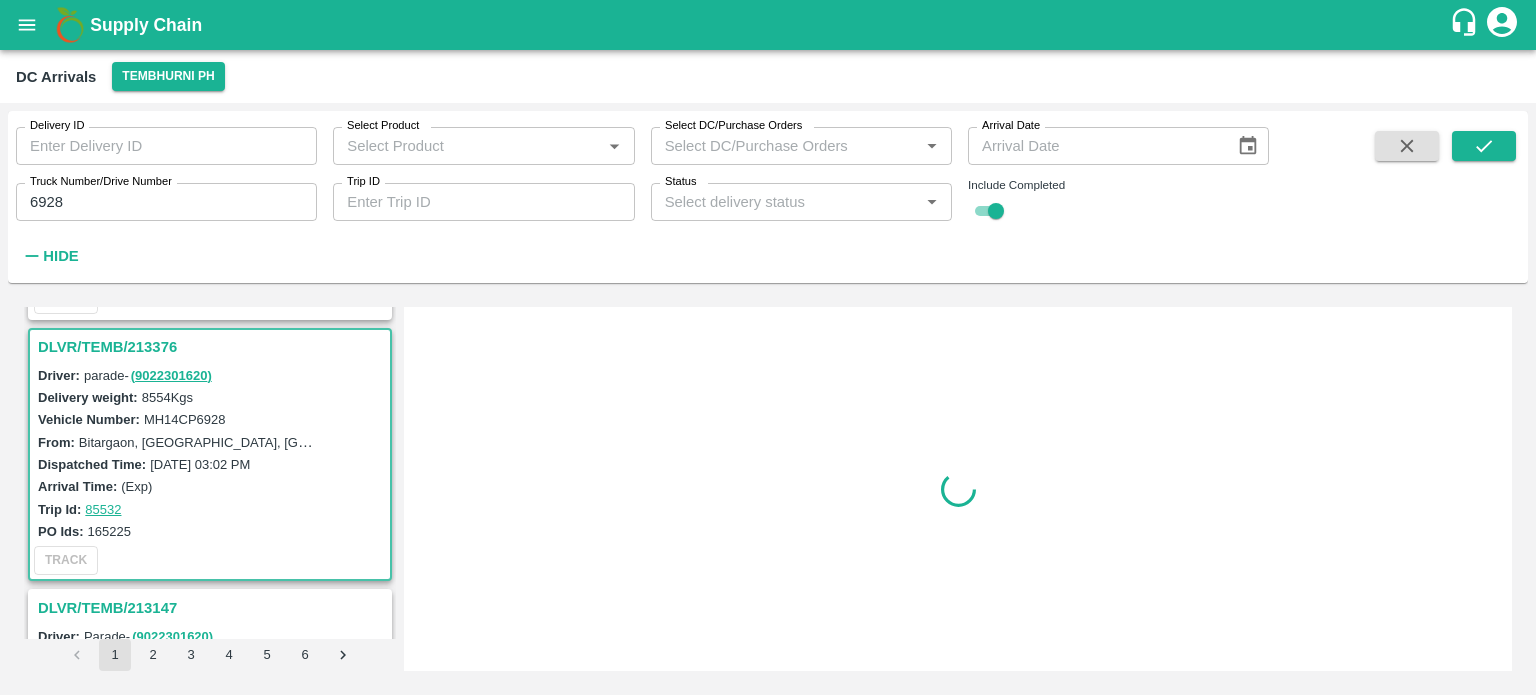 scroll, scrollTop: 528, scrollLeft: 0, axis: vertical 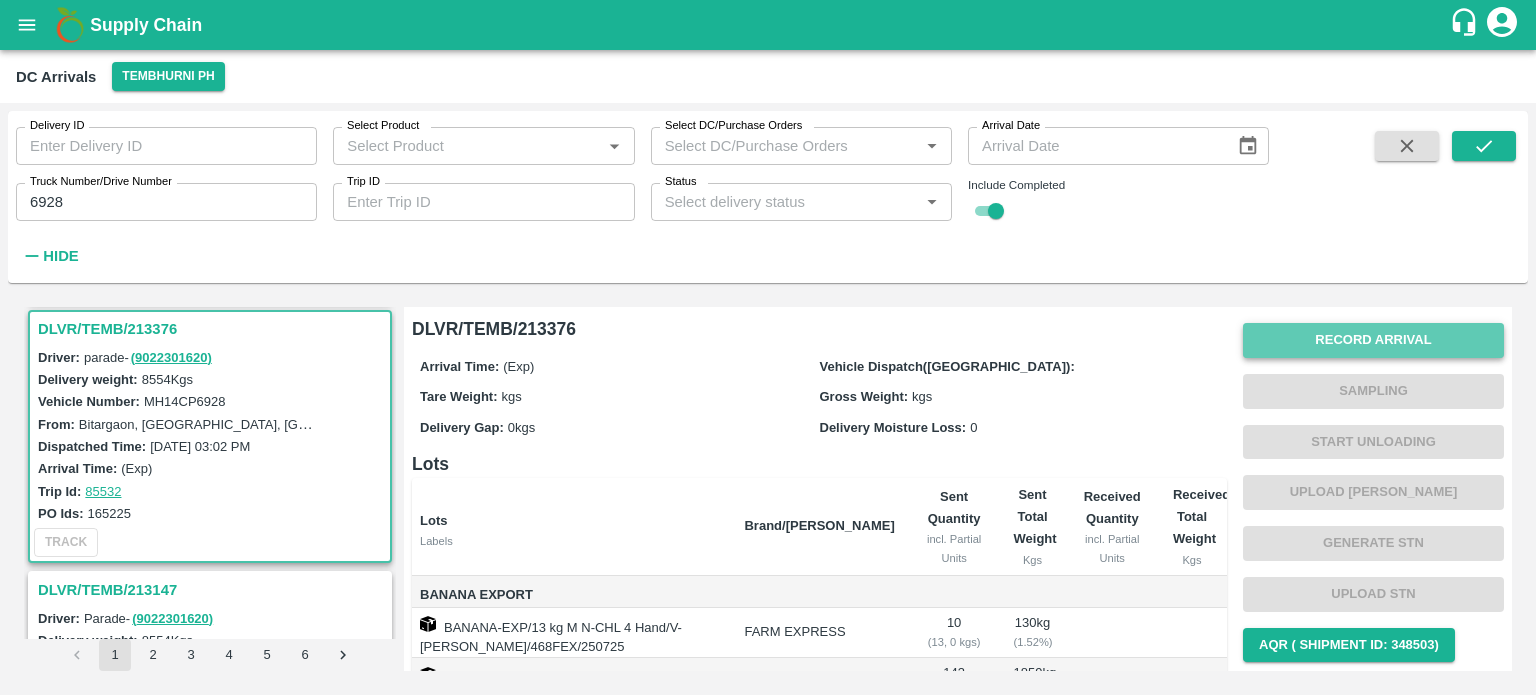 click on "Record Arrival" at bounding box center (1373, 340) 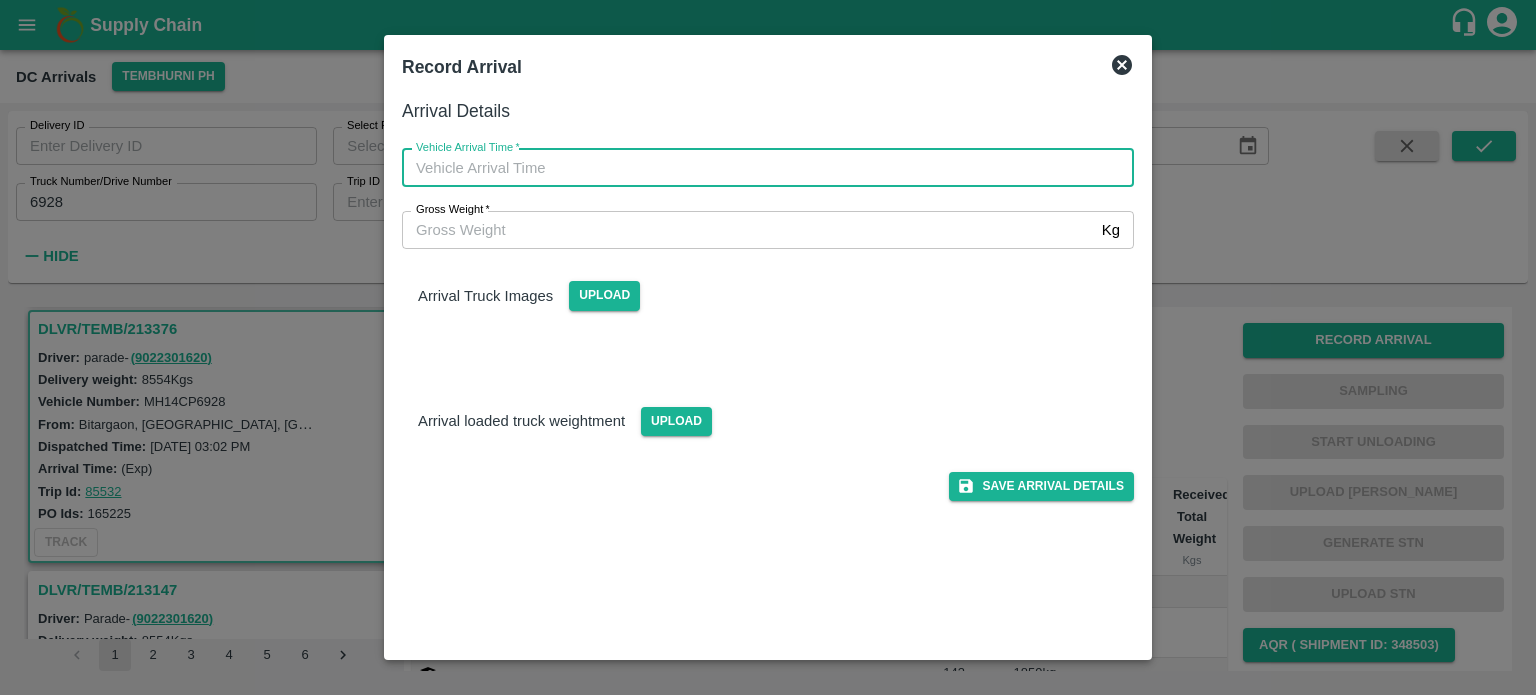 type on "DD/MM/YYYY hh:mm aa" 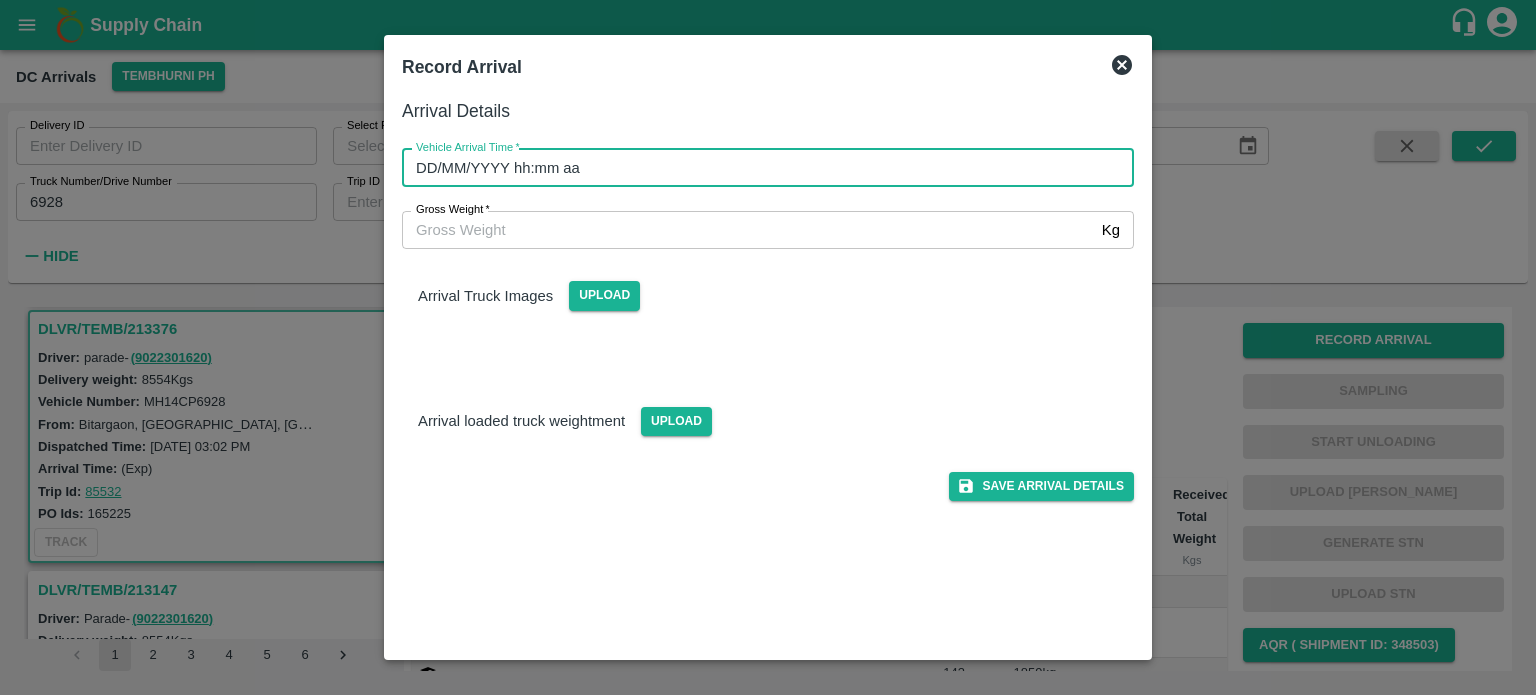 click on "DD/MM/YYYY hh:mm aa" at bounding box center (761, 168) 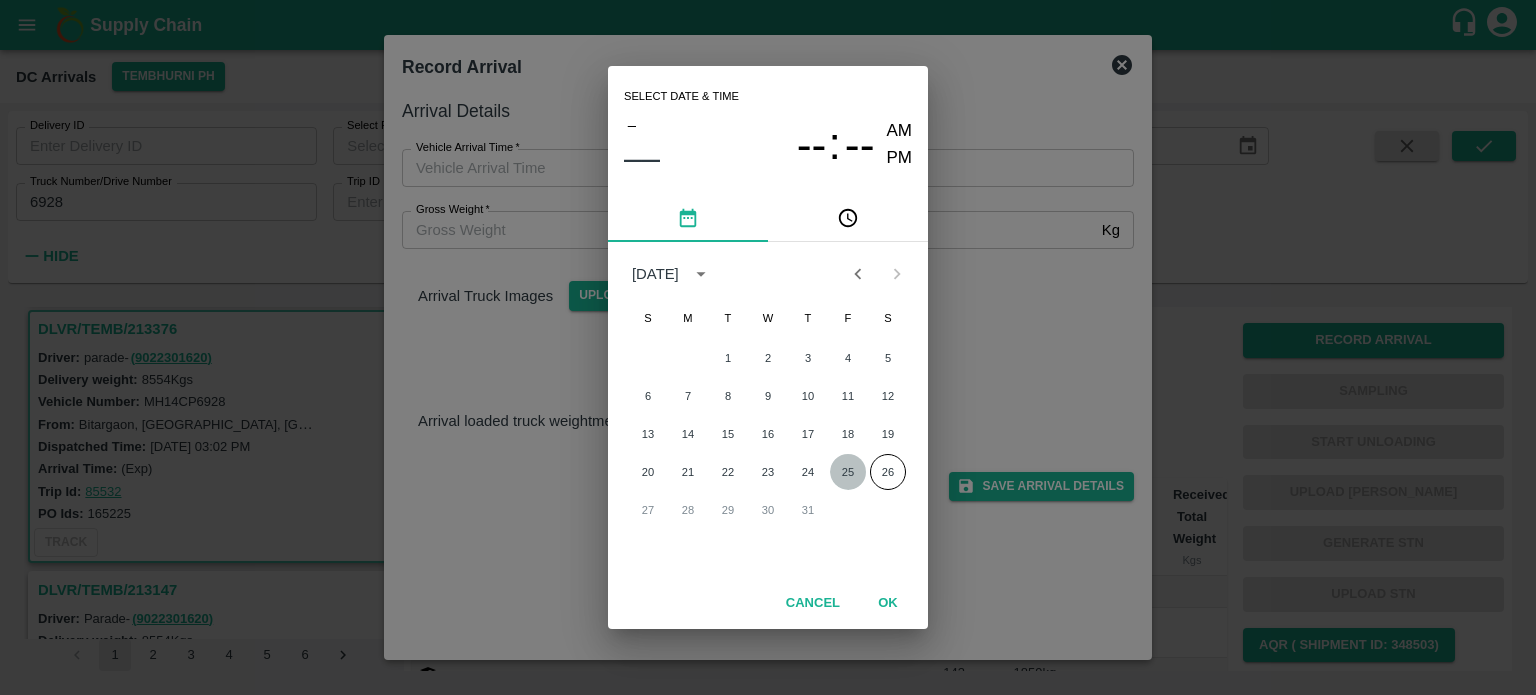 click on "25" at bounding box center (848, 472) 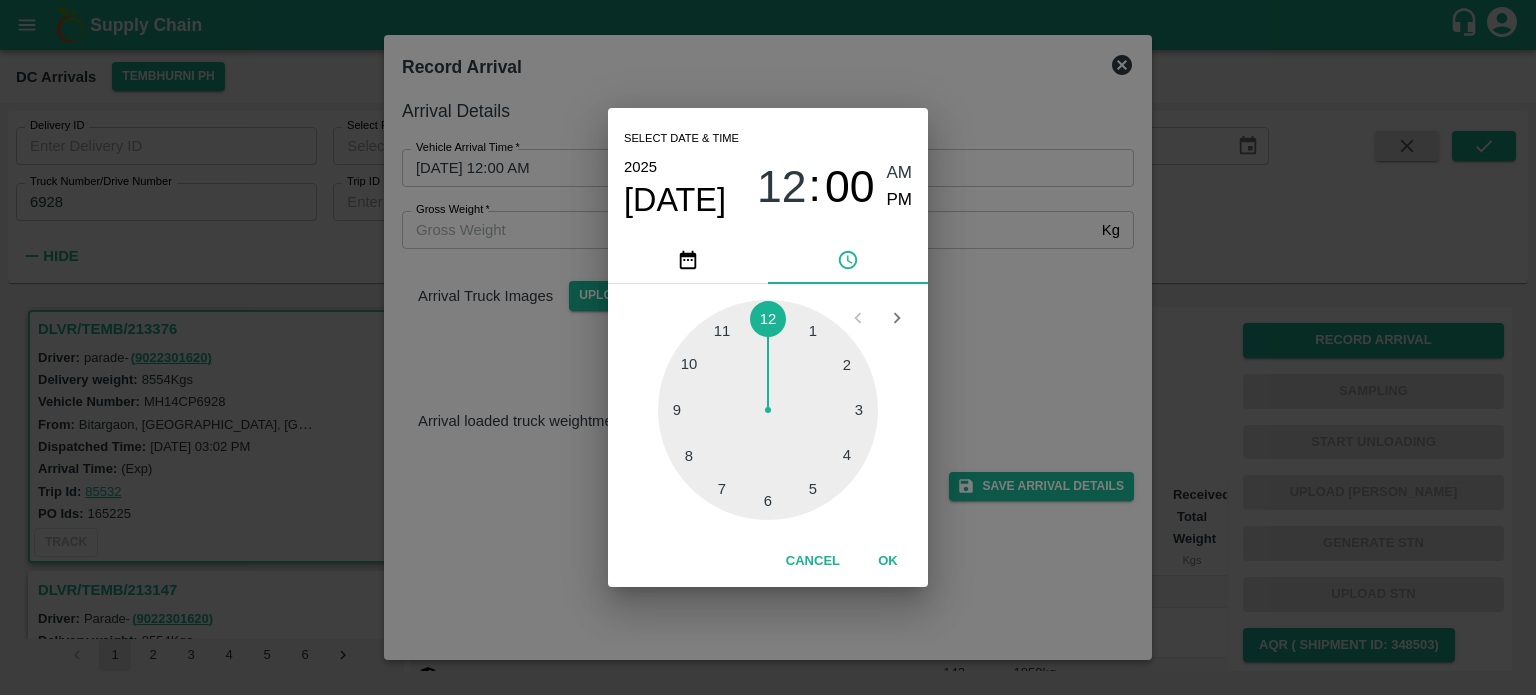 click at bounding box center (768, 410) 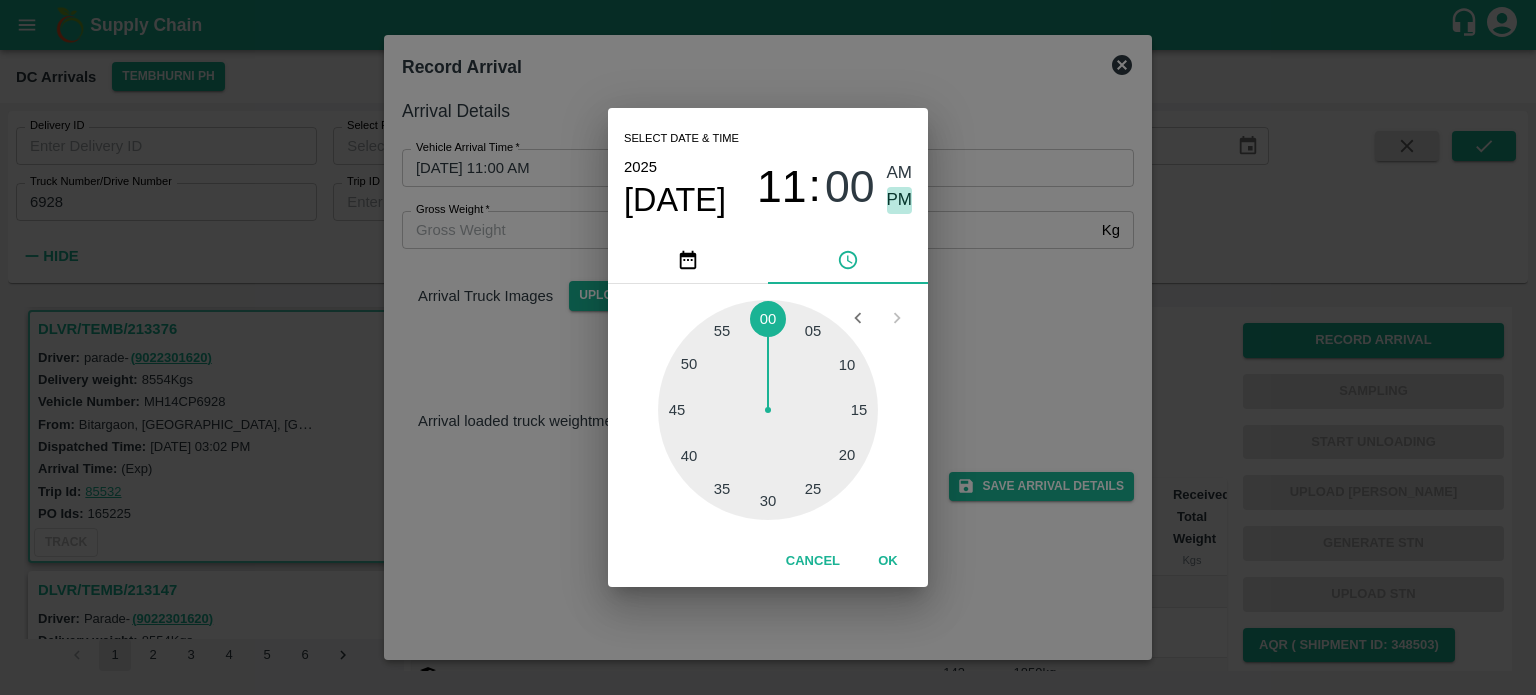 click on "PM" at bounding box center (900, 200) 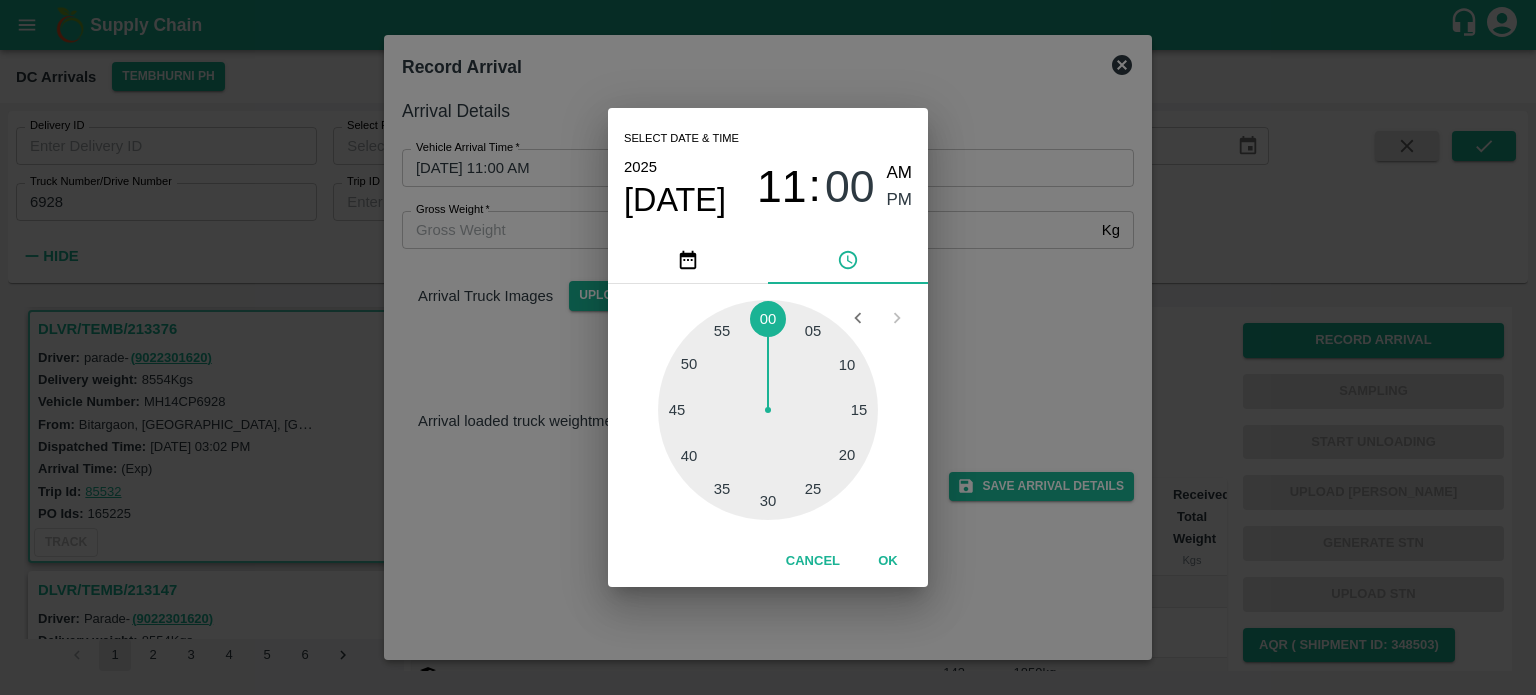 type on "[DATE] 11:00 PM" 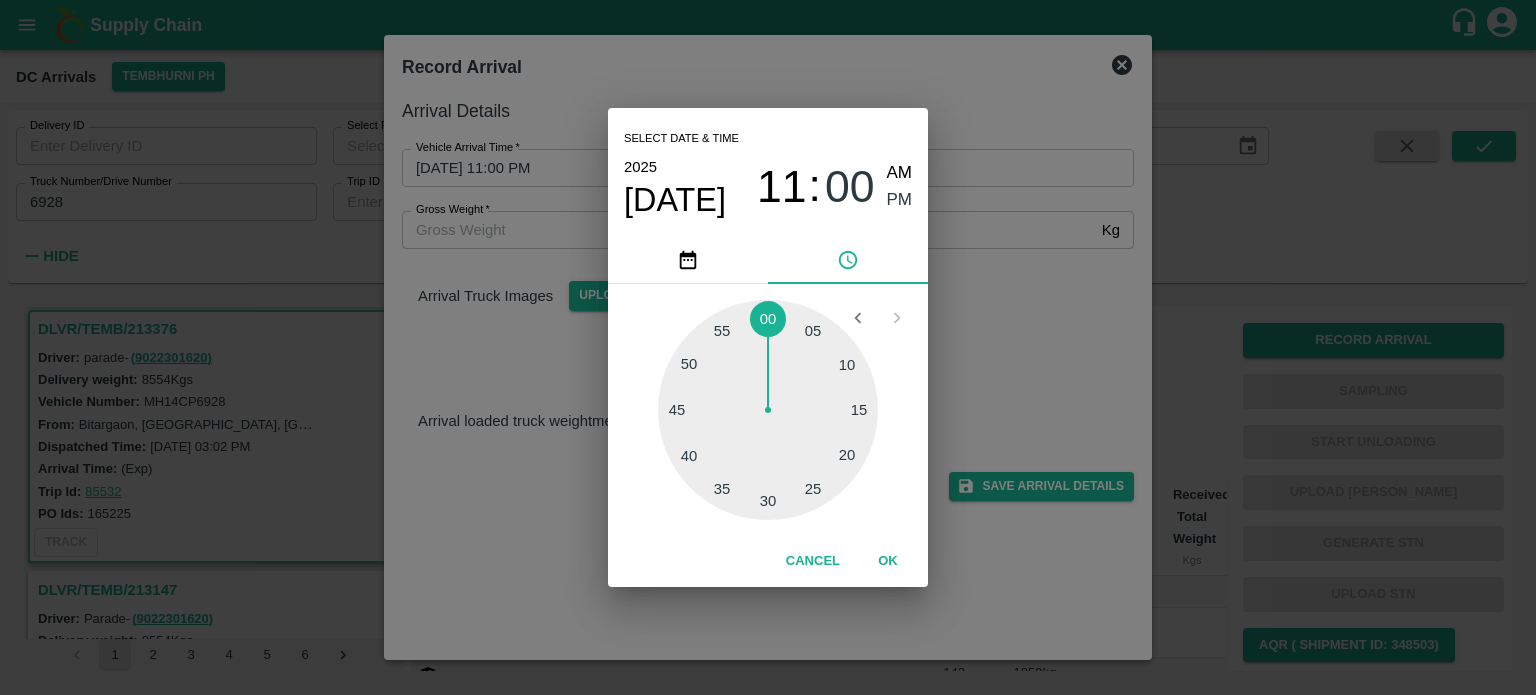 click on "Select date & time [DATE] 11 : 00 AM PM 05 10 15 20 25 30 35 40 45 50 55 00 Cancel OK" at bounding box center (768, 347) 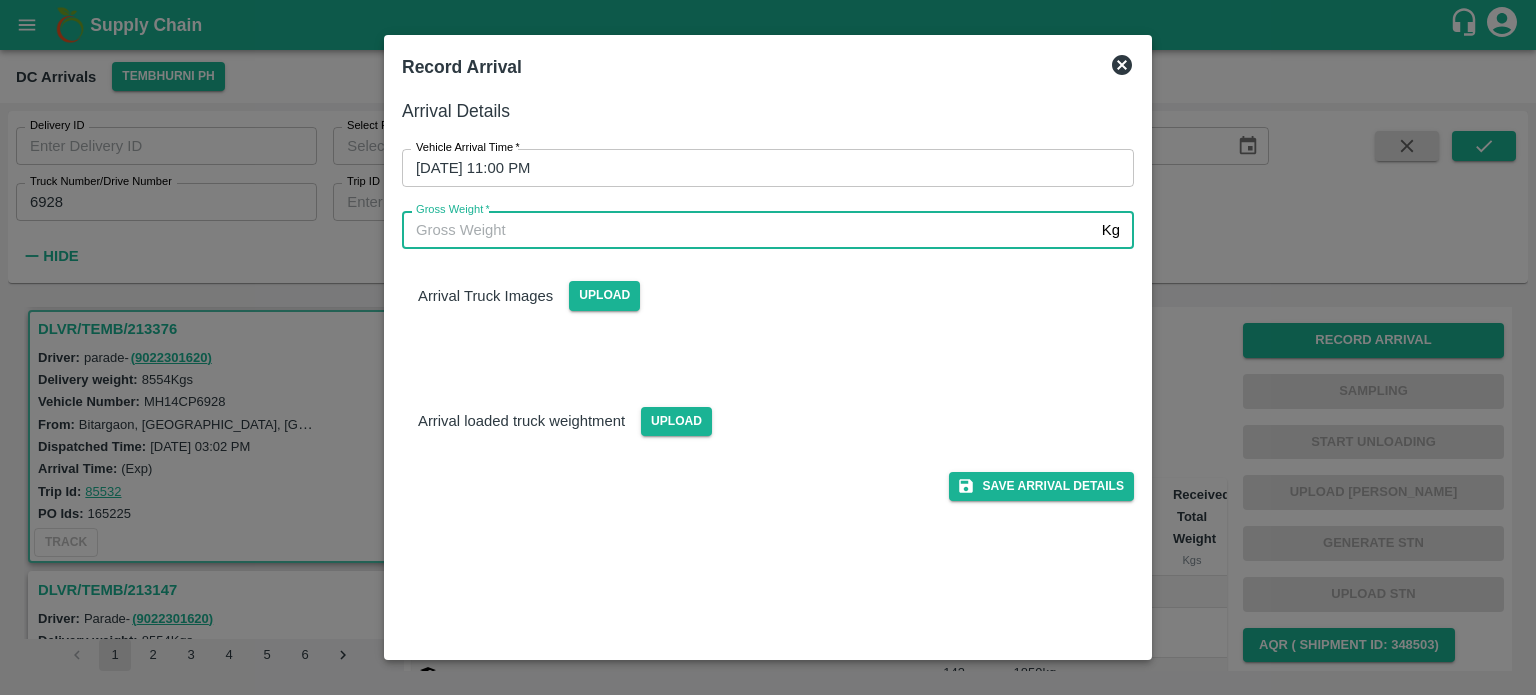 click on "Gross Weight   *" at bounding box center [748, 230] 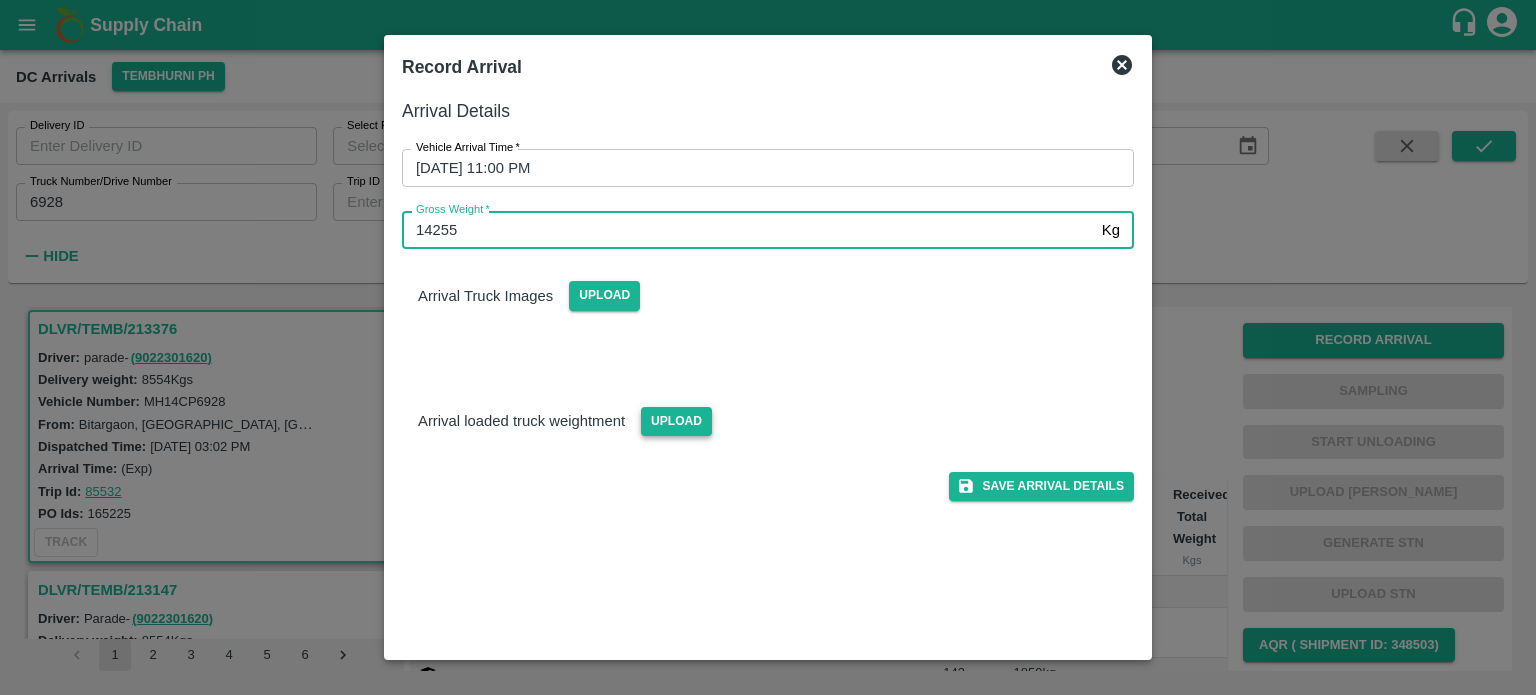 type on "14255" 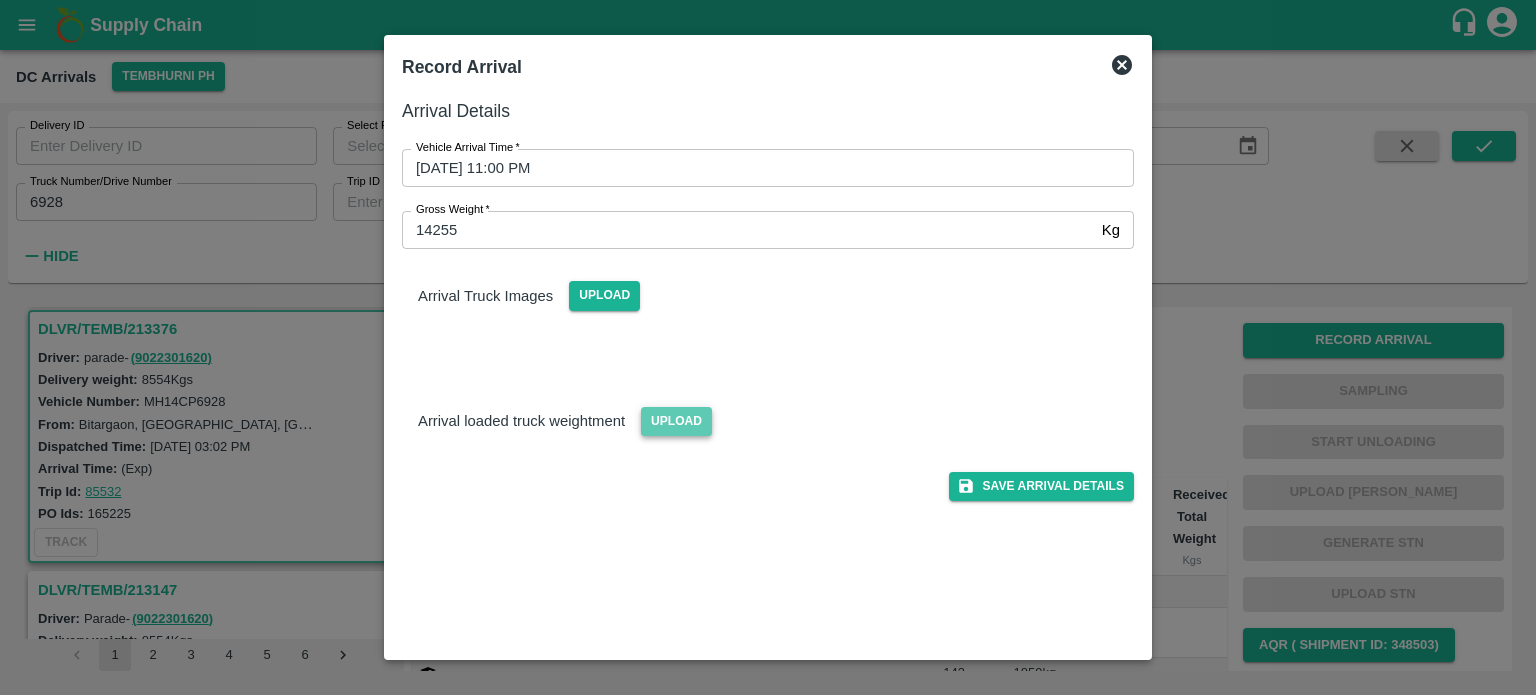 click on "Upload" at bounding box center (676, 421) 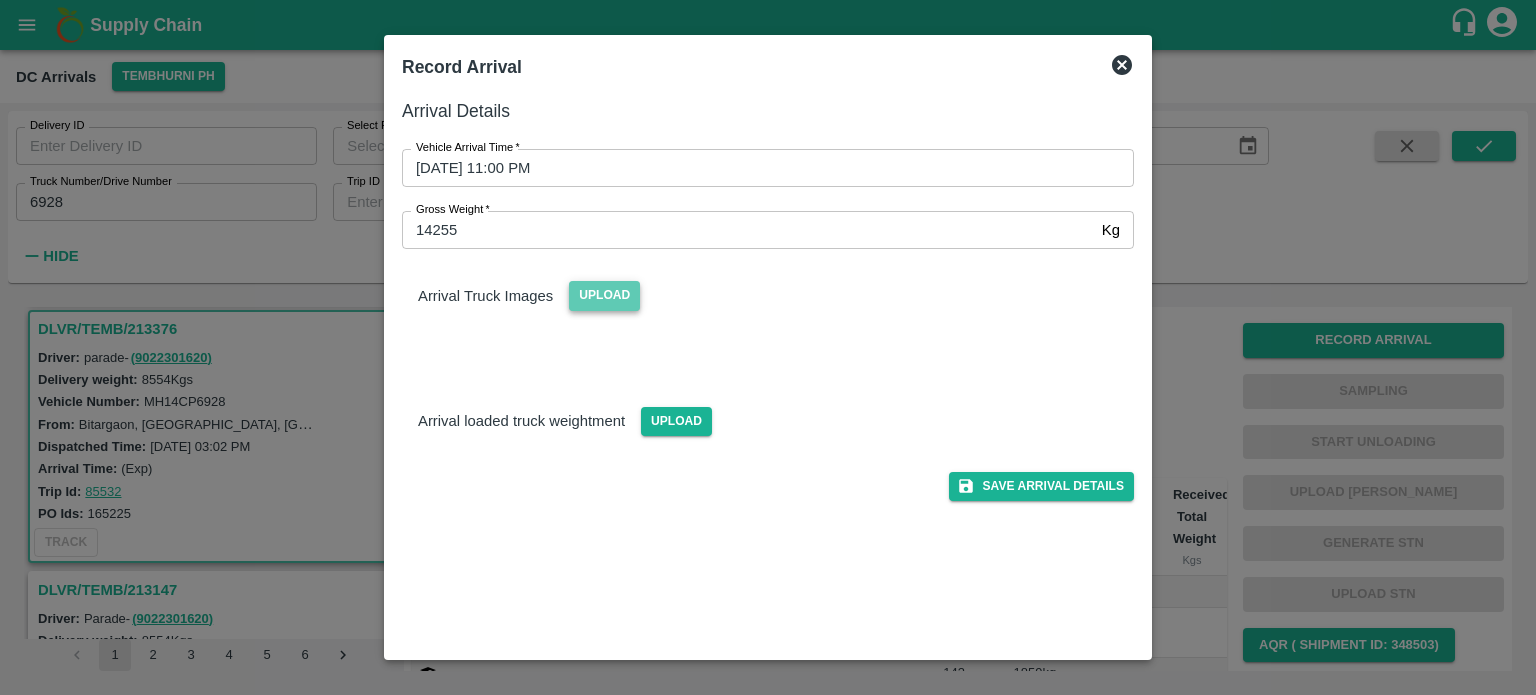 click on "Upload" at bounding box center [604, 295] 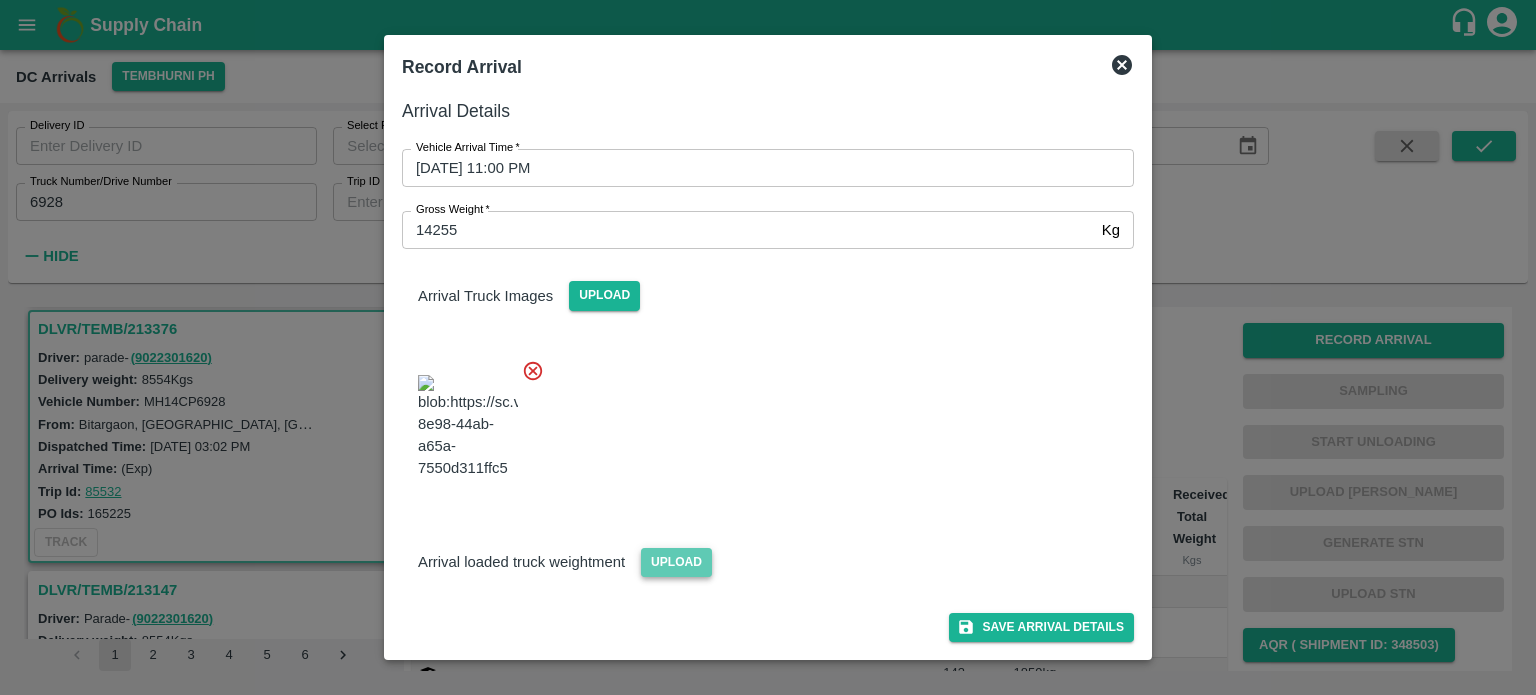 click on "Upload" at bounding box center (676, 562) 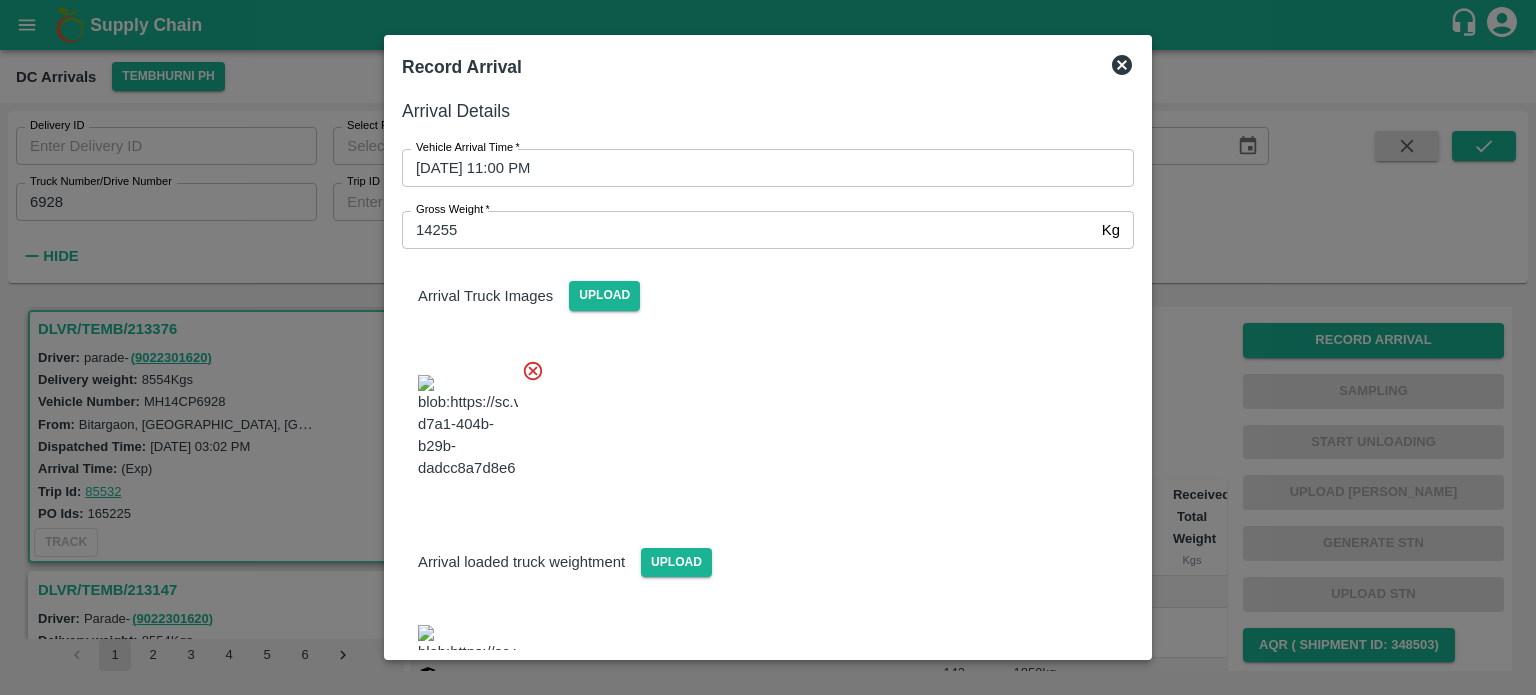 click at bounding box center (760, 421) 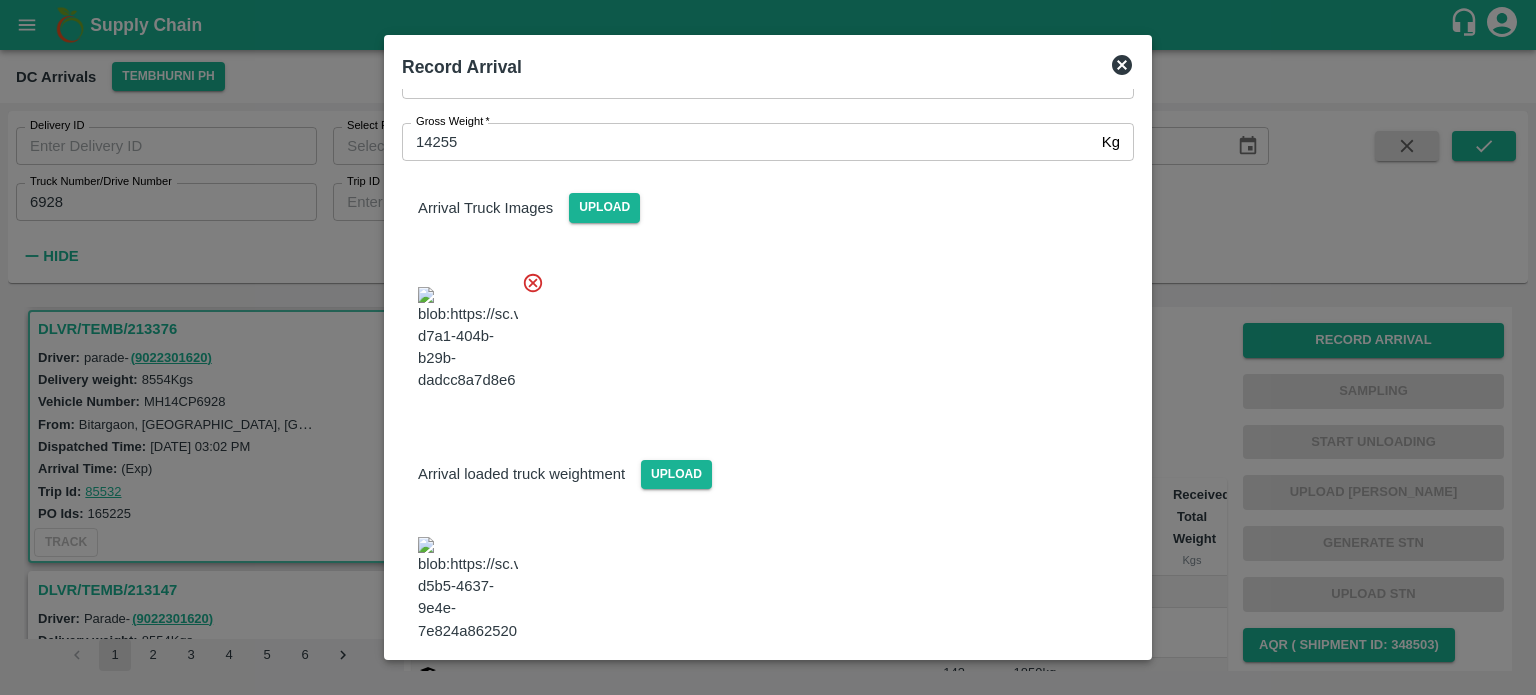 click on "Save Arrival Details" at bounding box center (1041, 696) 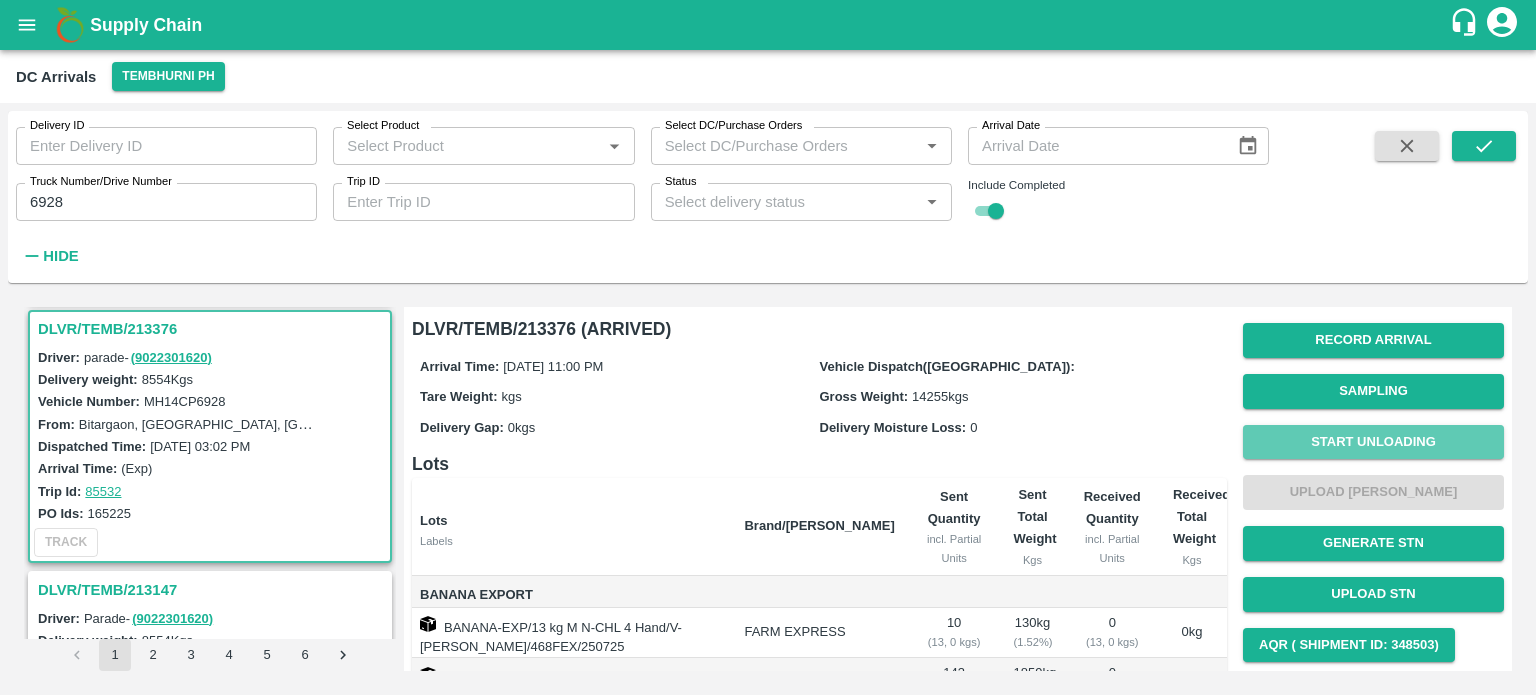 click on "Start Unloading" at bounding box center (1373, 442) 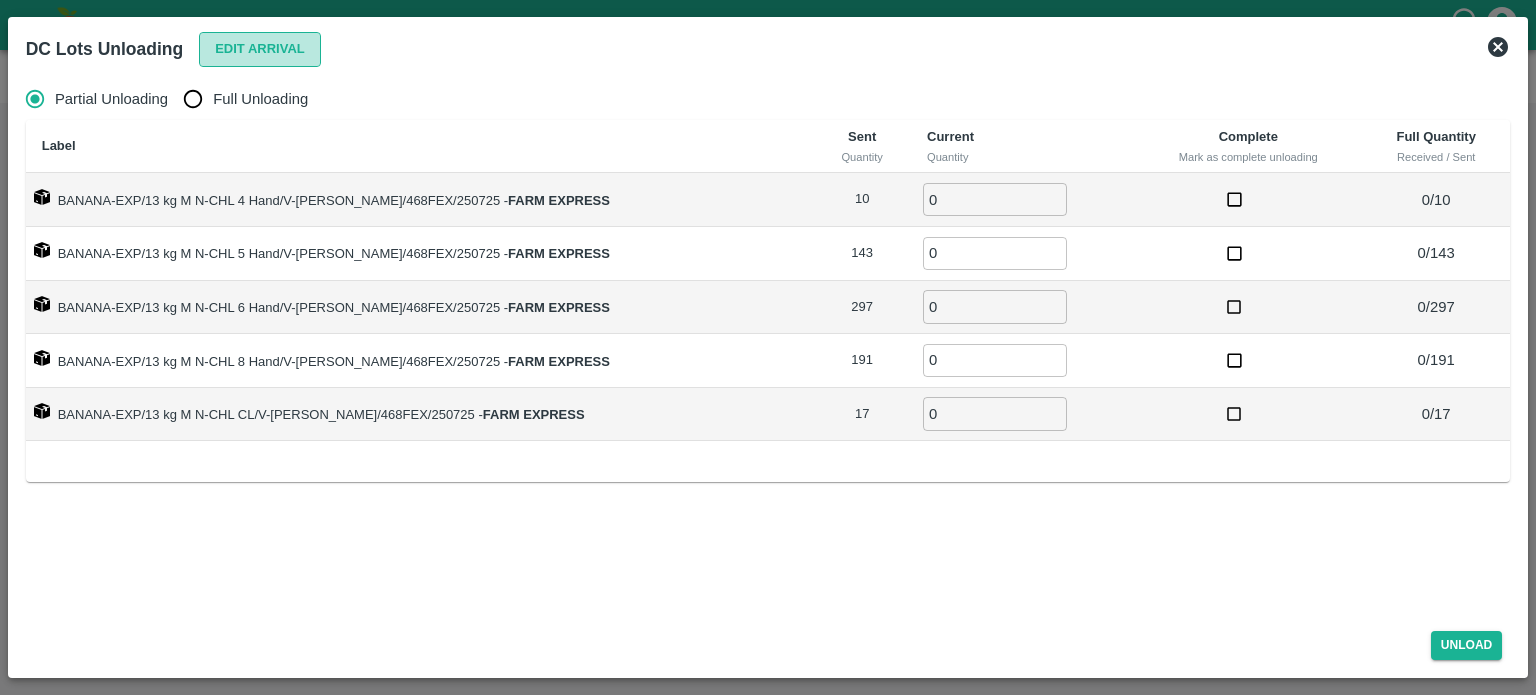 click on "Edit Arrival" at bounding box center [260, 49] 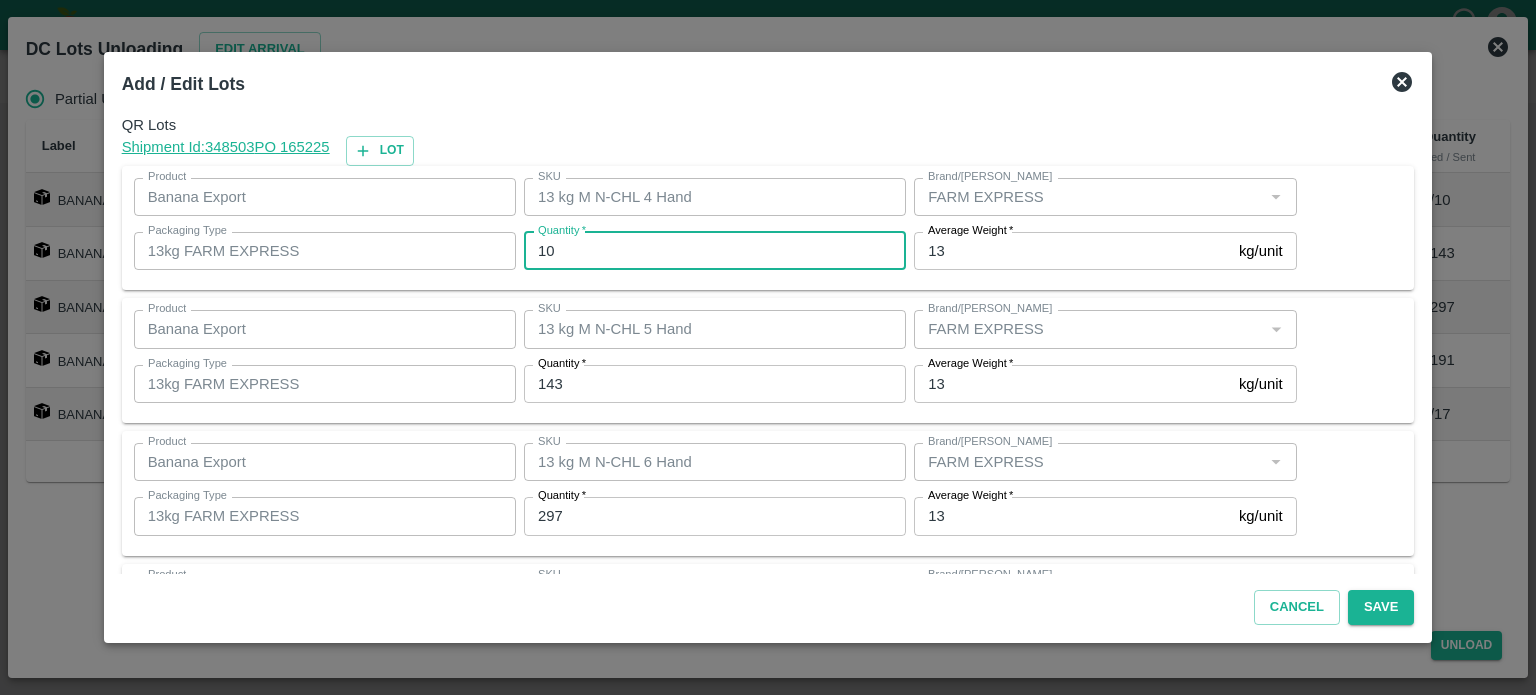click on "10" at bounding box center (715, 251) 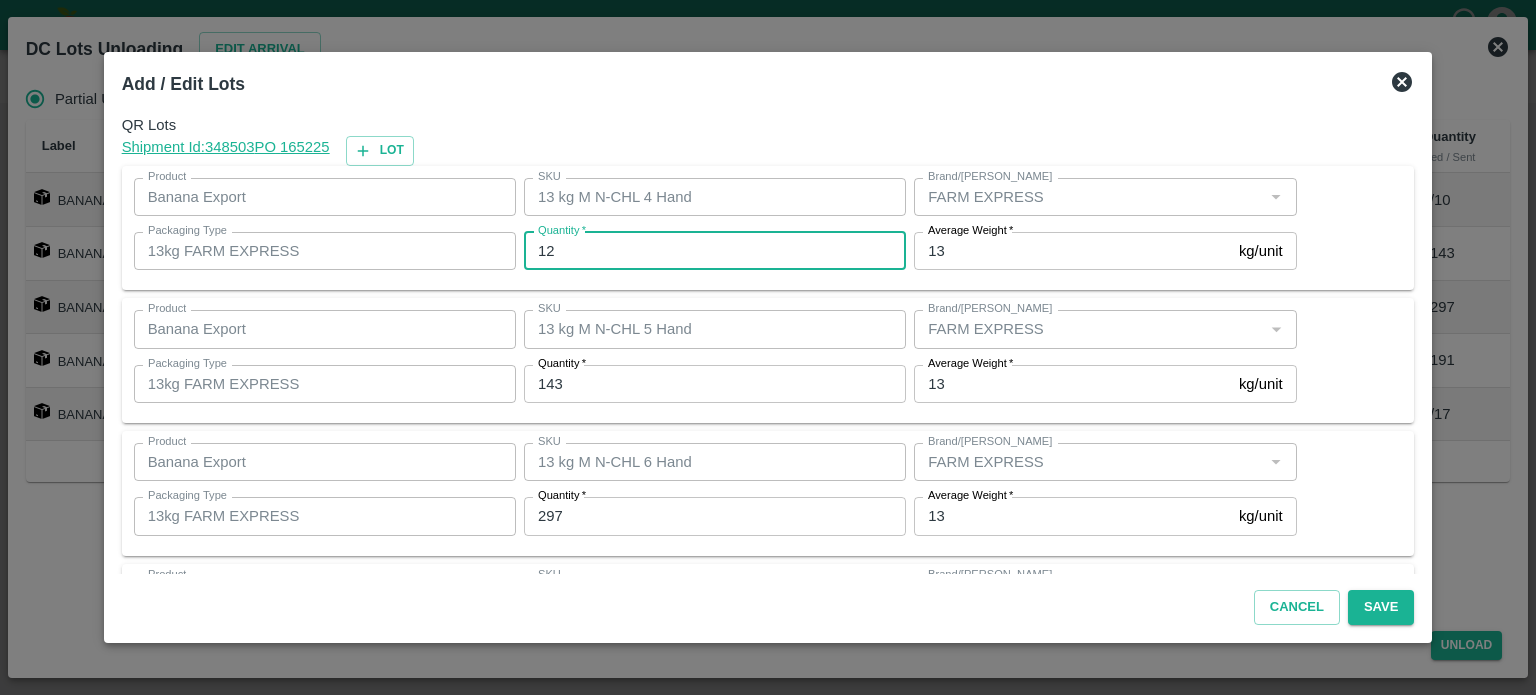 type on "12" 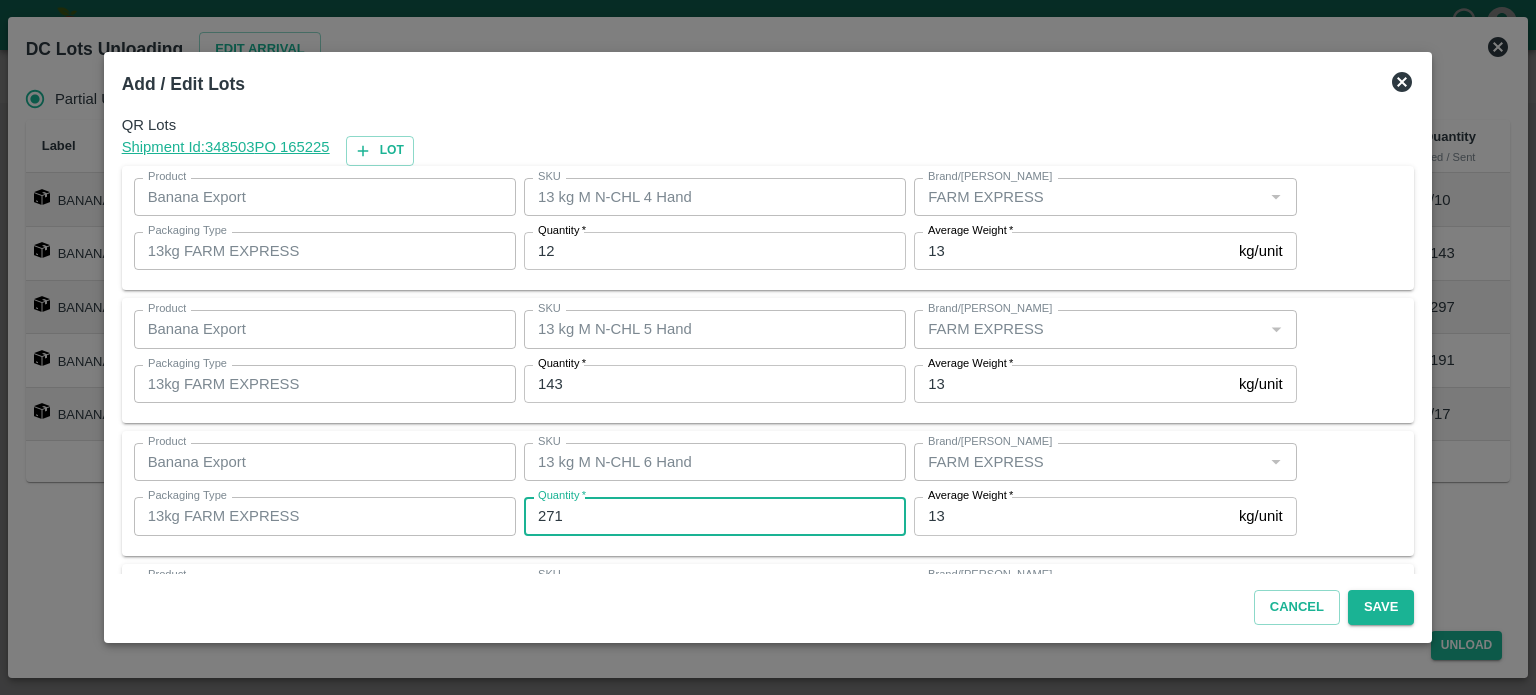 type on "271" 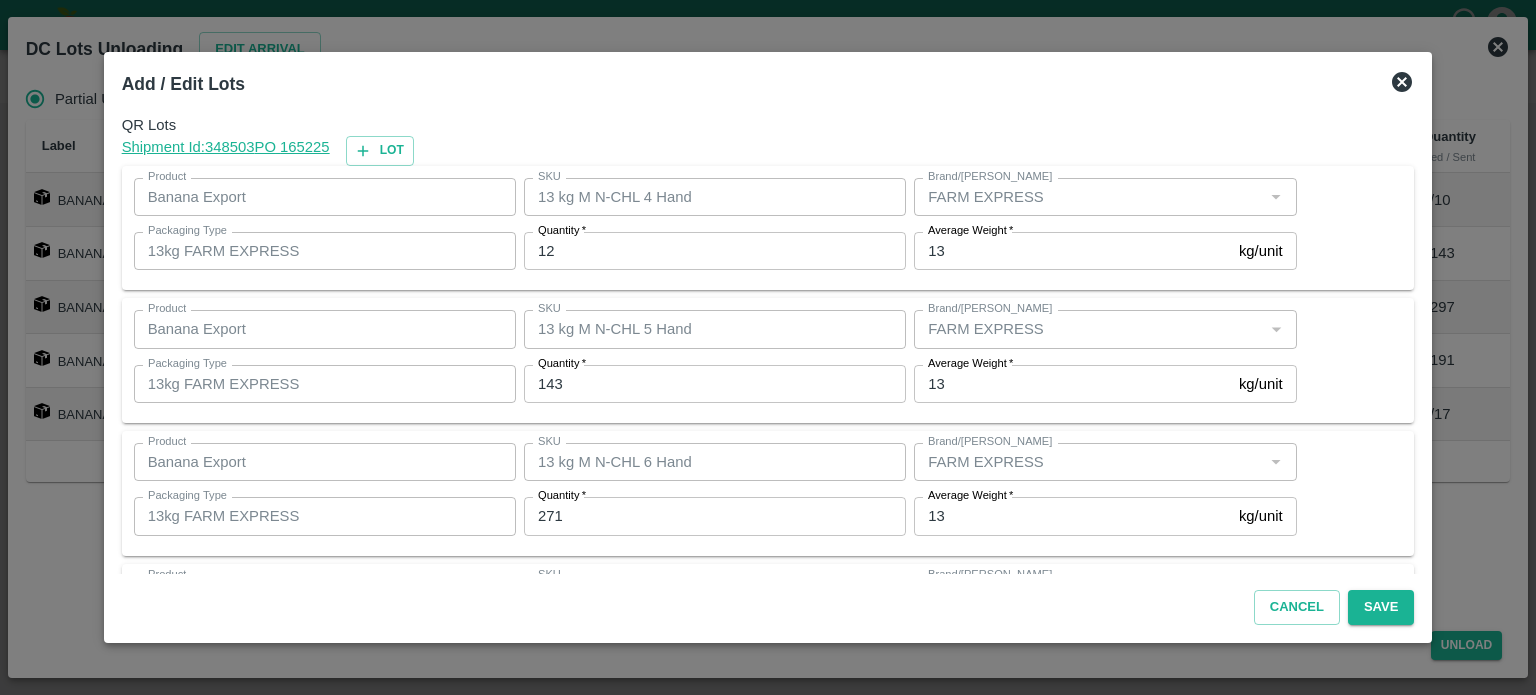 scroll, scrollTop: 262, scrollLeft: 0, axis: vertical 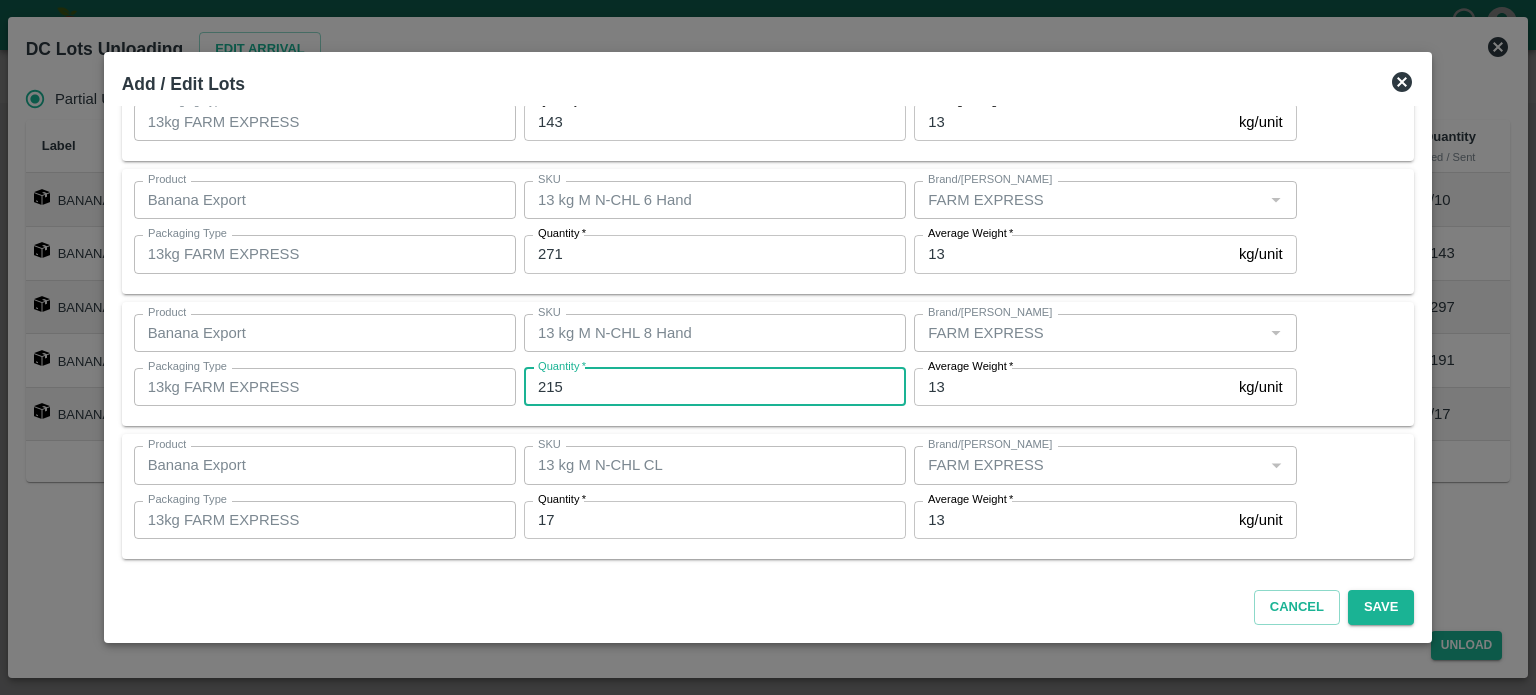 type on "215" 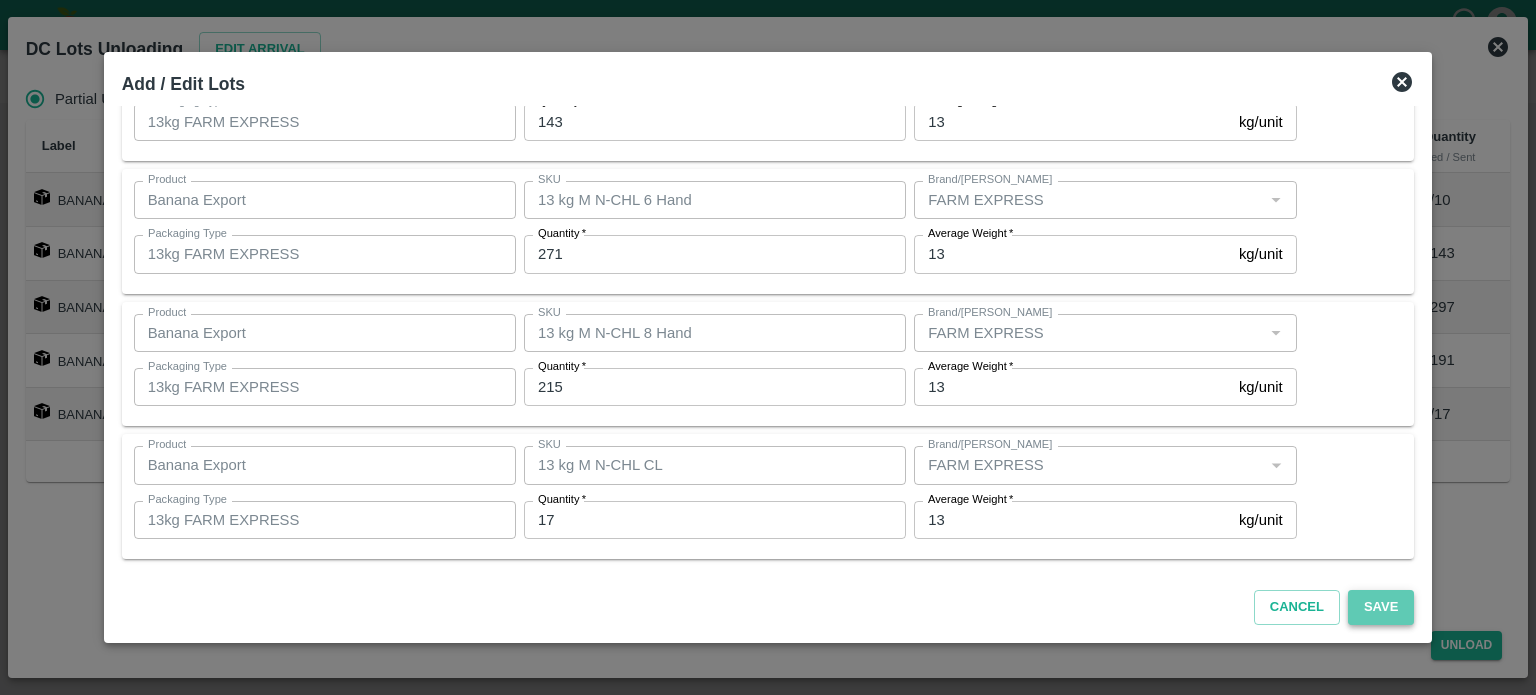 click on "Save" at bounding box center (1381, 607) 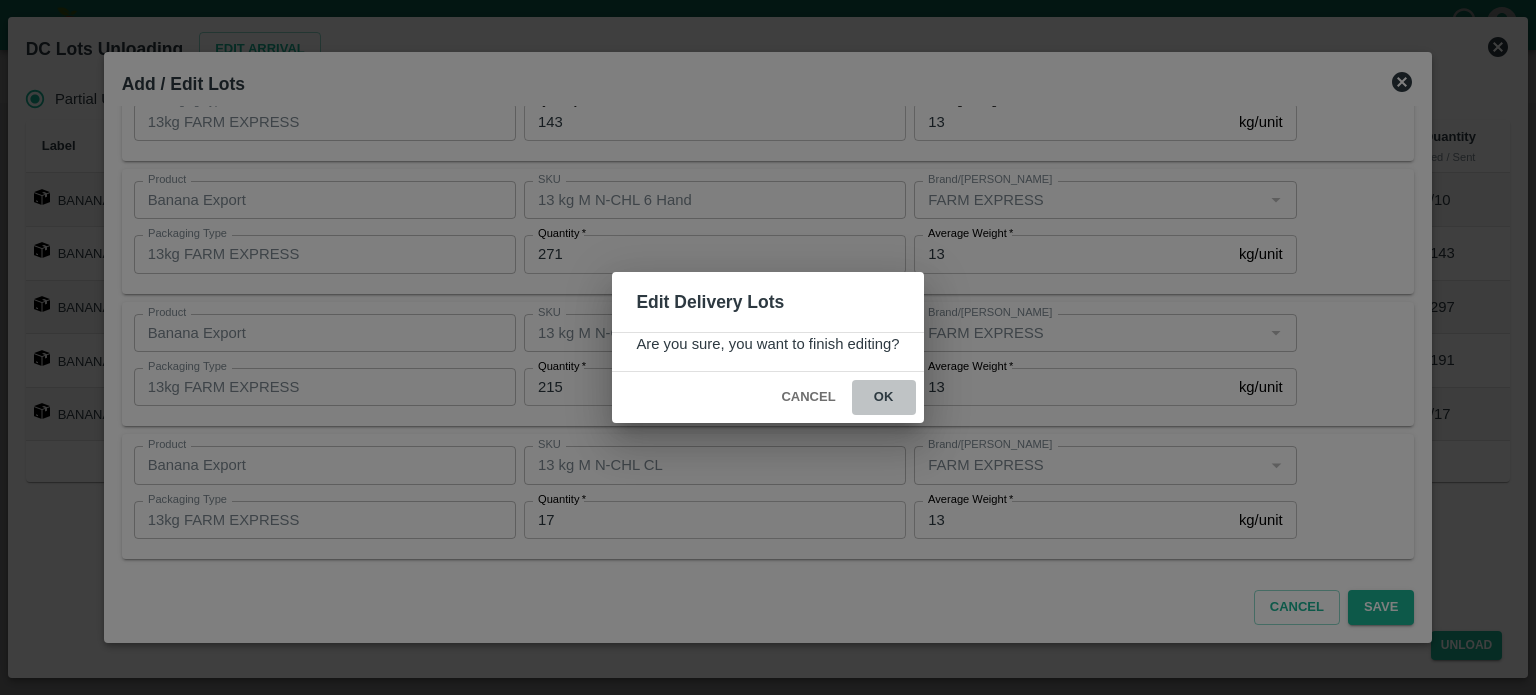 click on "ok" at bounding box center [884, 397] 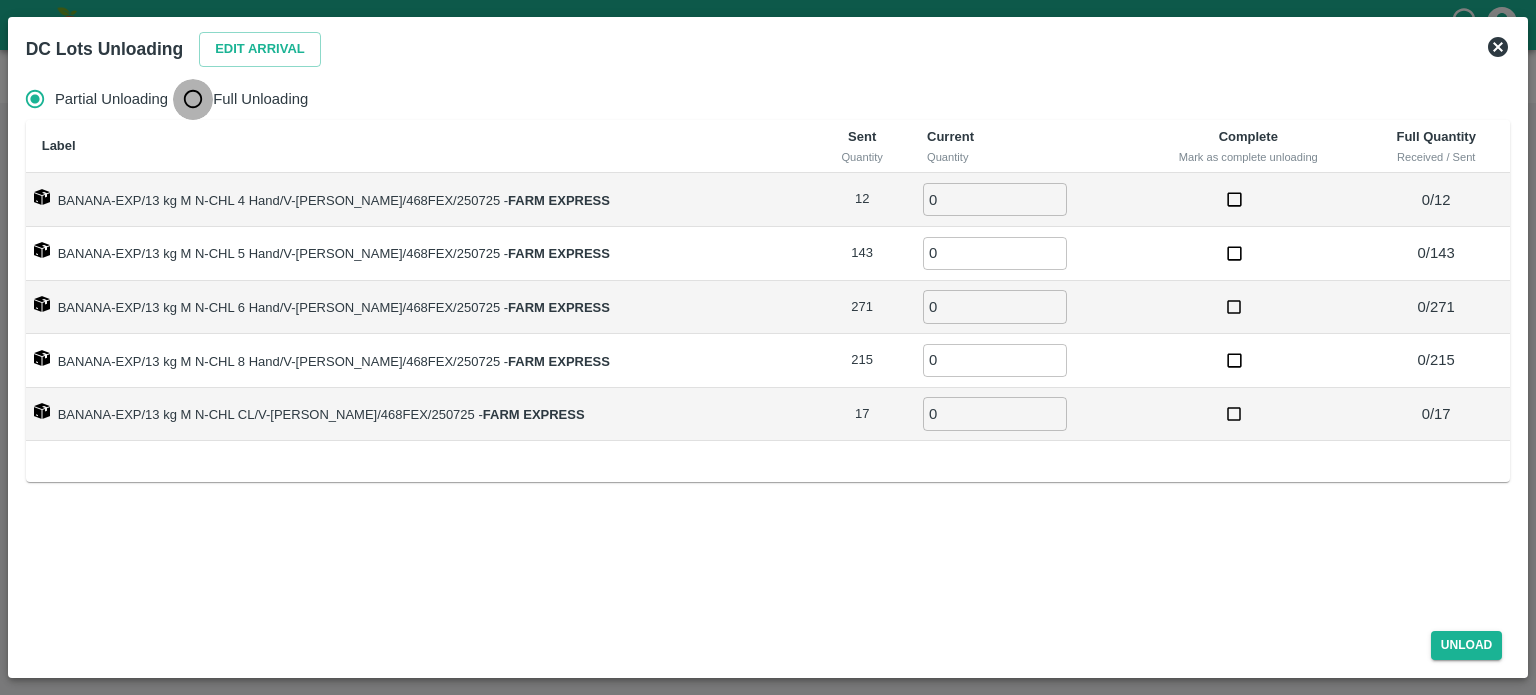 click on "Full Unloading" at bounding box center (193, 99) 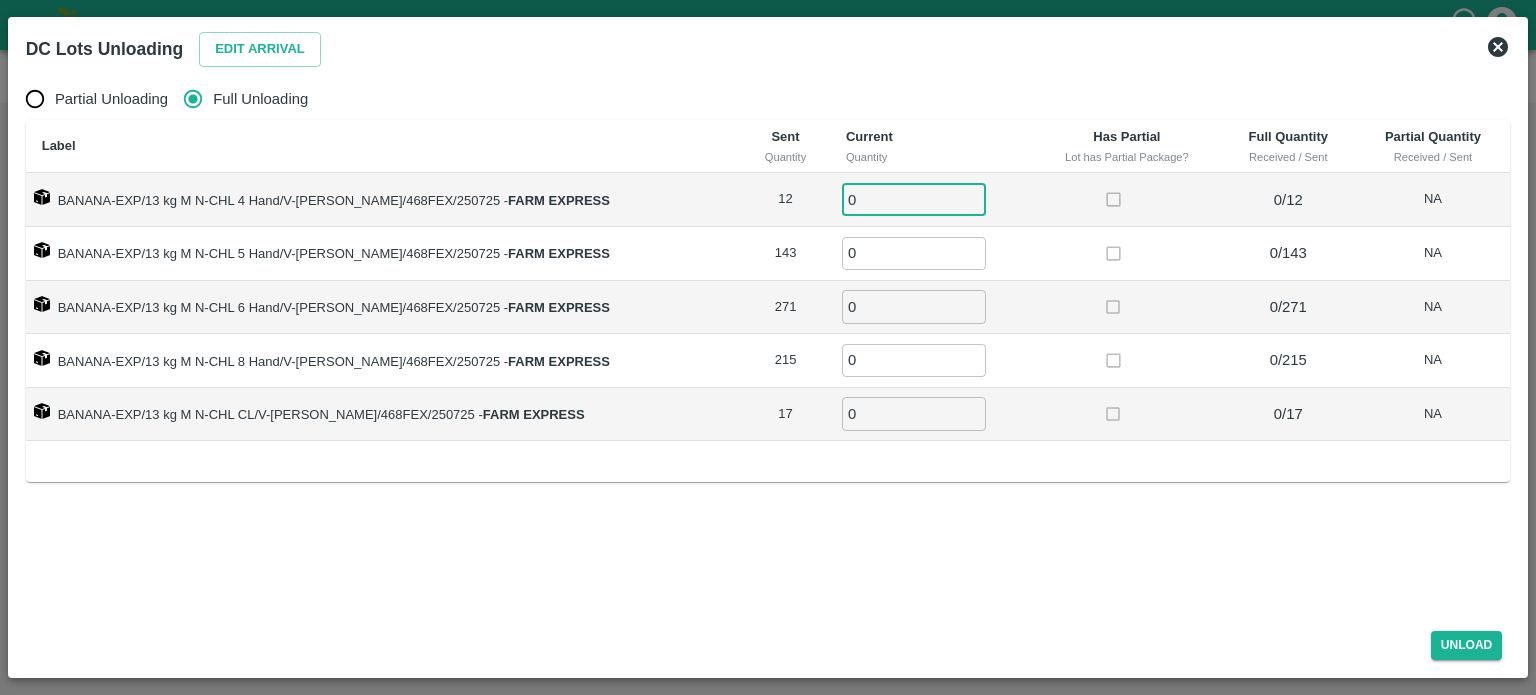 click on "0" at bounding box center (914, 199) 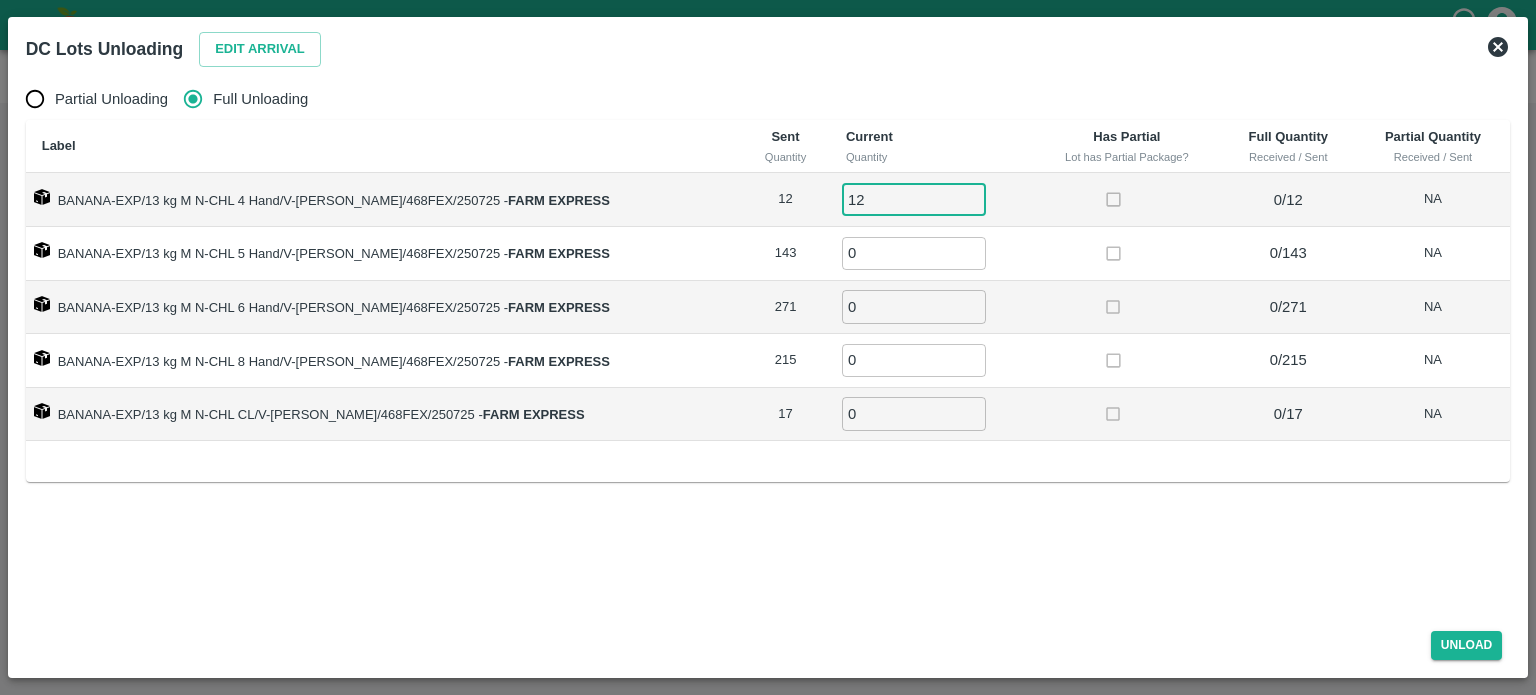 type on "12" 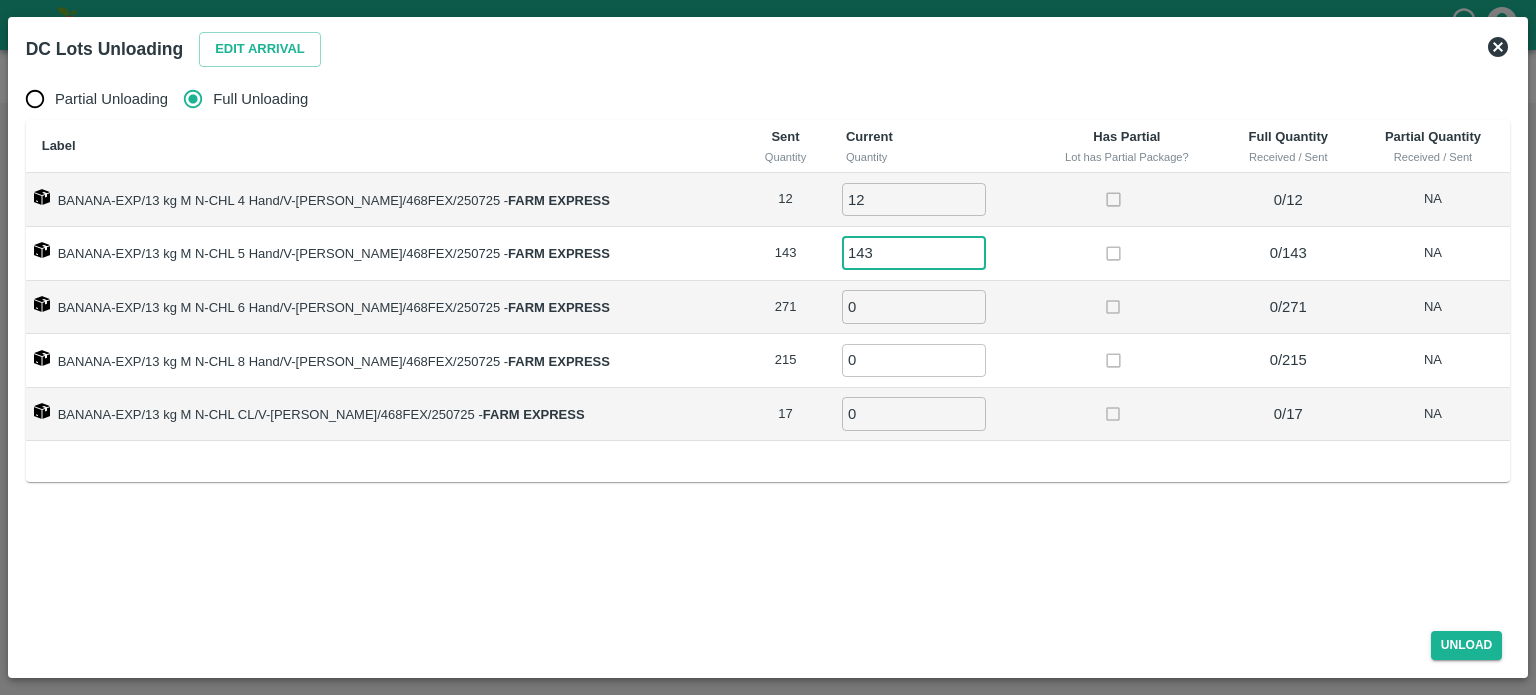type on "143" 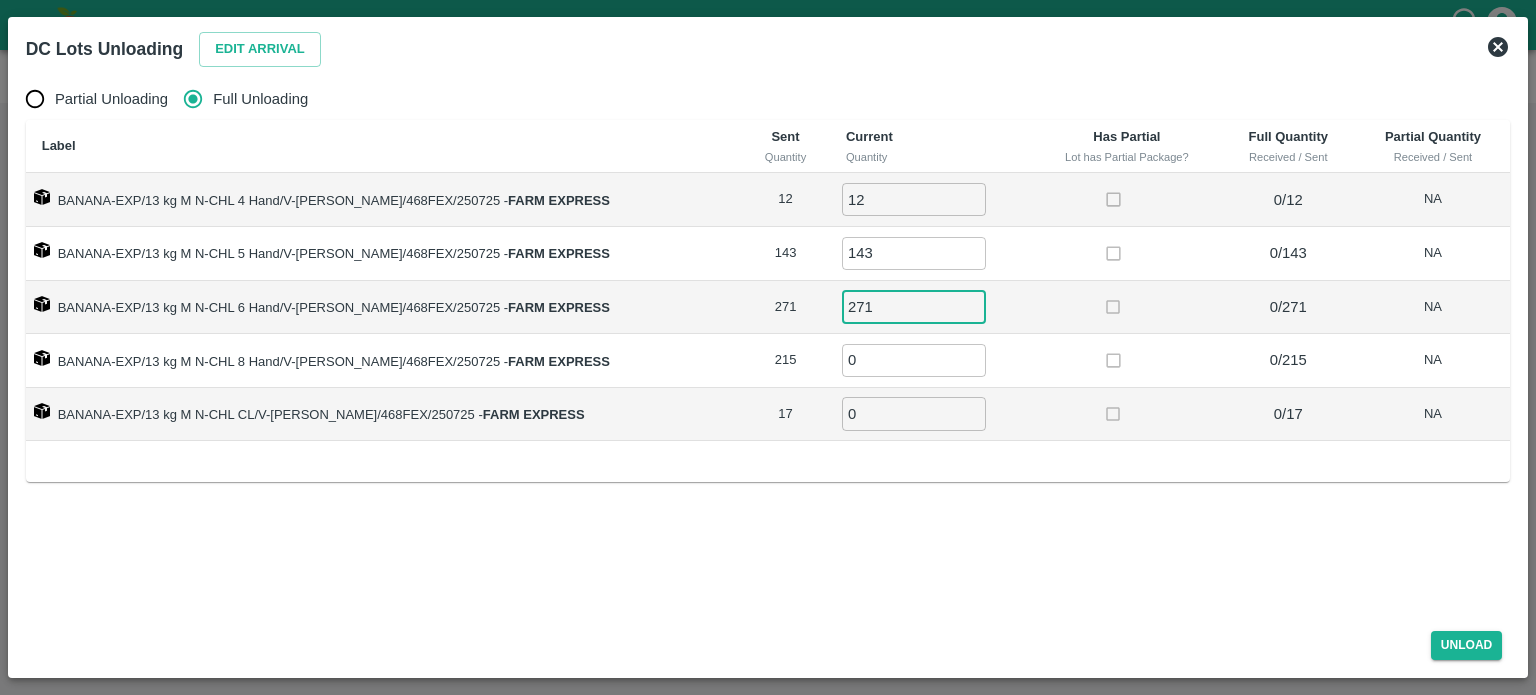 type on "271" 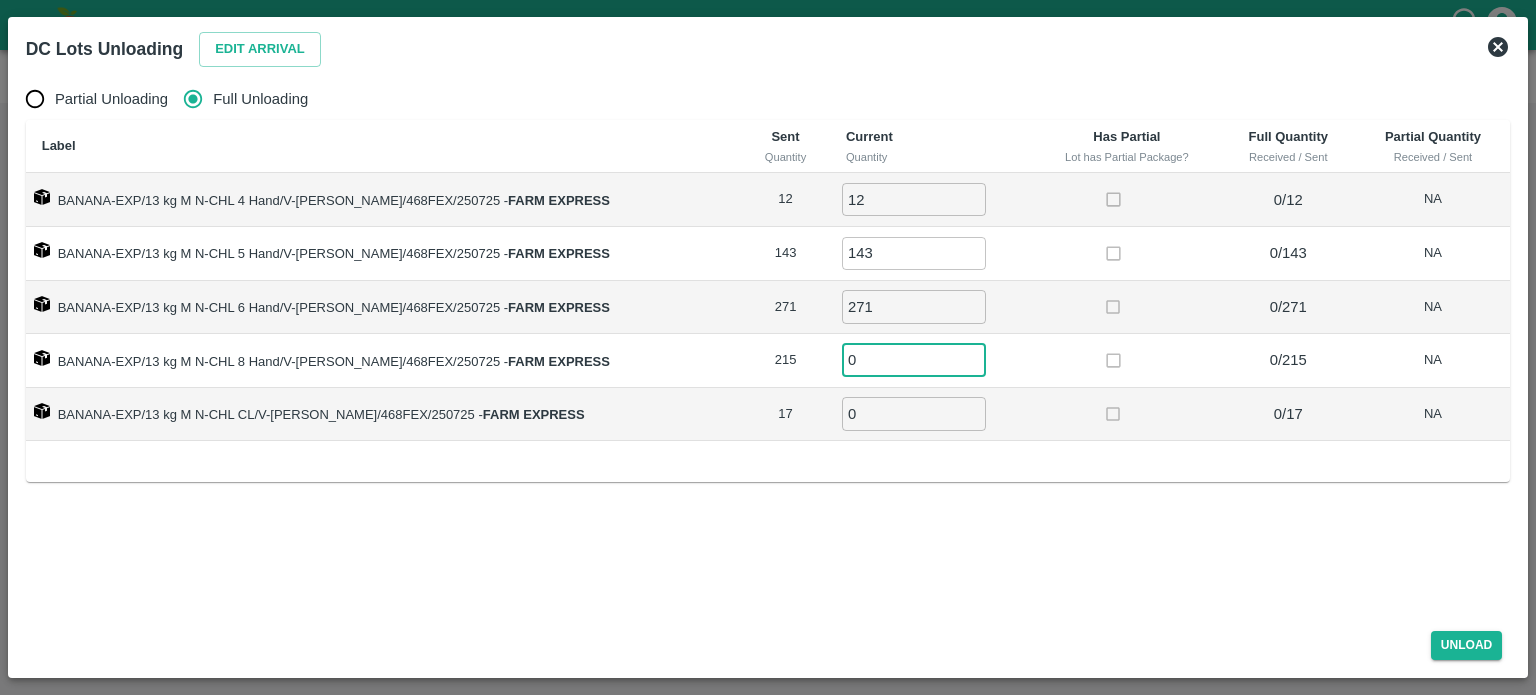 type on "1" 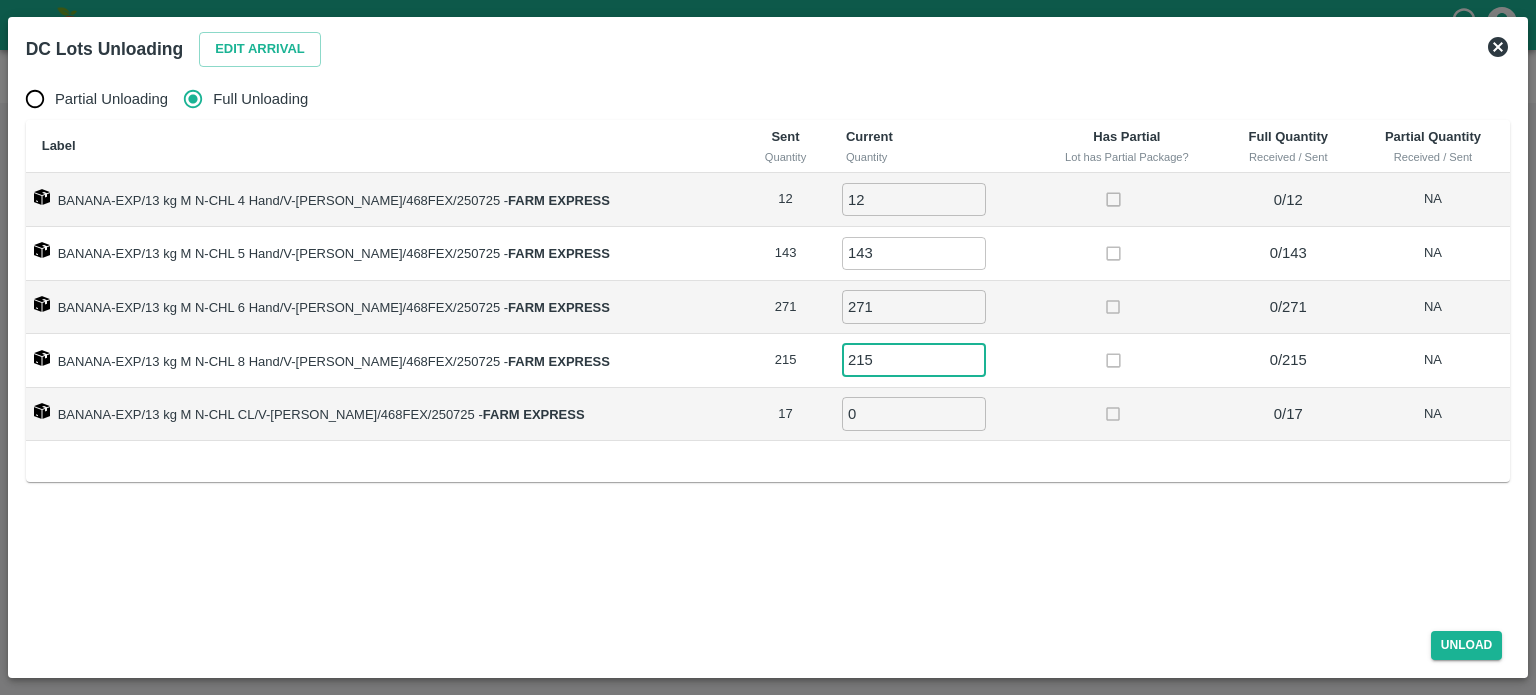 type on "215" 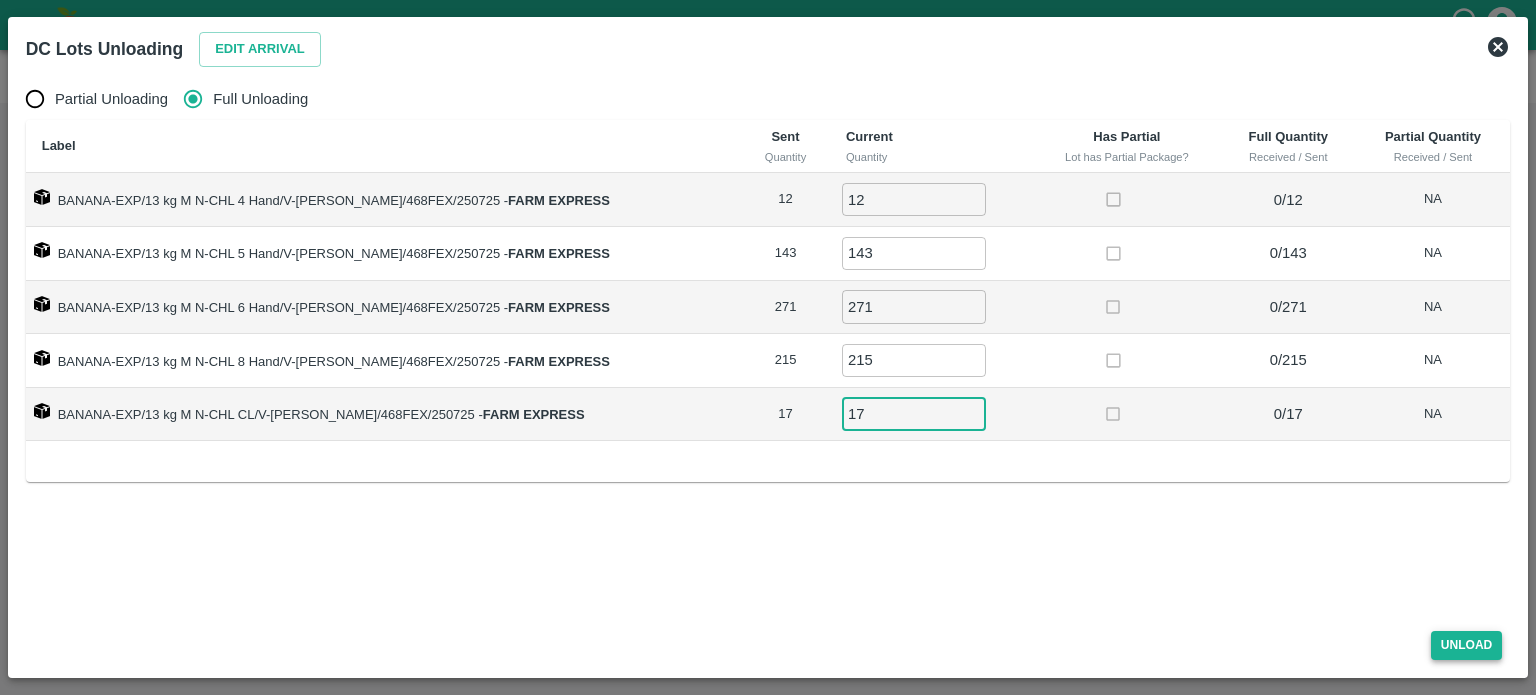 type on "17" 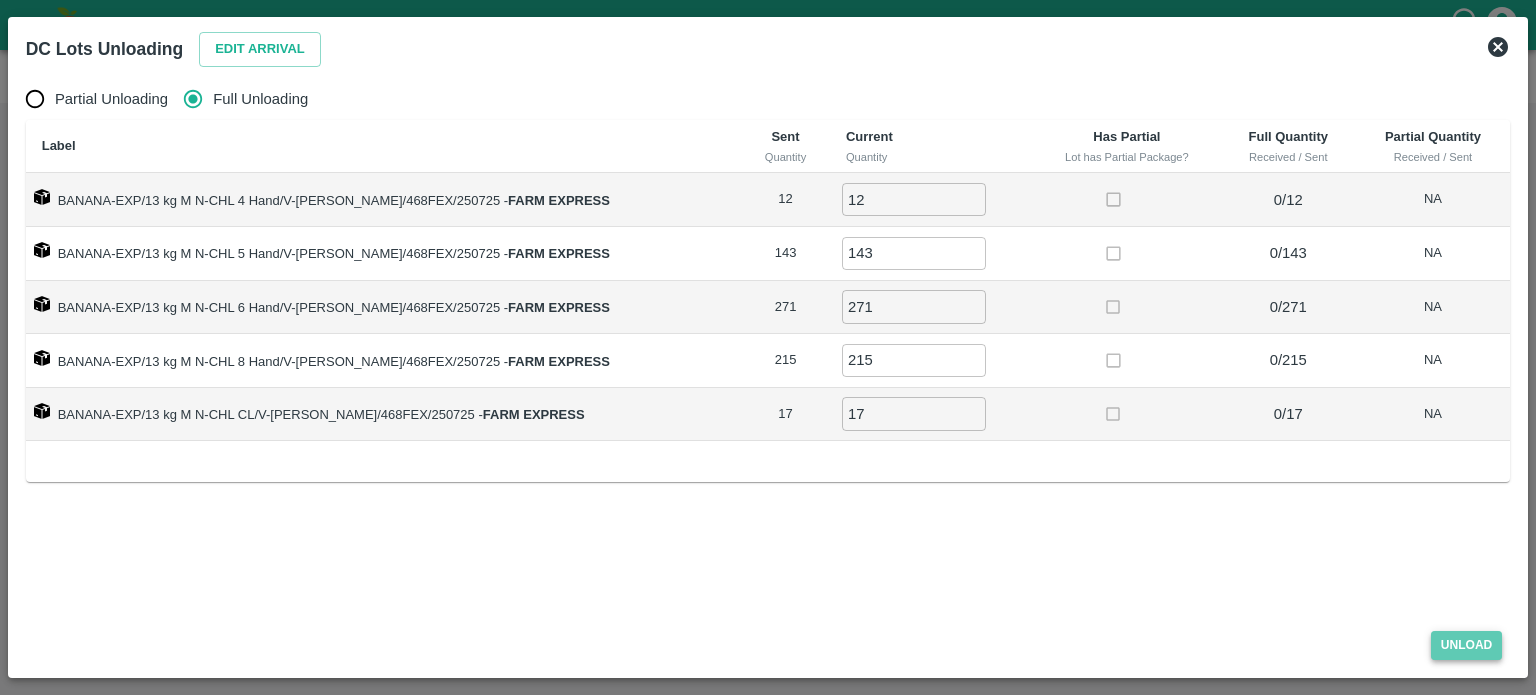 click on "Unload" at bounding box center (1467, 645) 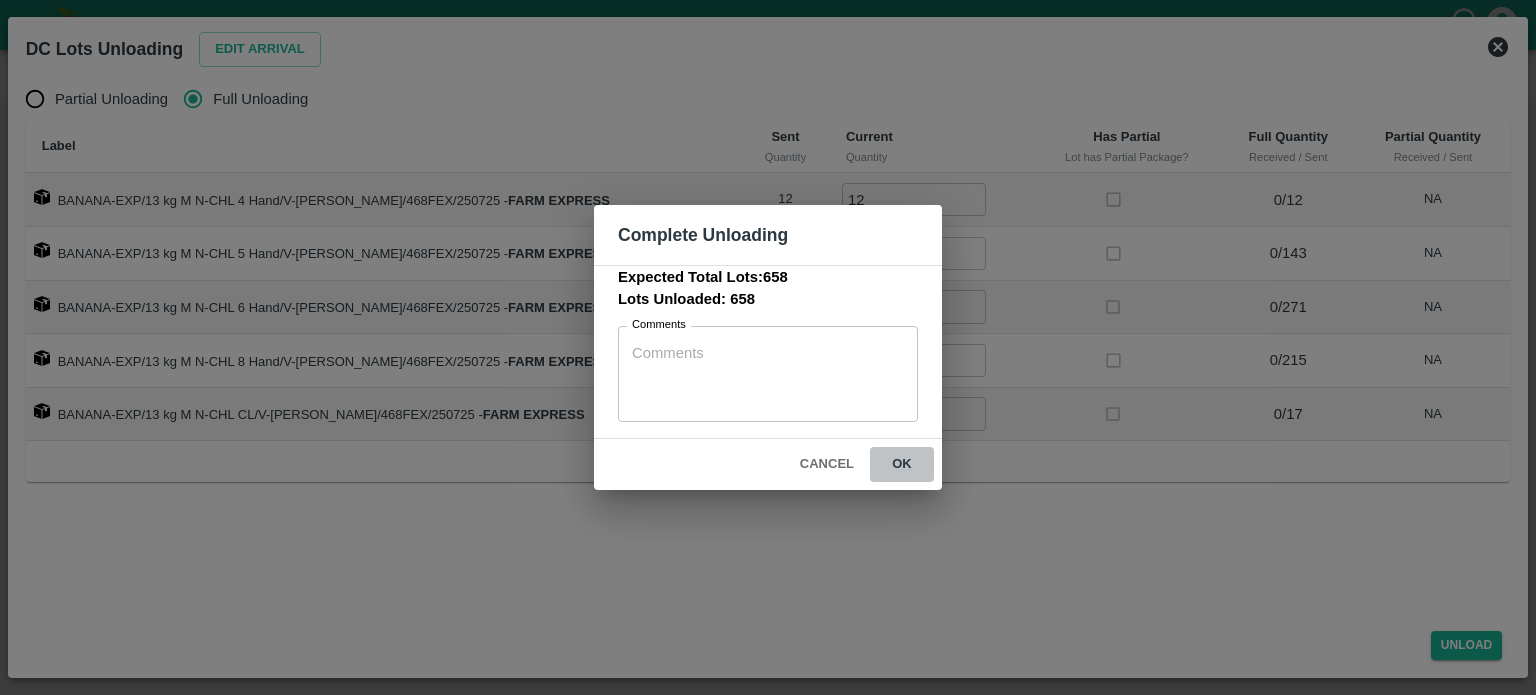 click on "ok" at bounding box center (902, 464) 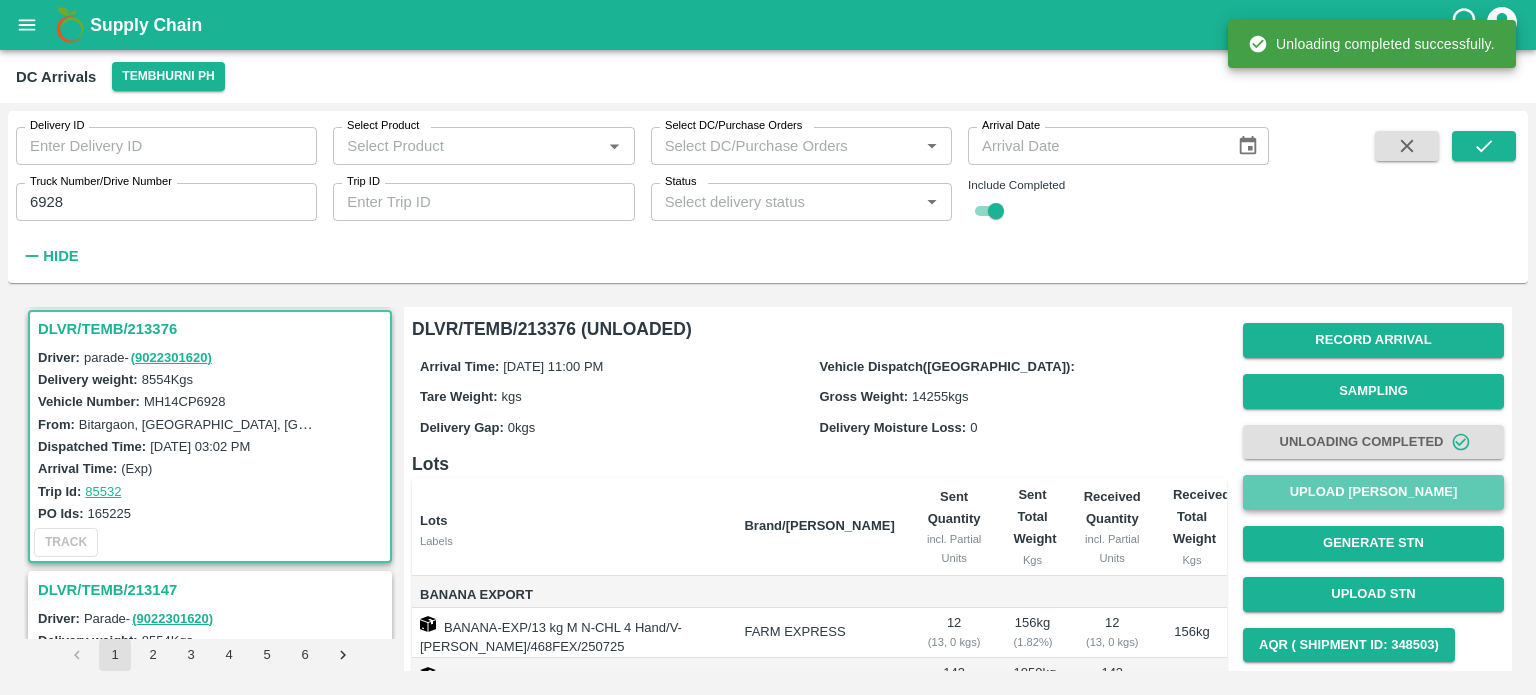 click on "Upload [PERSON_NAME]" at bounding box center [1373, 492] 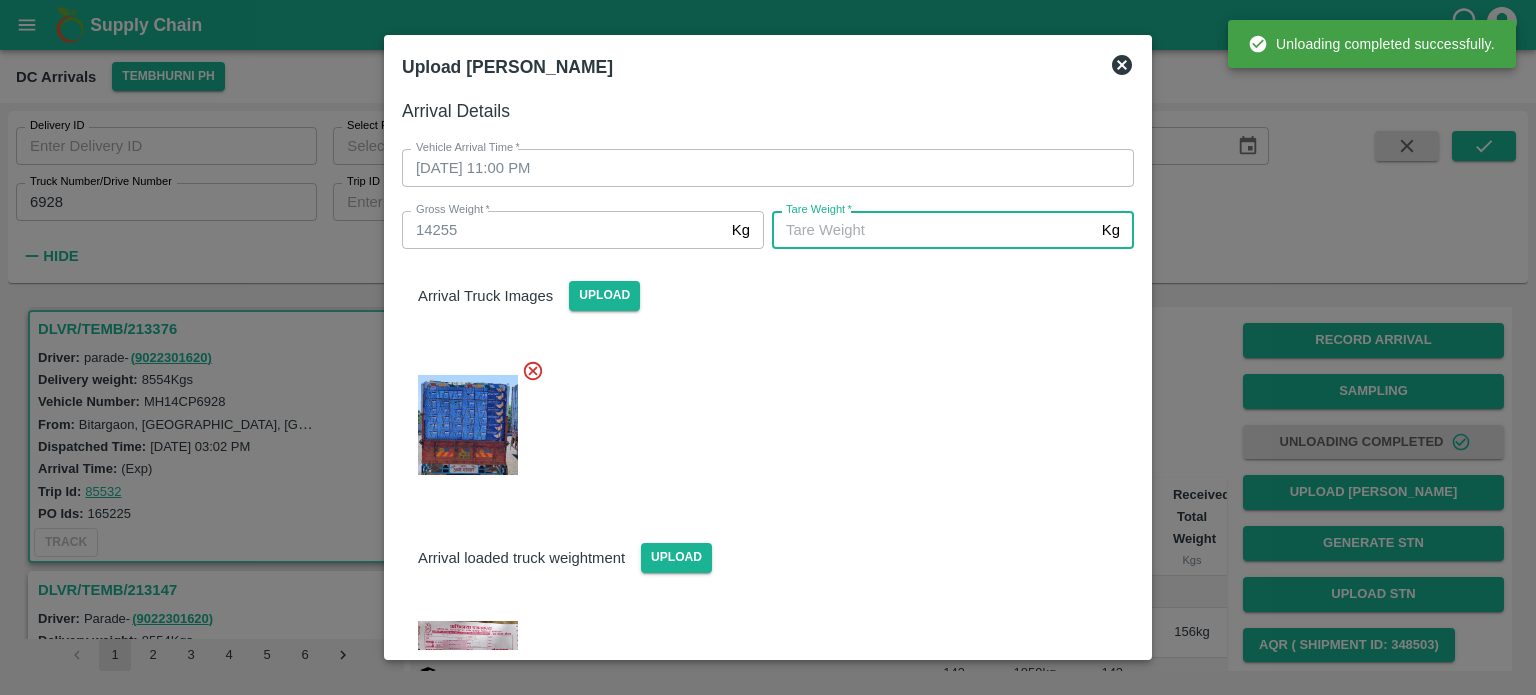 click on "[PERSON_NAME]   *" at bounding box center (933, 230) 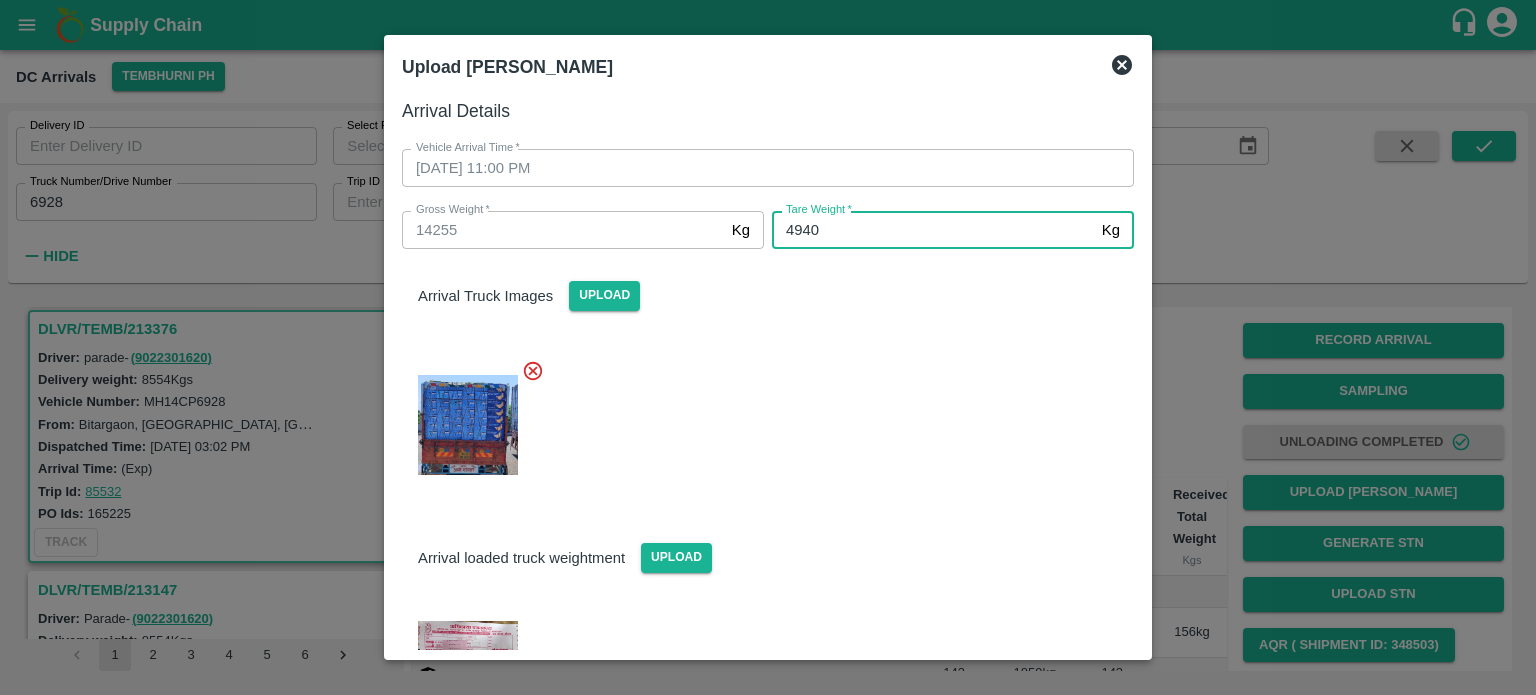 type on "4940" 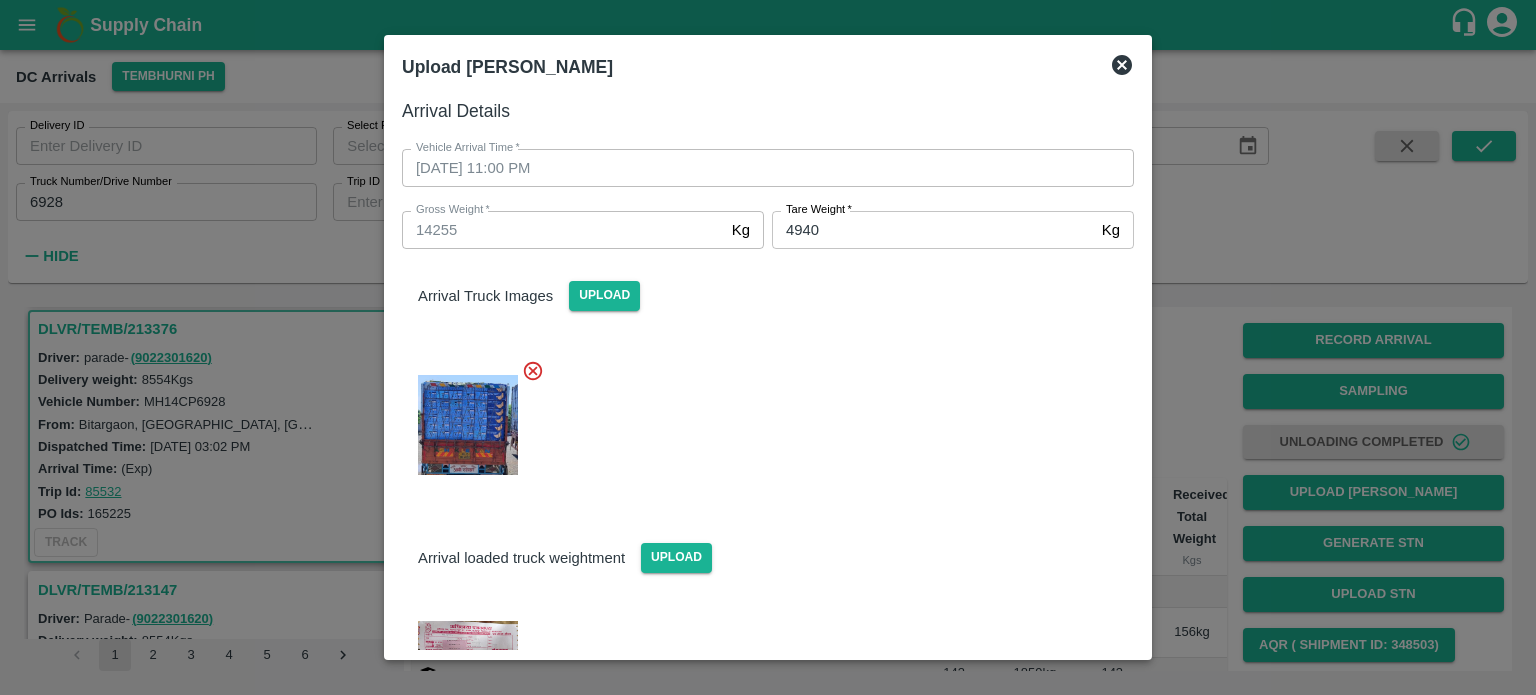 click at bounding box center (760, 419) 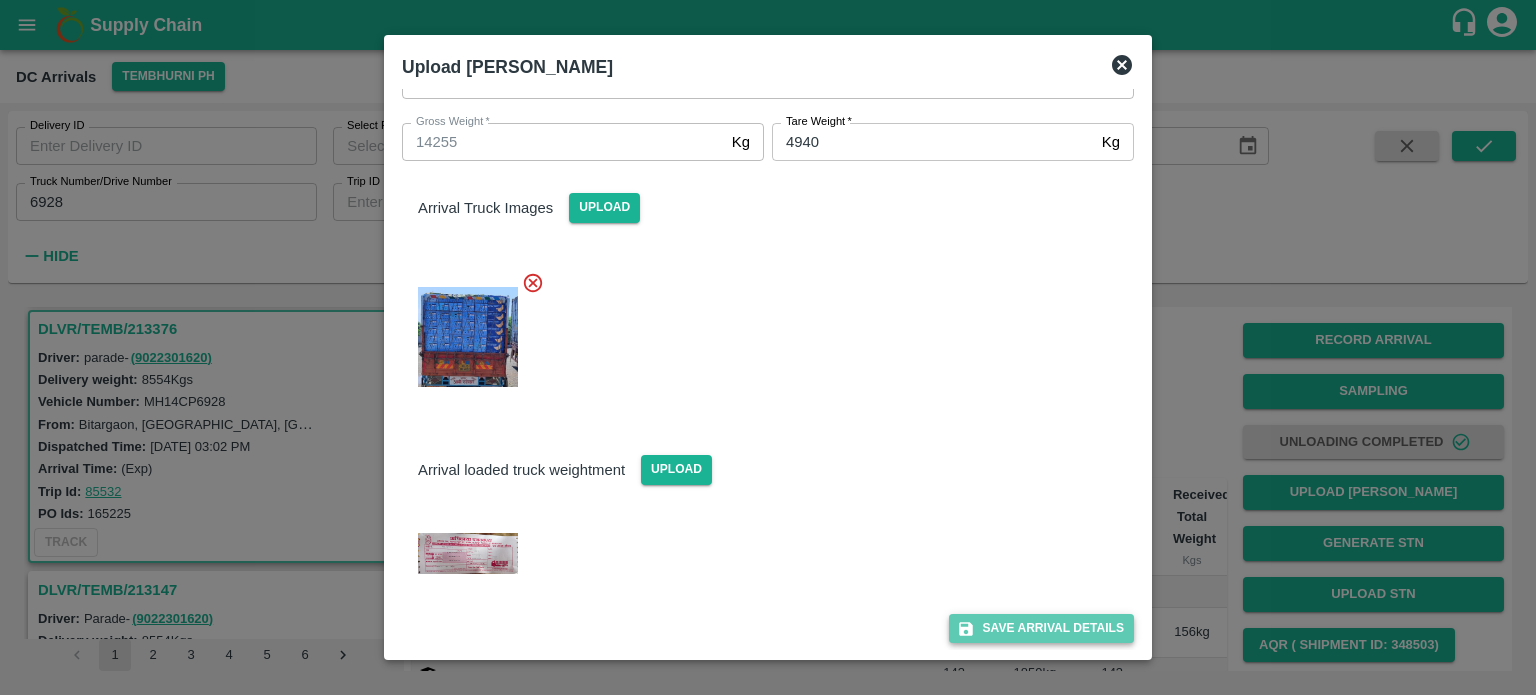 click on "Save Arrival Details" at bounding box center (1041, 628) 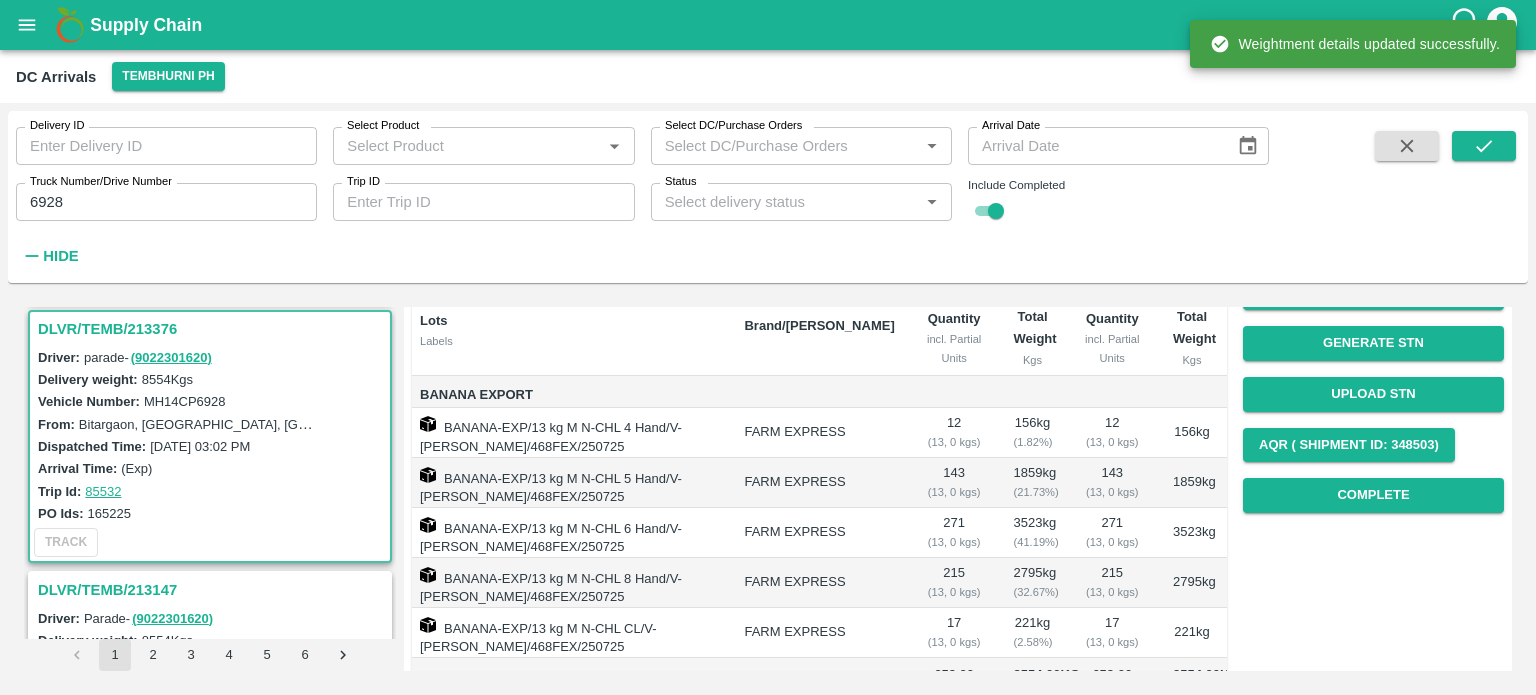 scroll, scrollTop: 203, scrollLeft: 0, axis: vertical 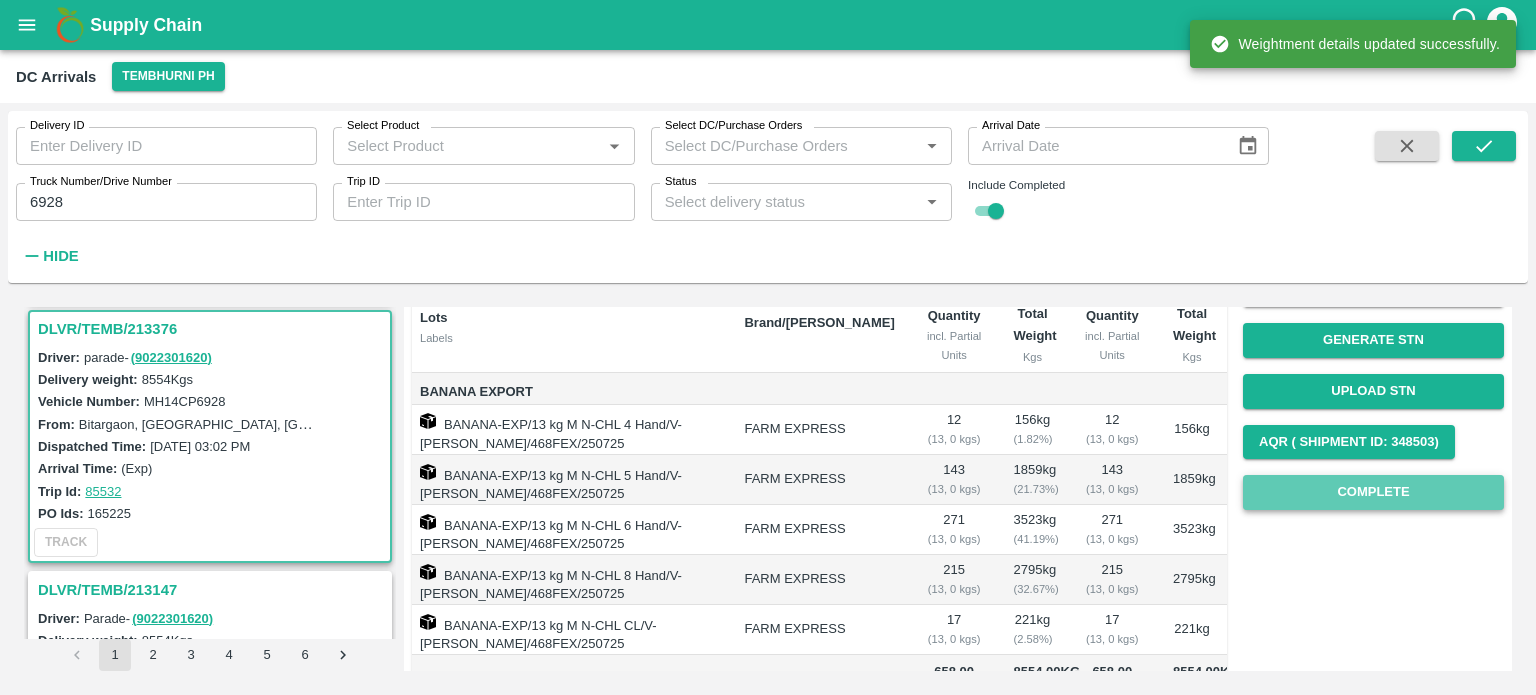 click on "Complete" at bounding box center [1373, 492] 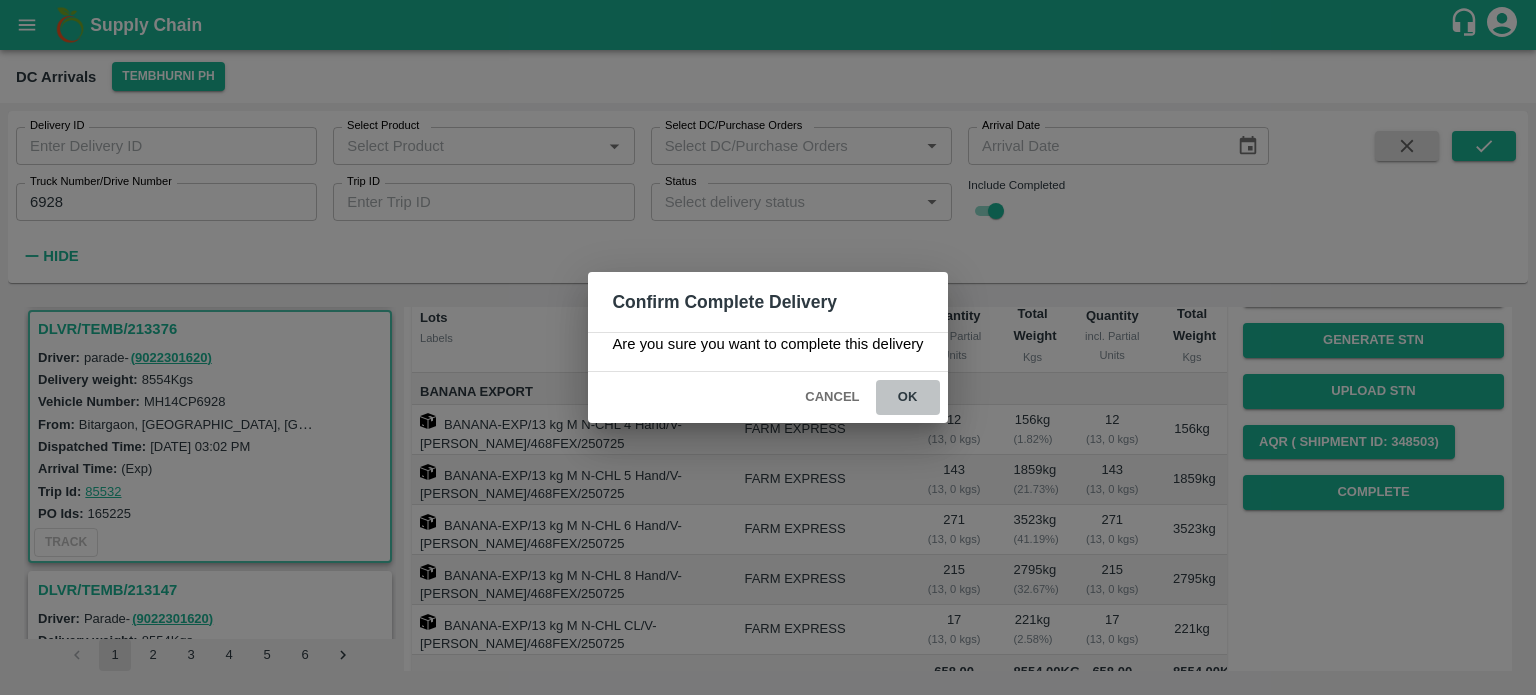 click on "ok" at bounding box center [908, 397] 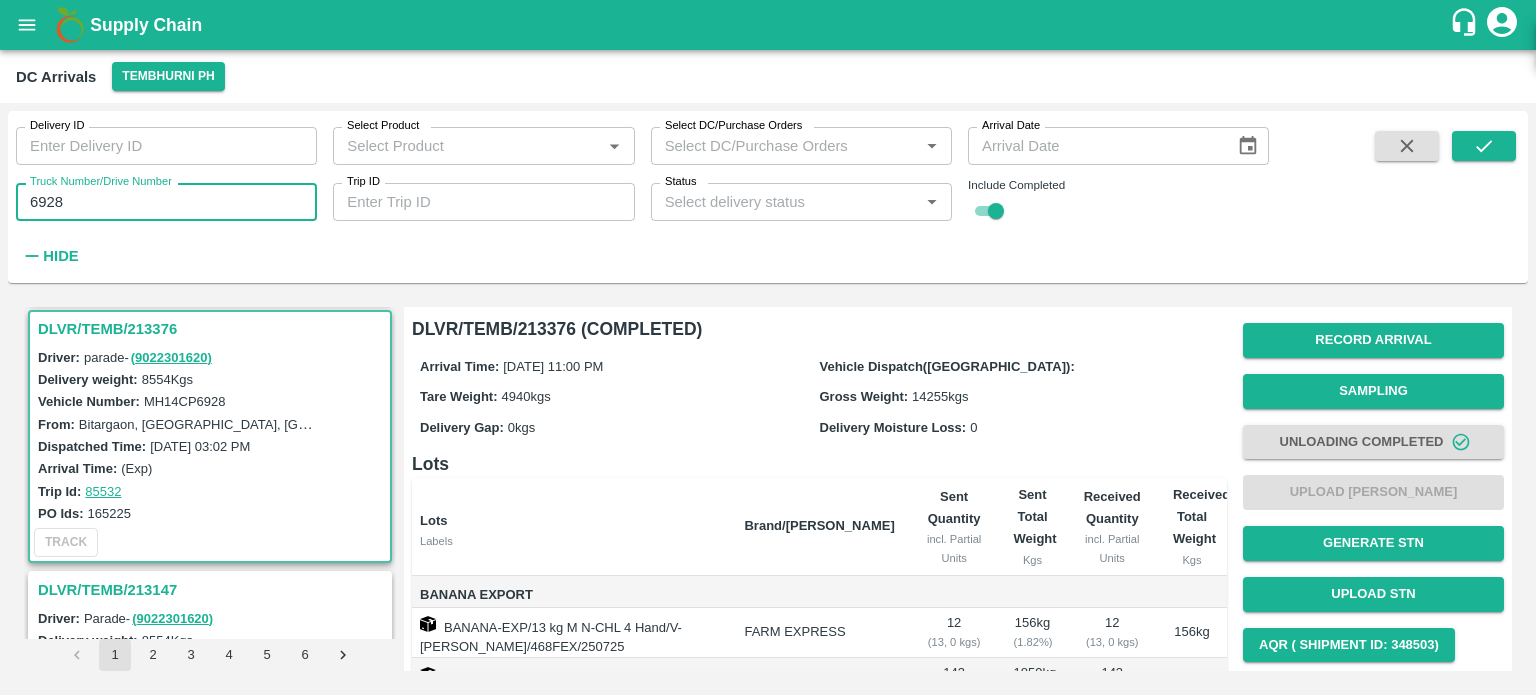 click on "6928" at bounding box center [166, 202] 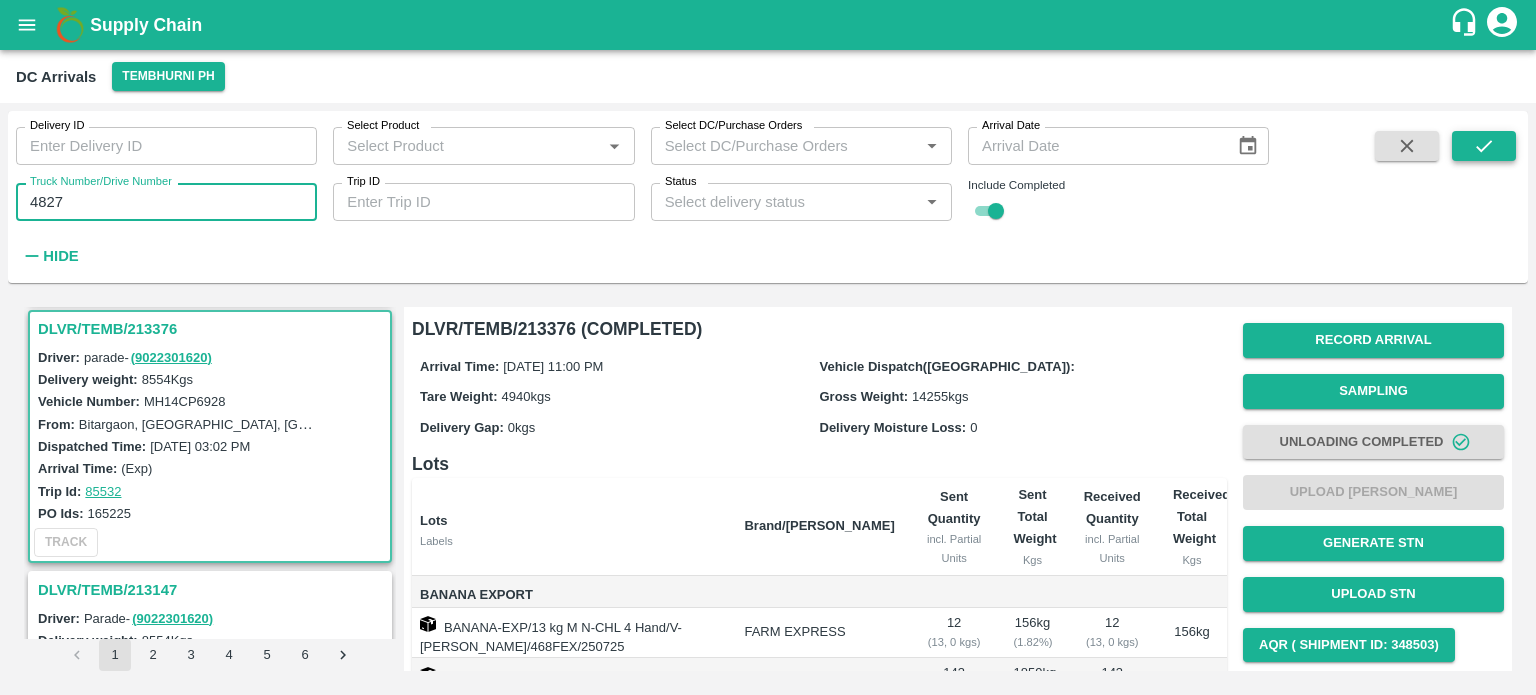 type on "4827" 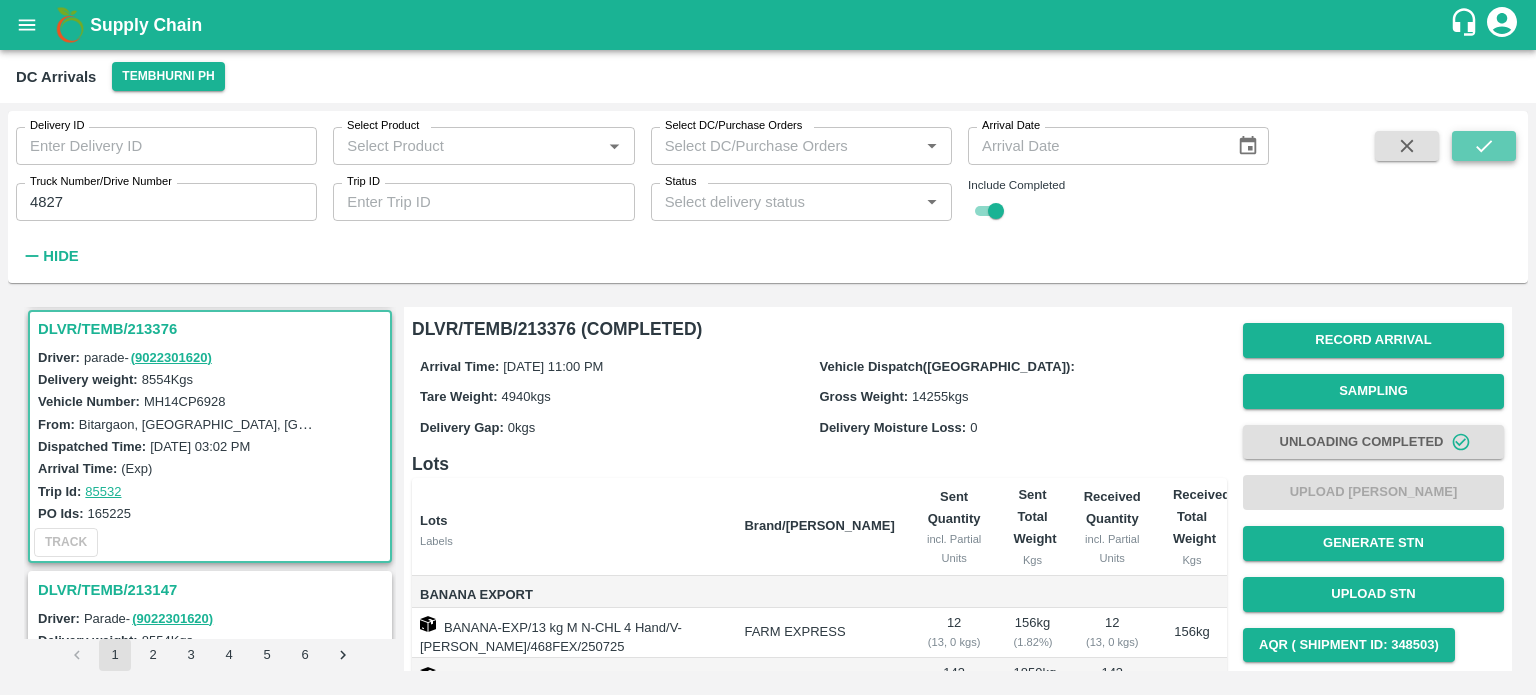 click 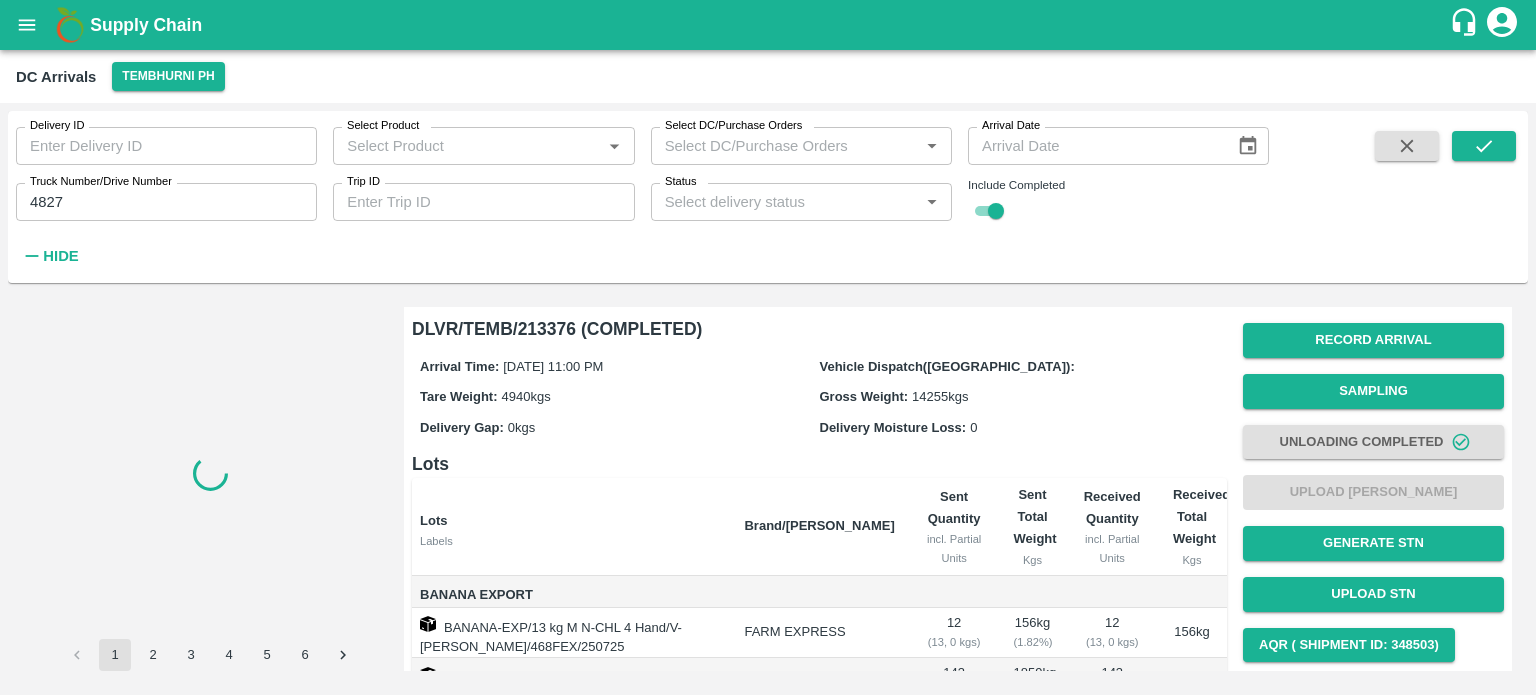 scroll, scrollTop: 0, scrollLeft: 0, axis: both 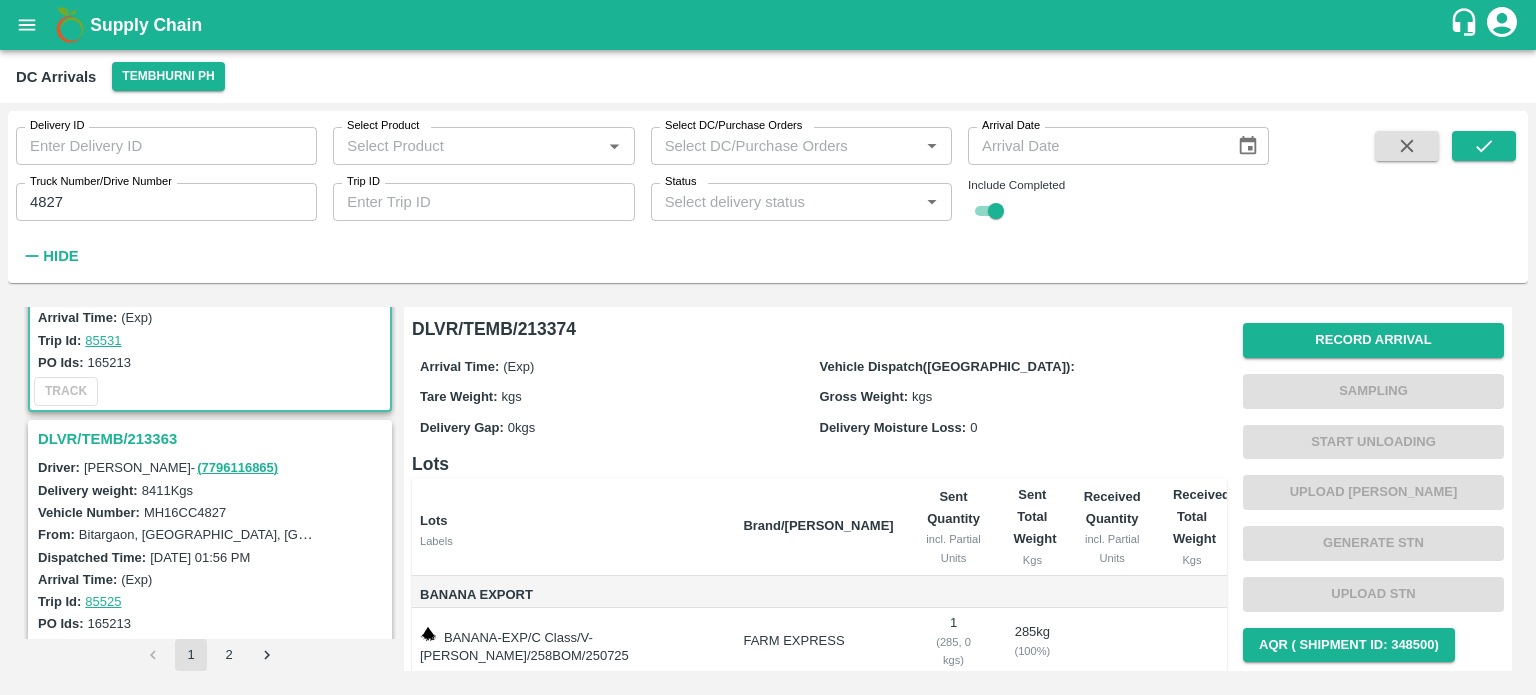 click on "DLVR/TEMB/213363" at bounding box center [213, 439] 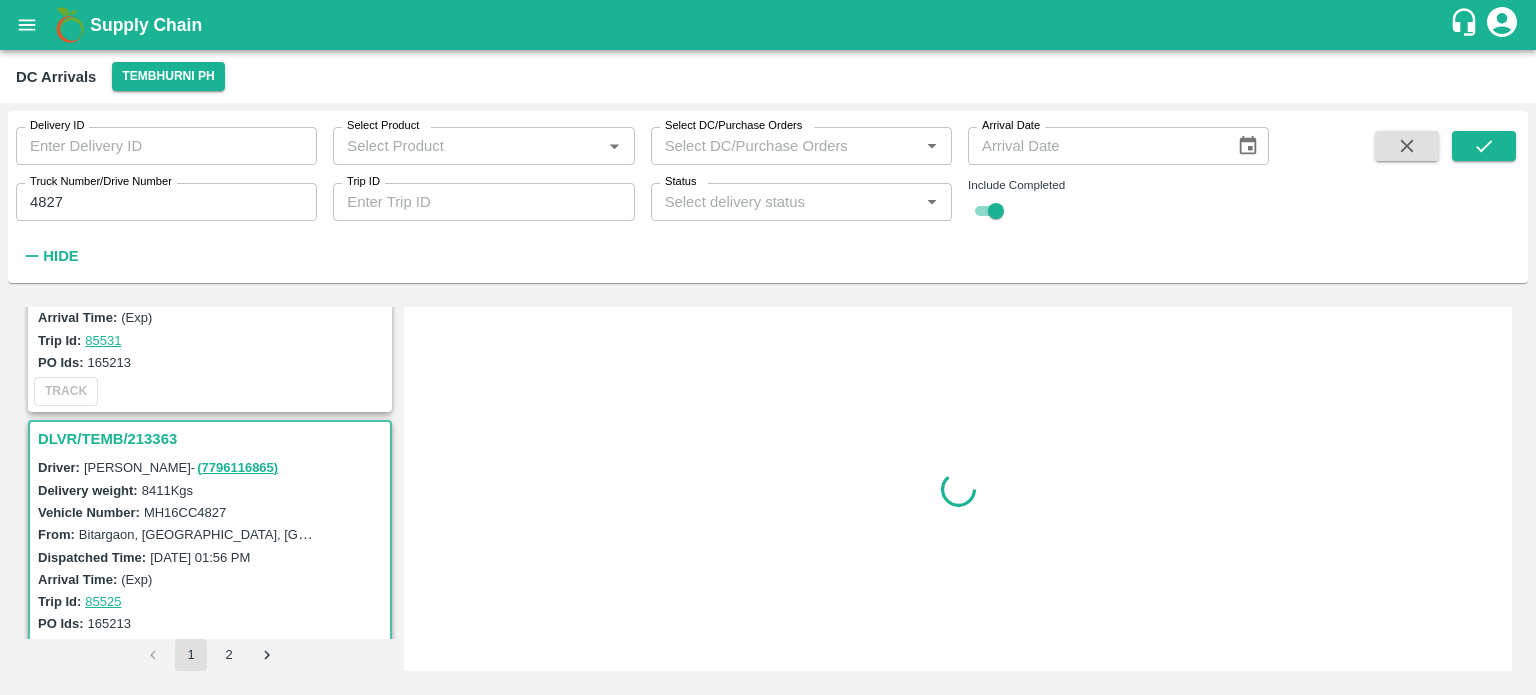 scroll, scrollTop: 268, scrollLeft: 0, axis: vertical 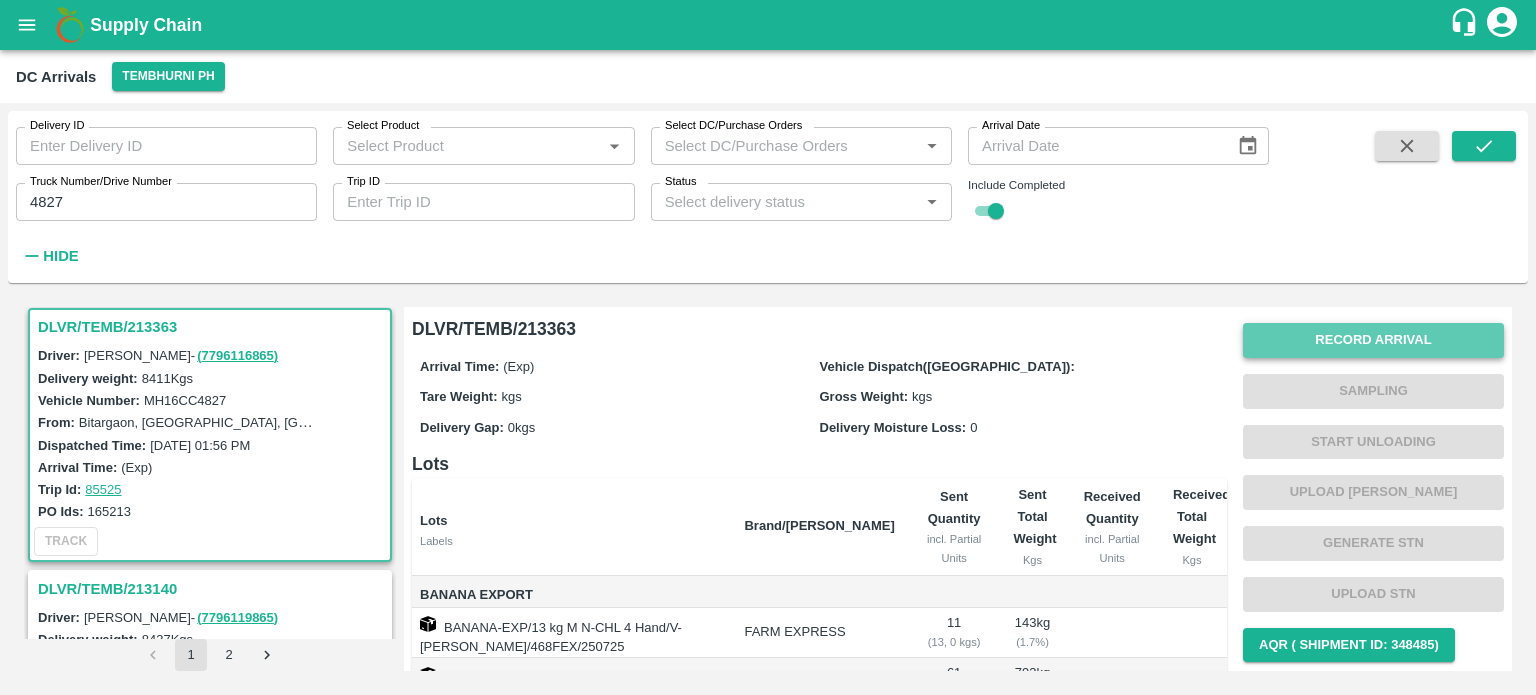 click on "Record Arrival" at bounding box center [1373, 340] 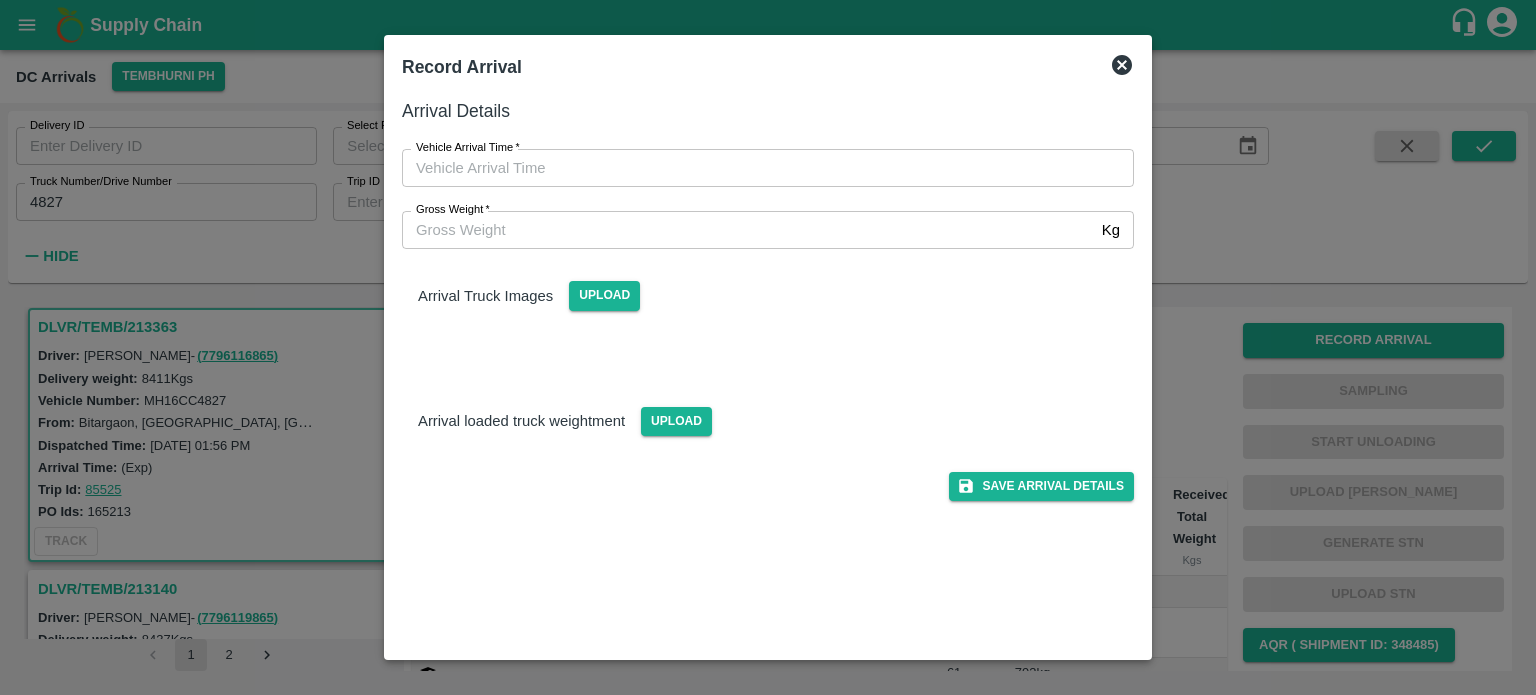 type on "DD/MM/YYYY hh:mm aa" 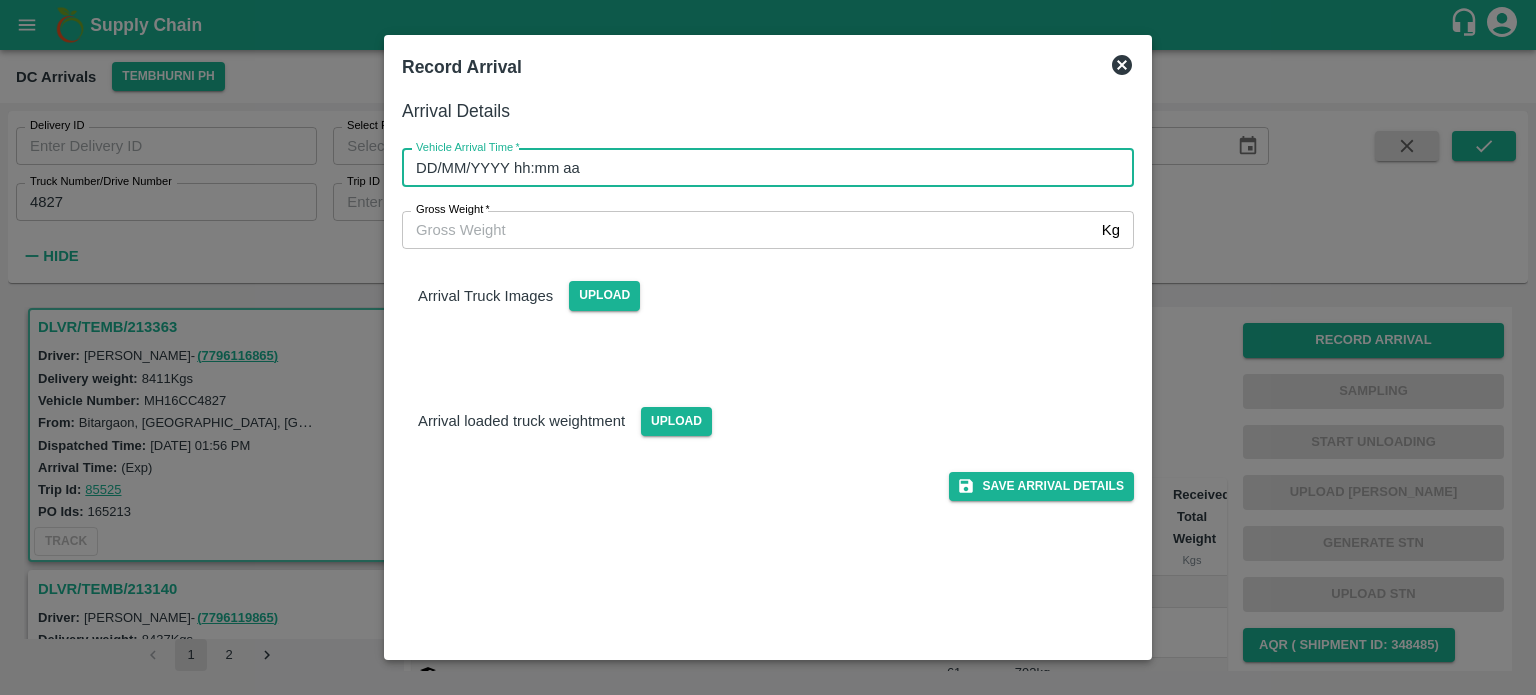 click on "DD/MM/YYYY hh:mm aa" at bounding box center (761, 168) 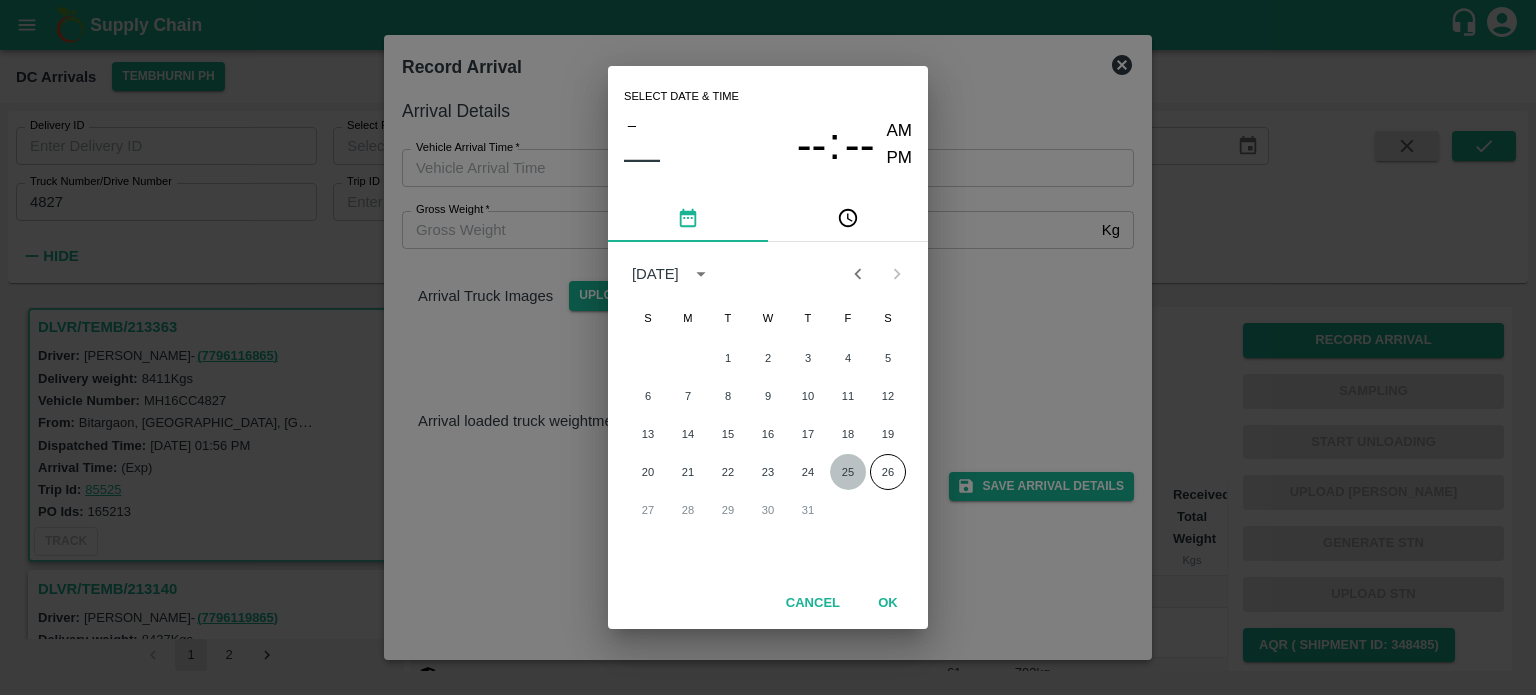click on "25" at bounding box center (848, 472) 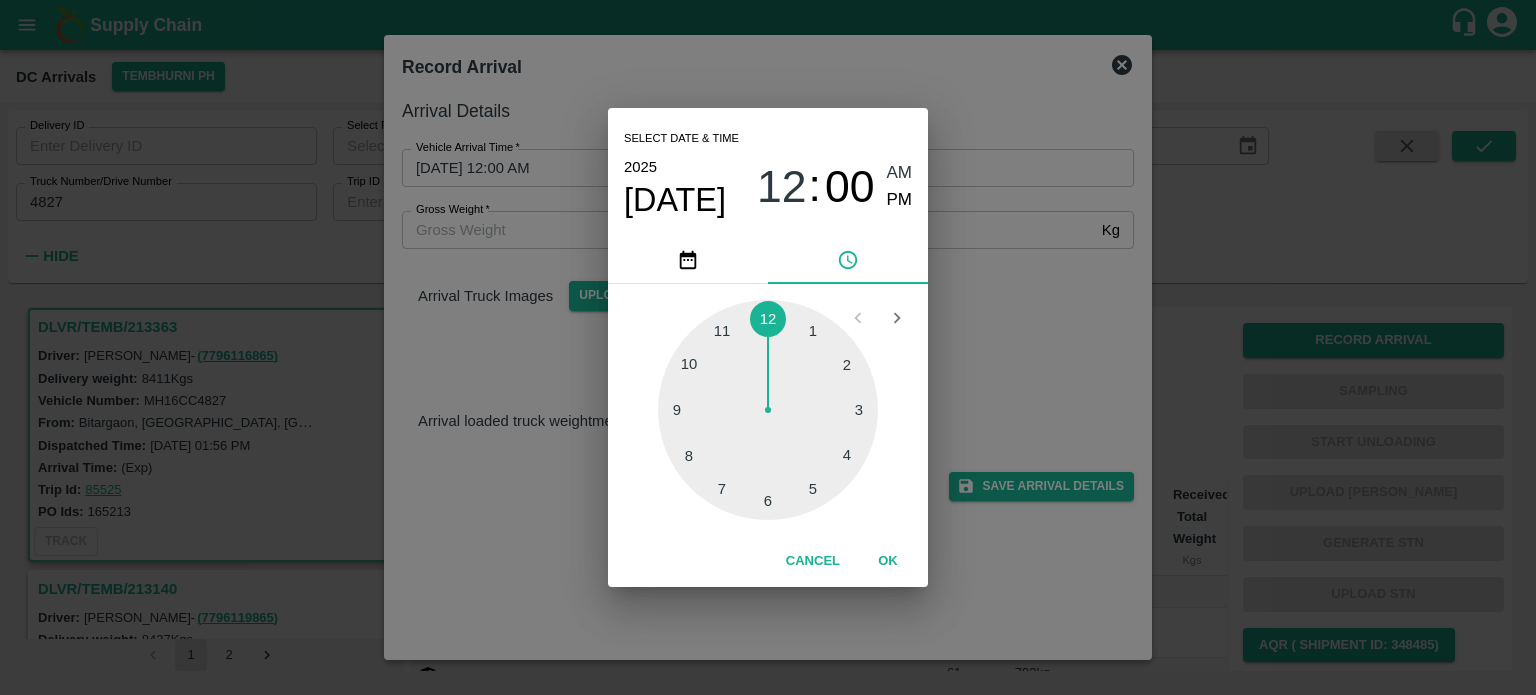 click at bounding box center (768, 410) 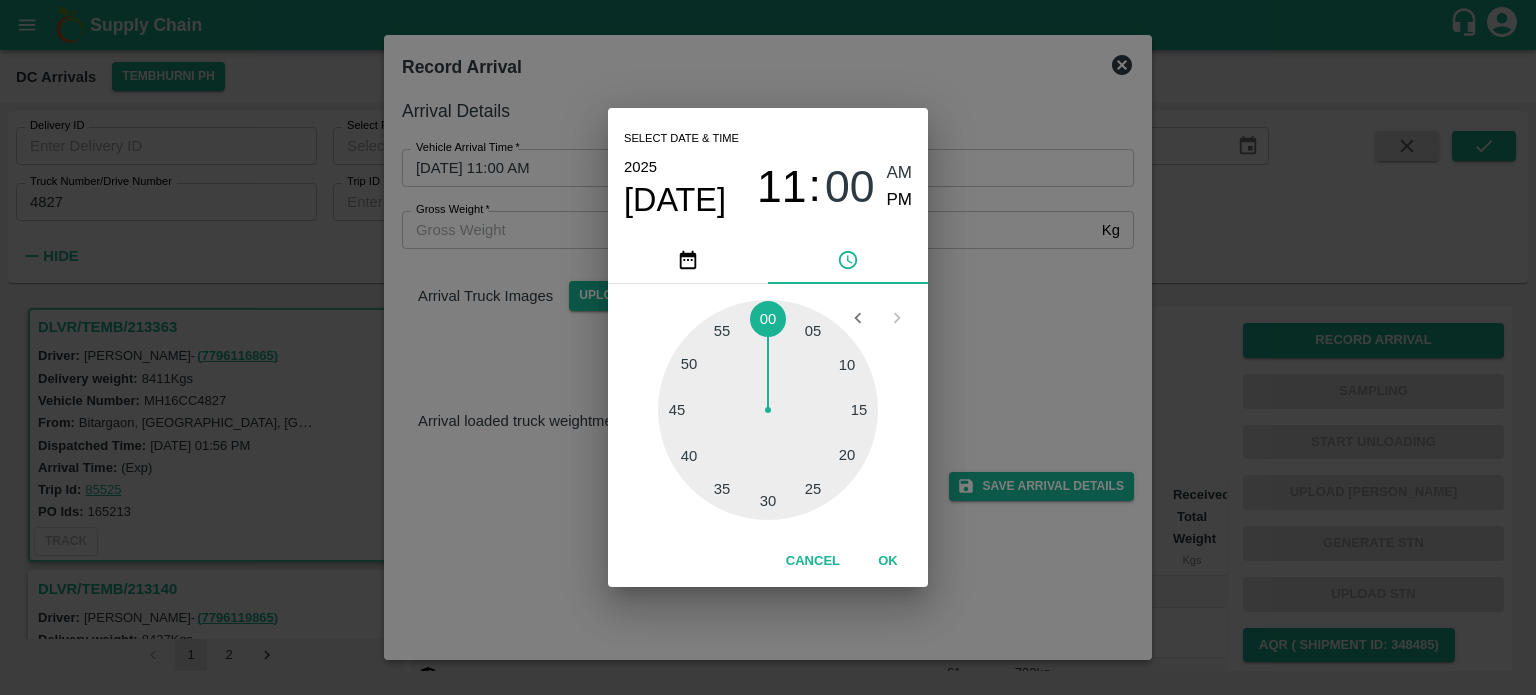 click at bounding box center (768, 410) 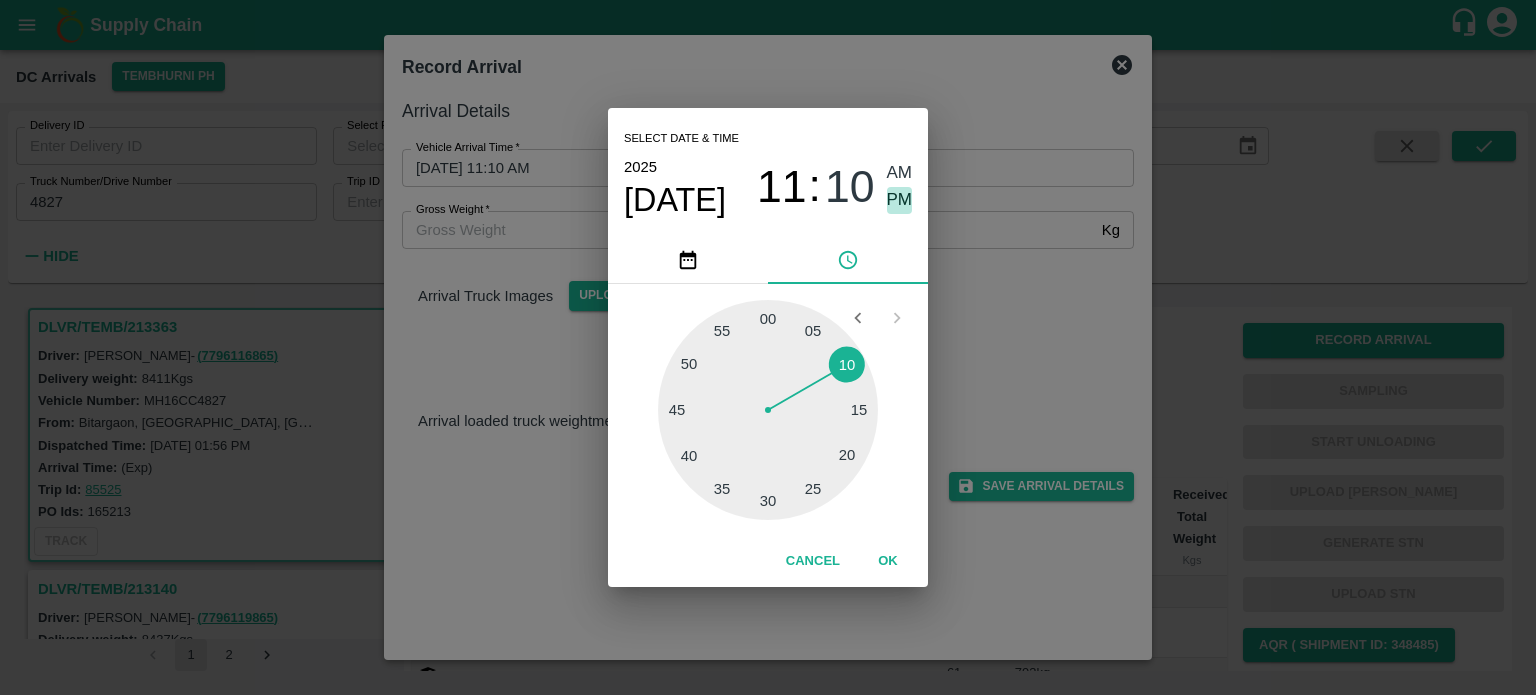 click on "PM" at bounding box center (900, 200) 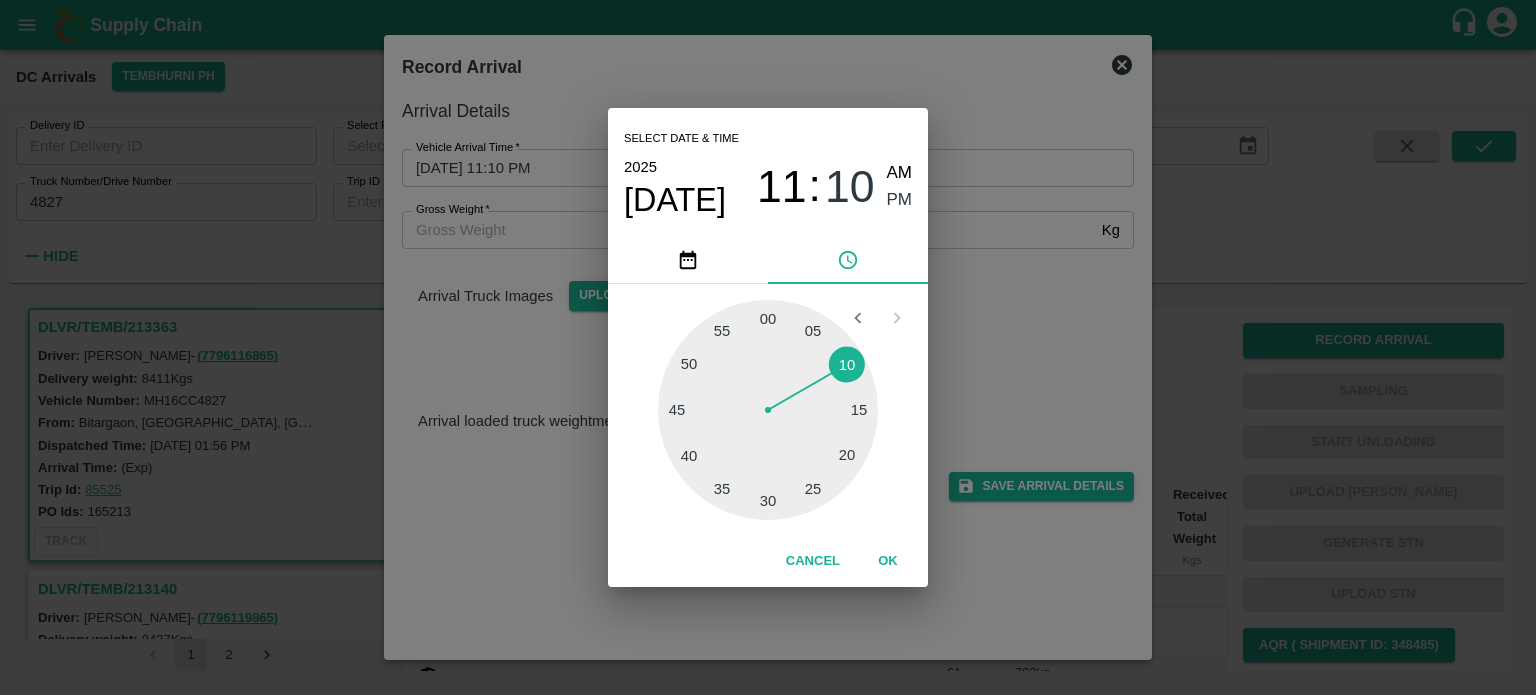 click on "Select date & time [DATE] 11 : 10 AM PM 05 10 15 20 25 30 35 40 45 50 55 00 Cancel OK" at bounding box center [768, 347] 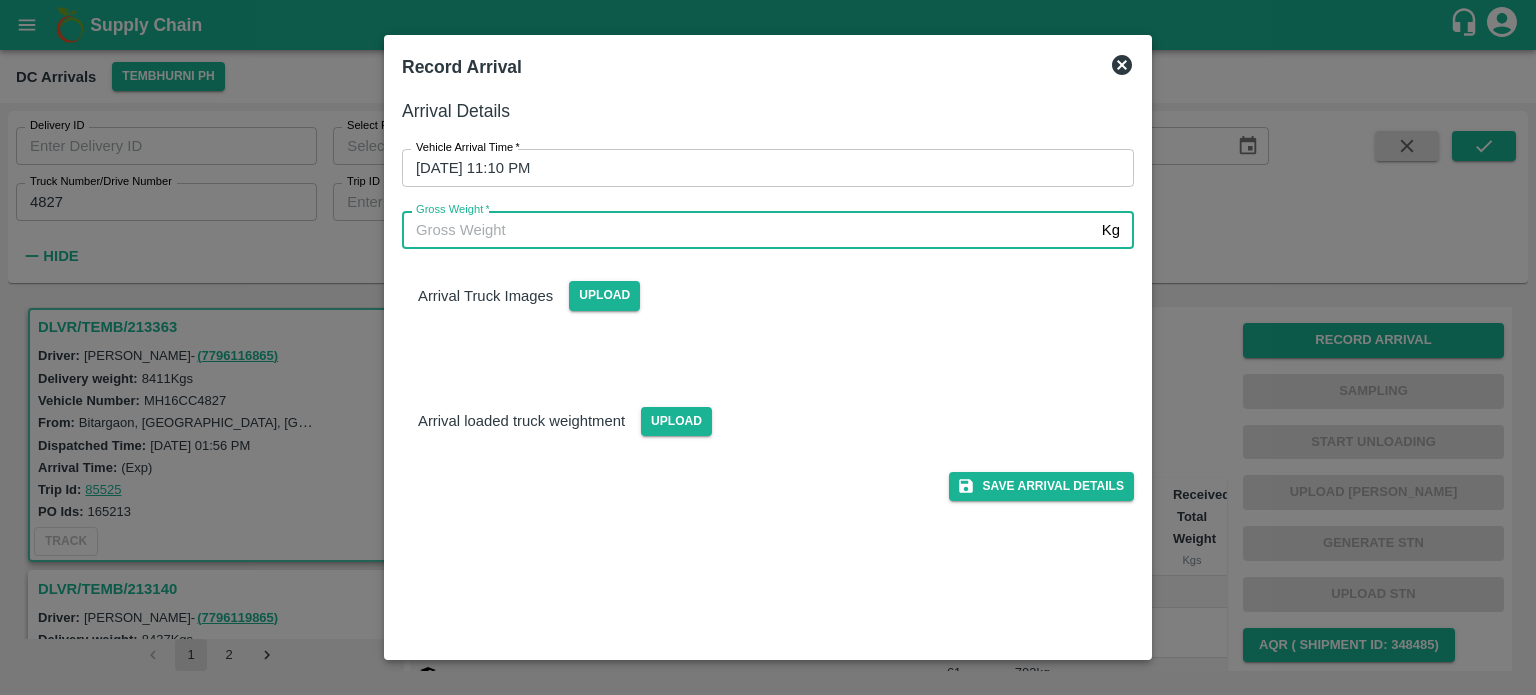 click on "Gross Weight   *" at bounding box center (748, 230) 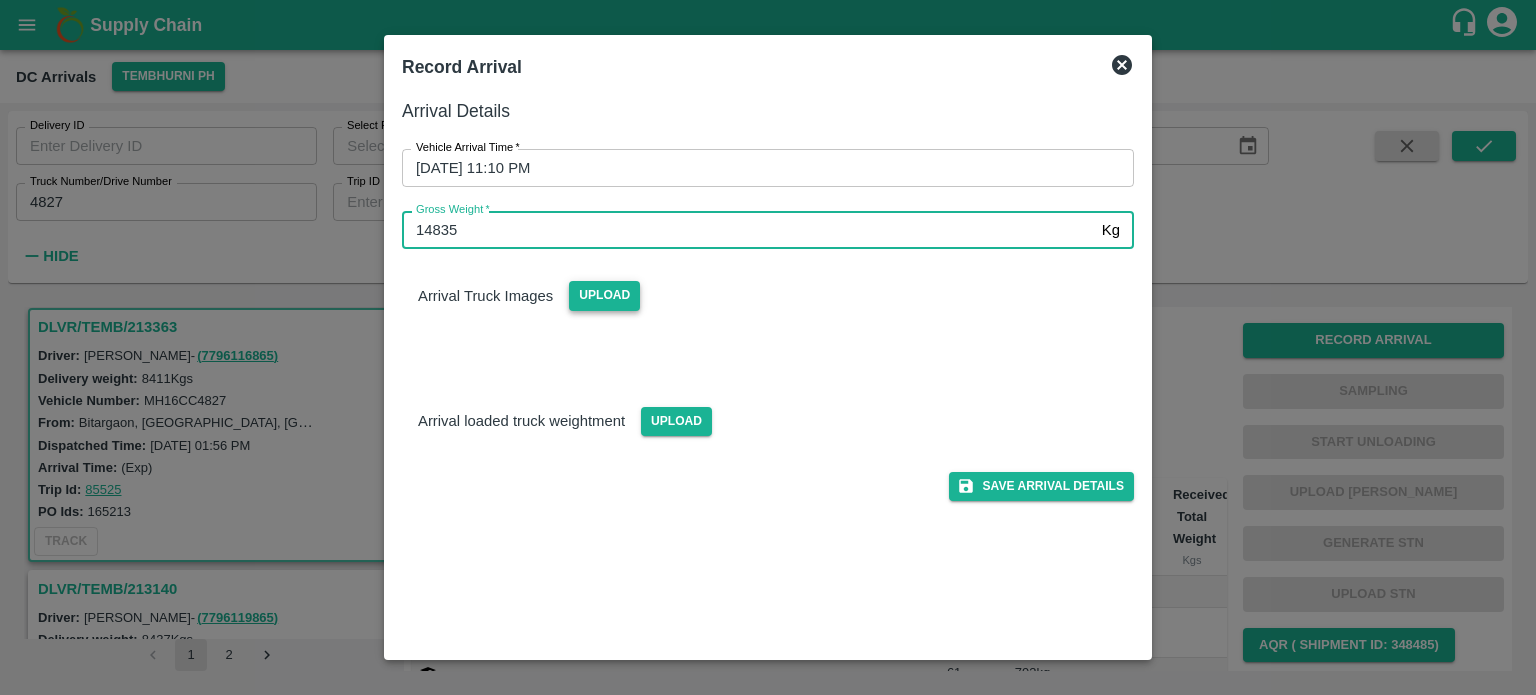 type on "14835" 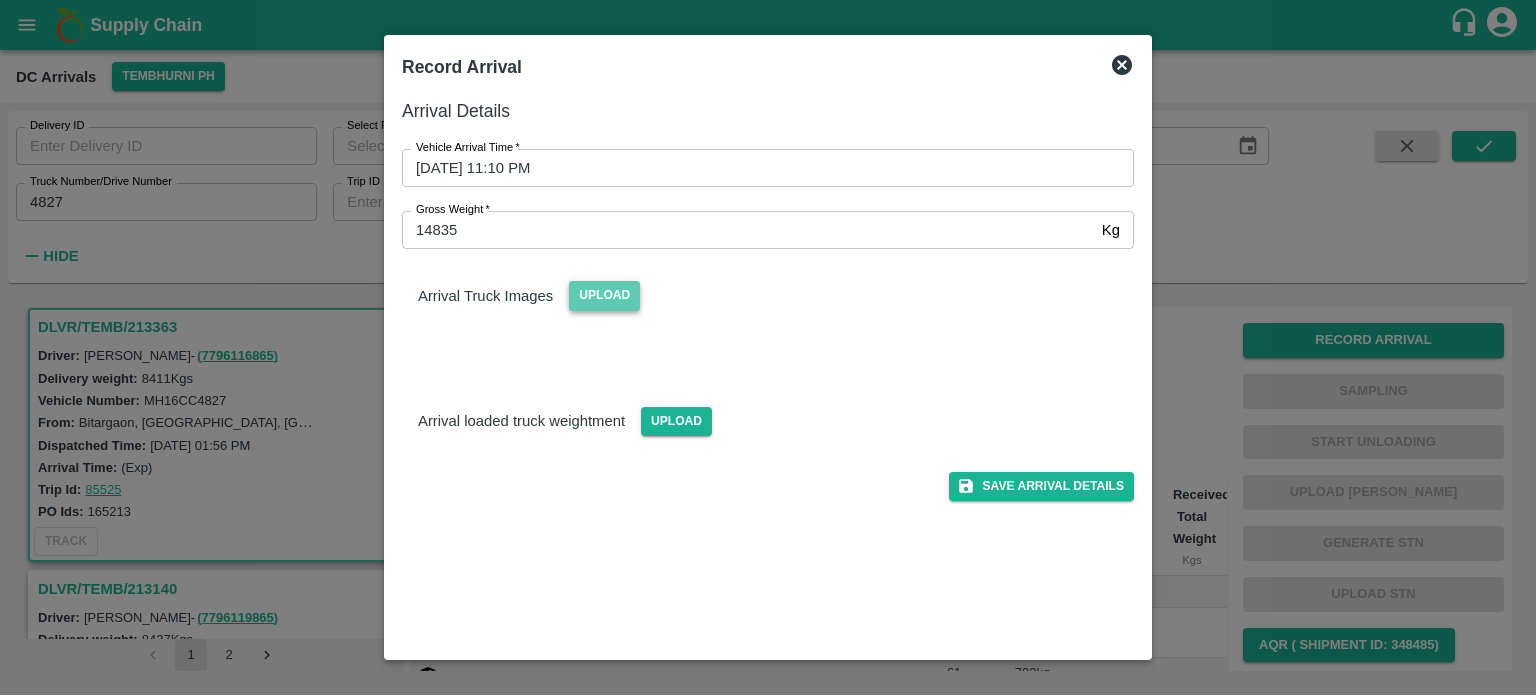 click on "Upload" at bounding box center (604, 295) 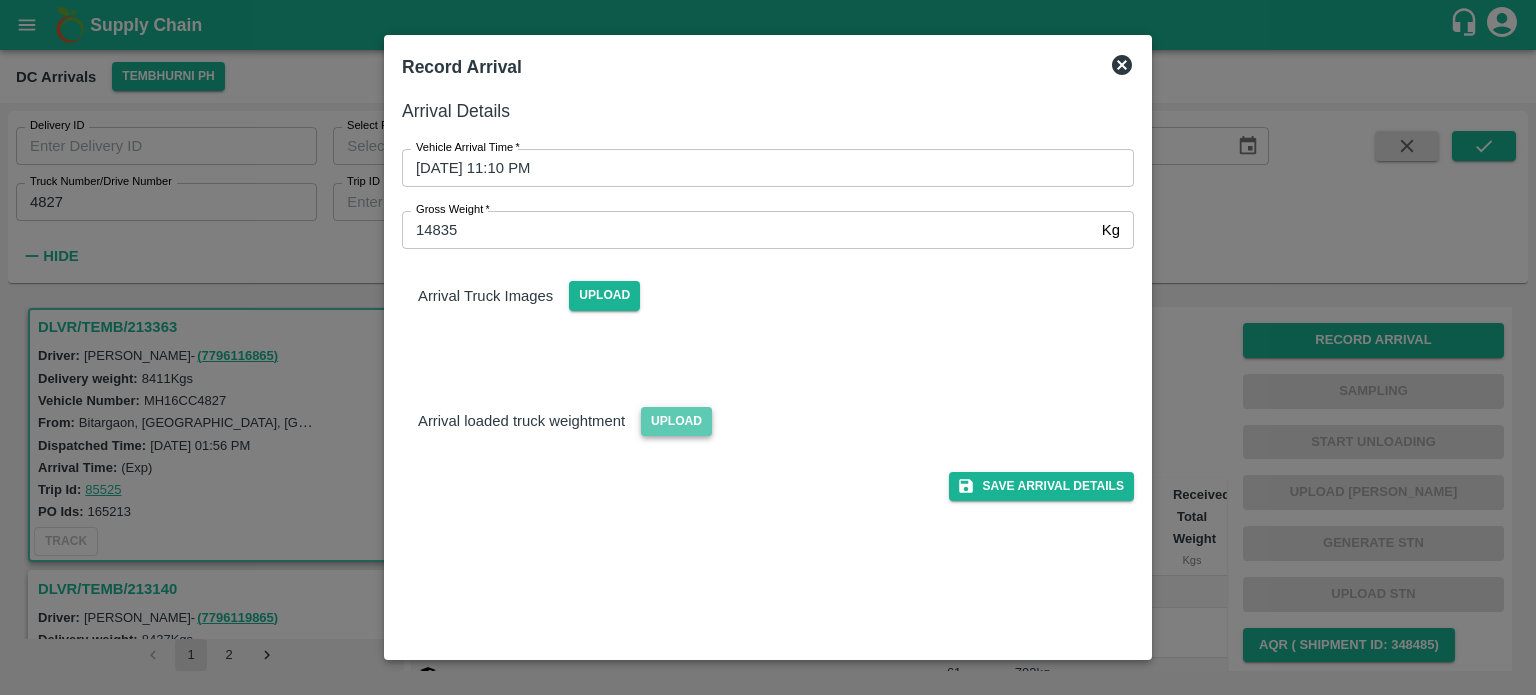 click on "Upload" at bounding box center [676, 421] 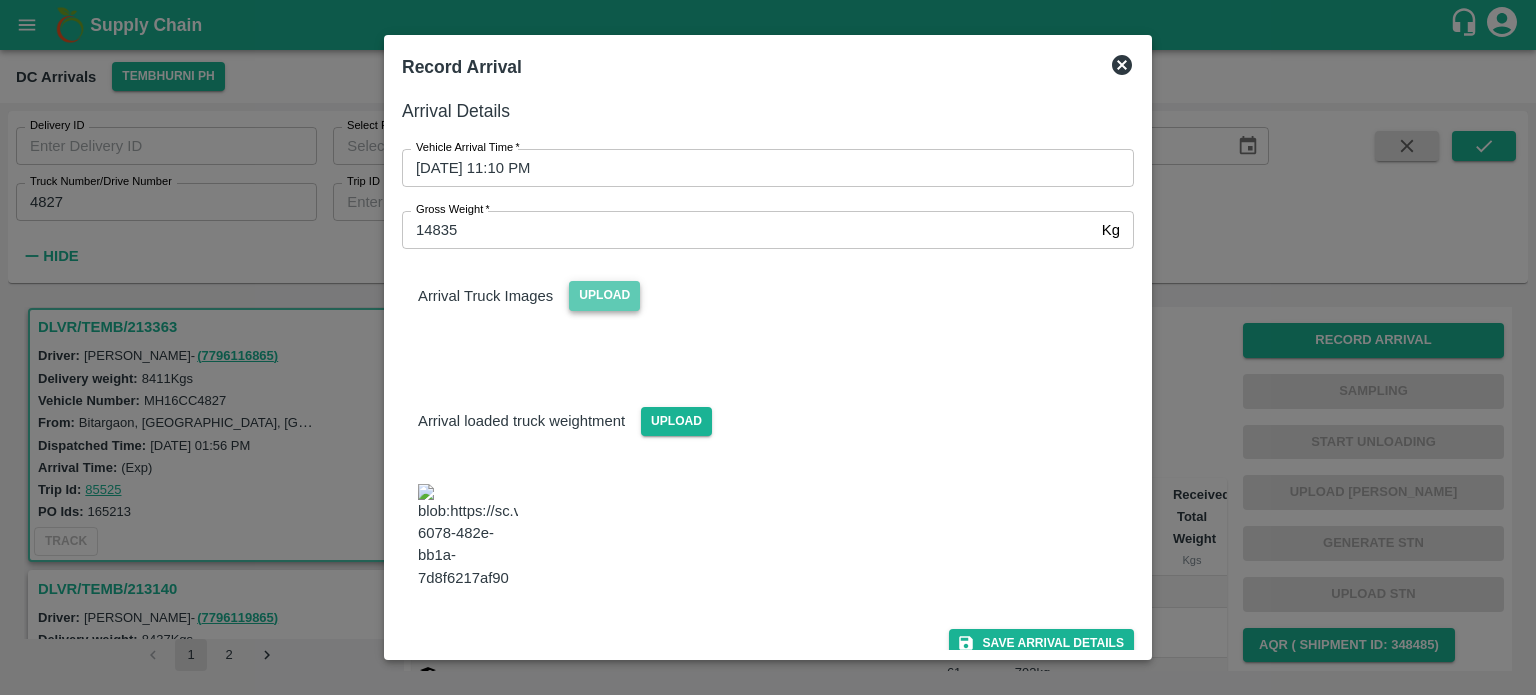 click on "Upload" at bounding box center [604, 295] 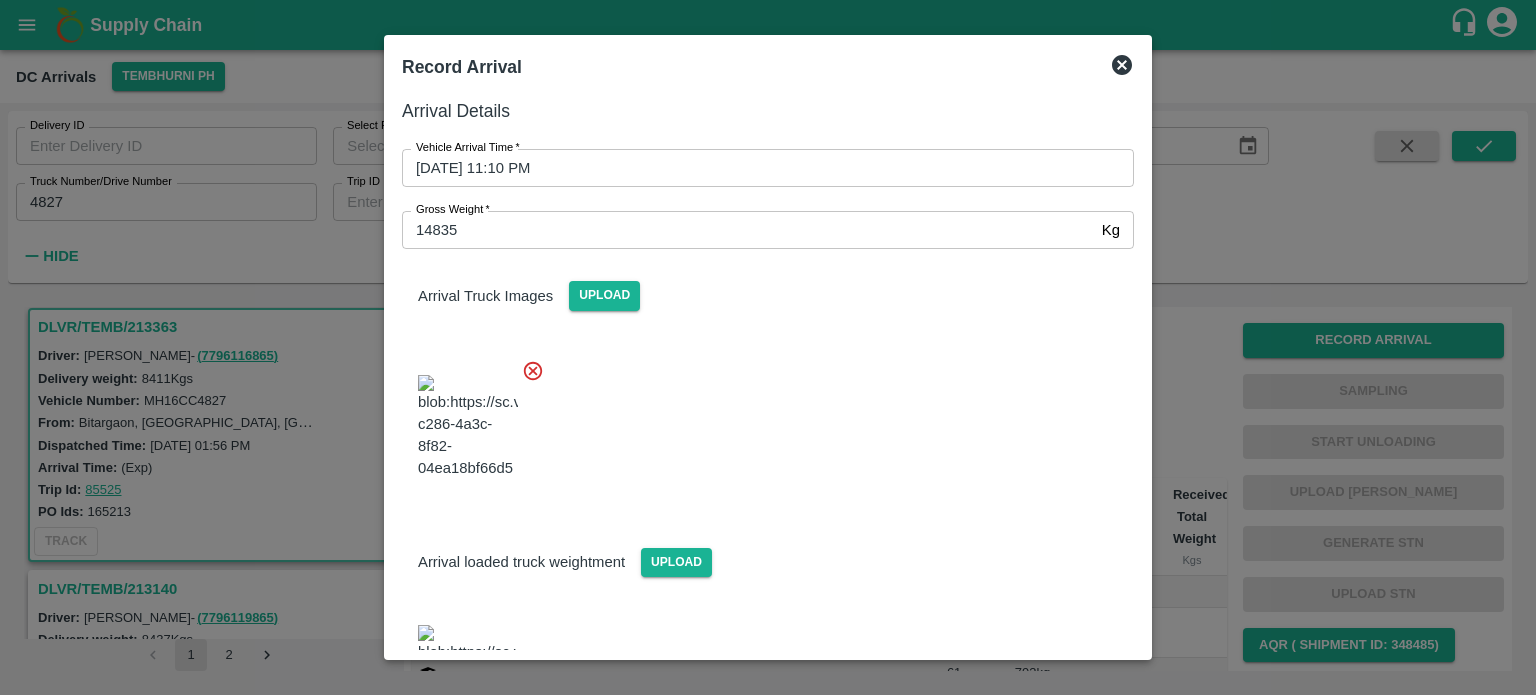 click at bounding box center [760, 421] 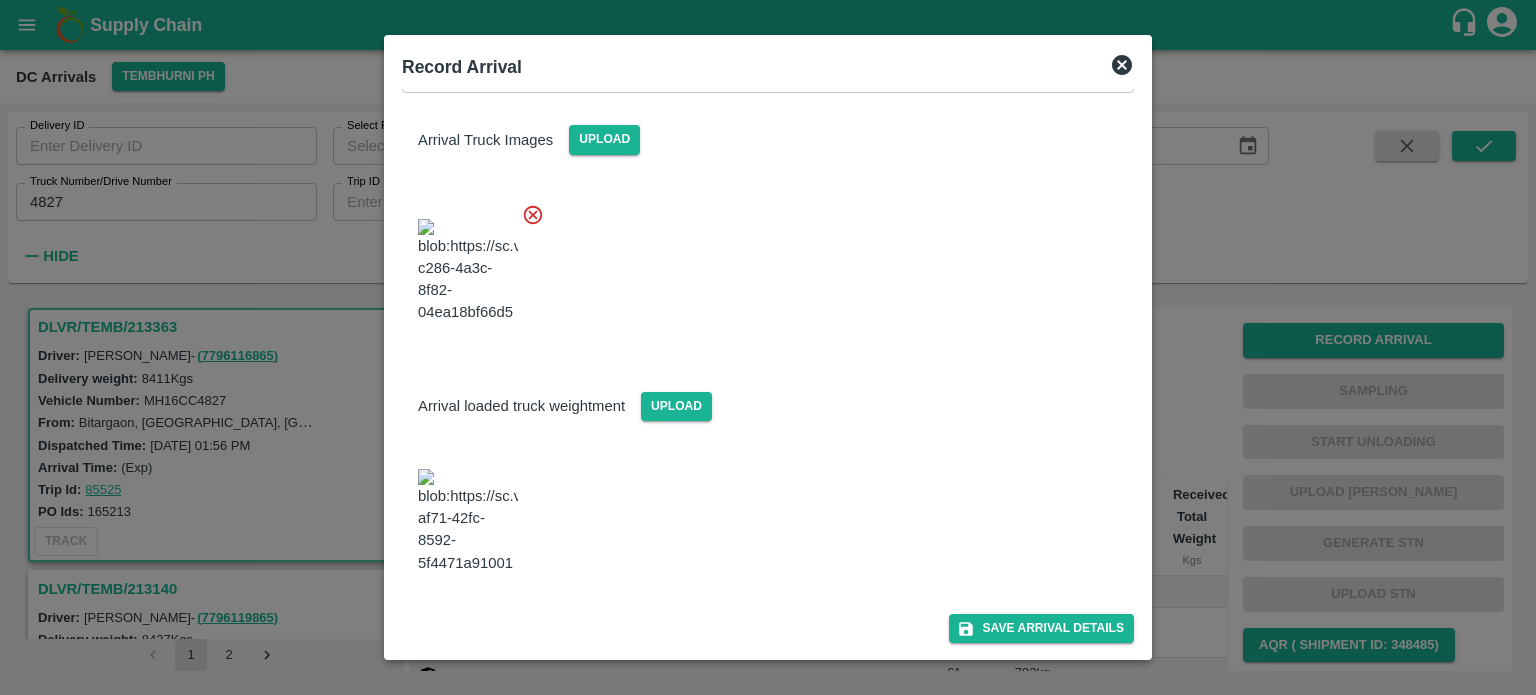 scroll, scrollTop: 212, scrollLeft: 0, axis: vertical 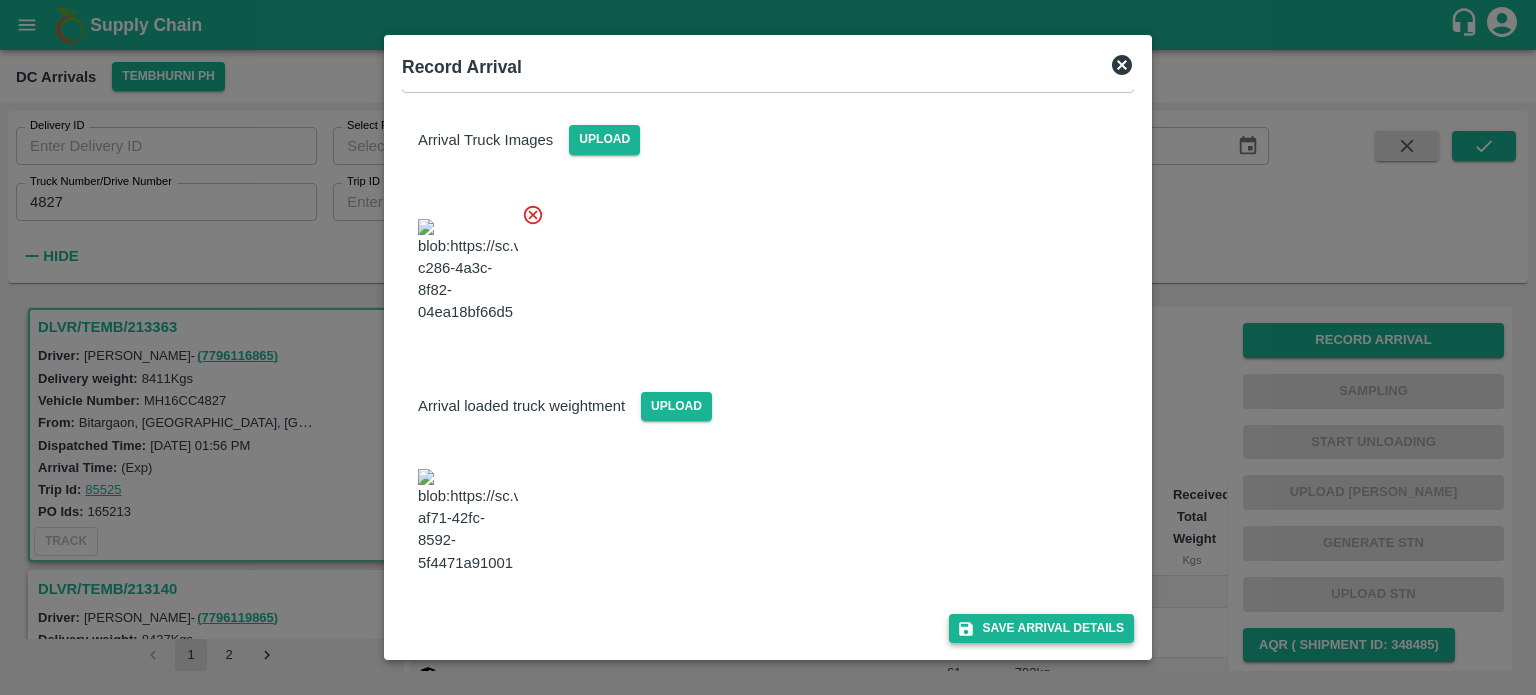 click on "Save Arrival Details" at bounding box center [1041, 628] 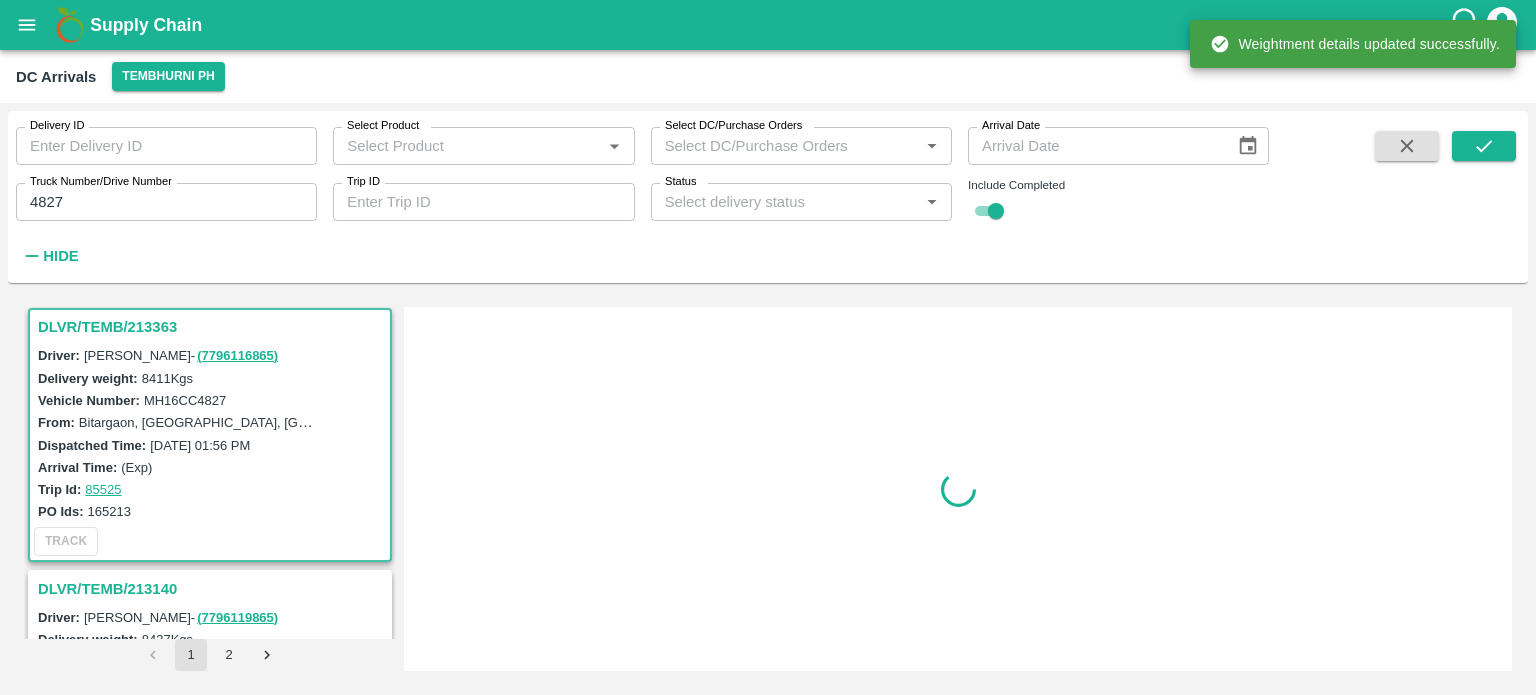 scroll, scrollTop: 0, scrollLeft: 0, axis: both 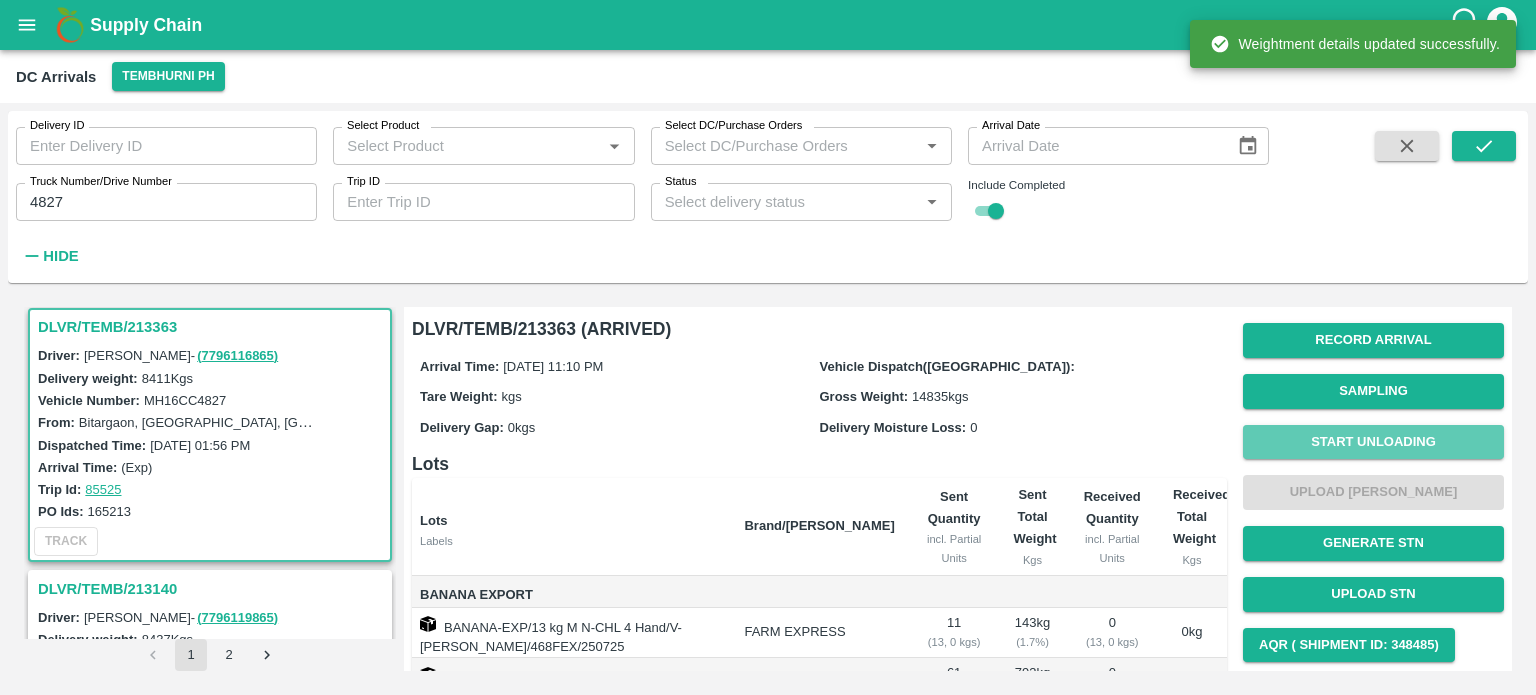 click on "Start Unloading" at bounding box center [1373, 442] 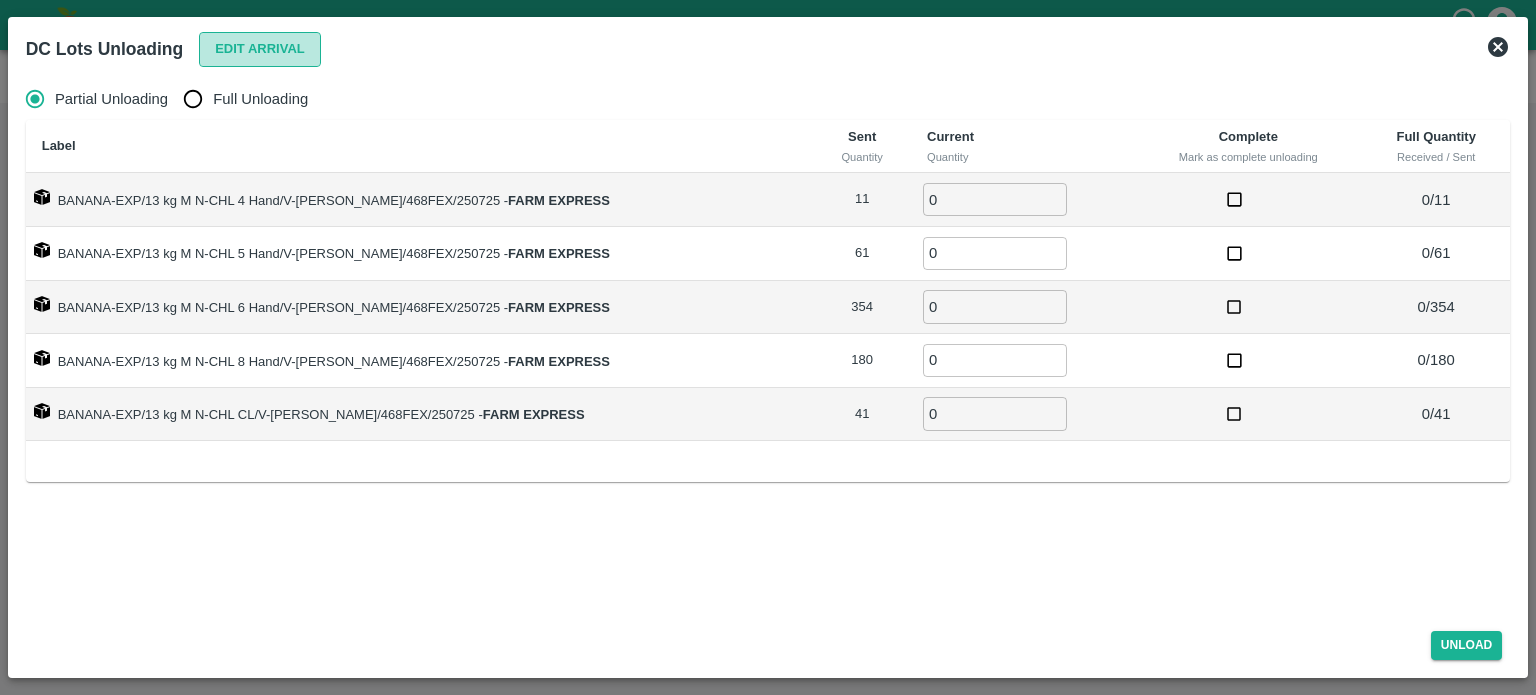 click on "Edit Arrival" at bounding box center [260, 49] 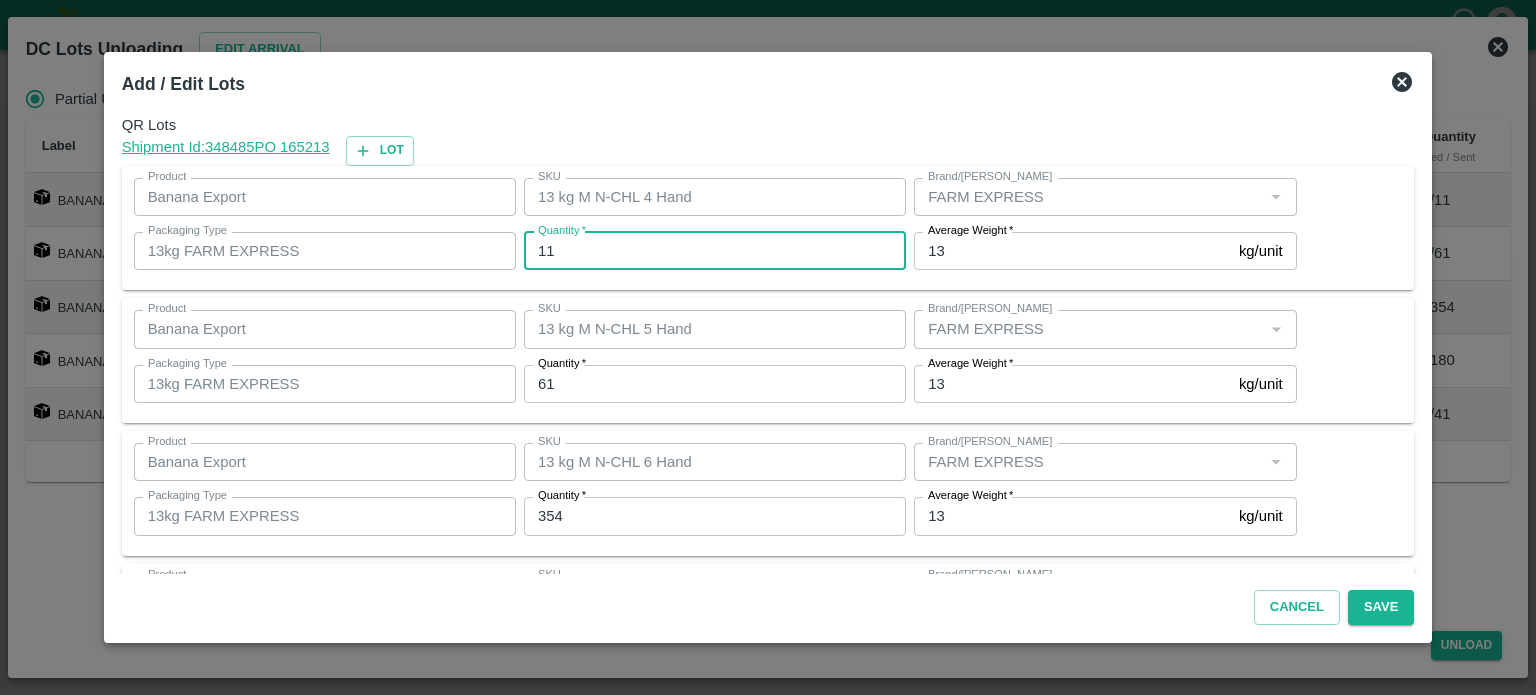 click on "11" at bounding box center (715, 251) 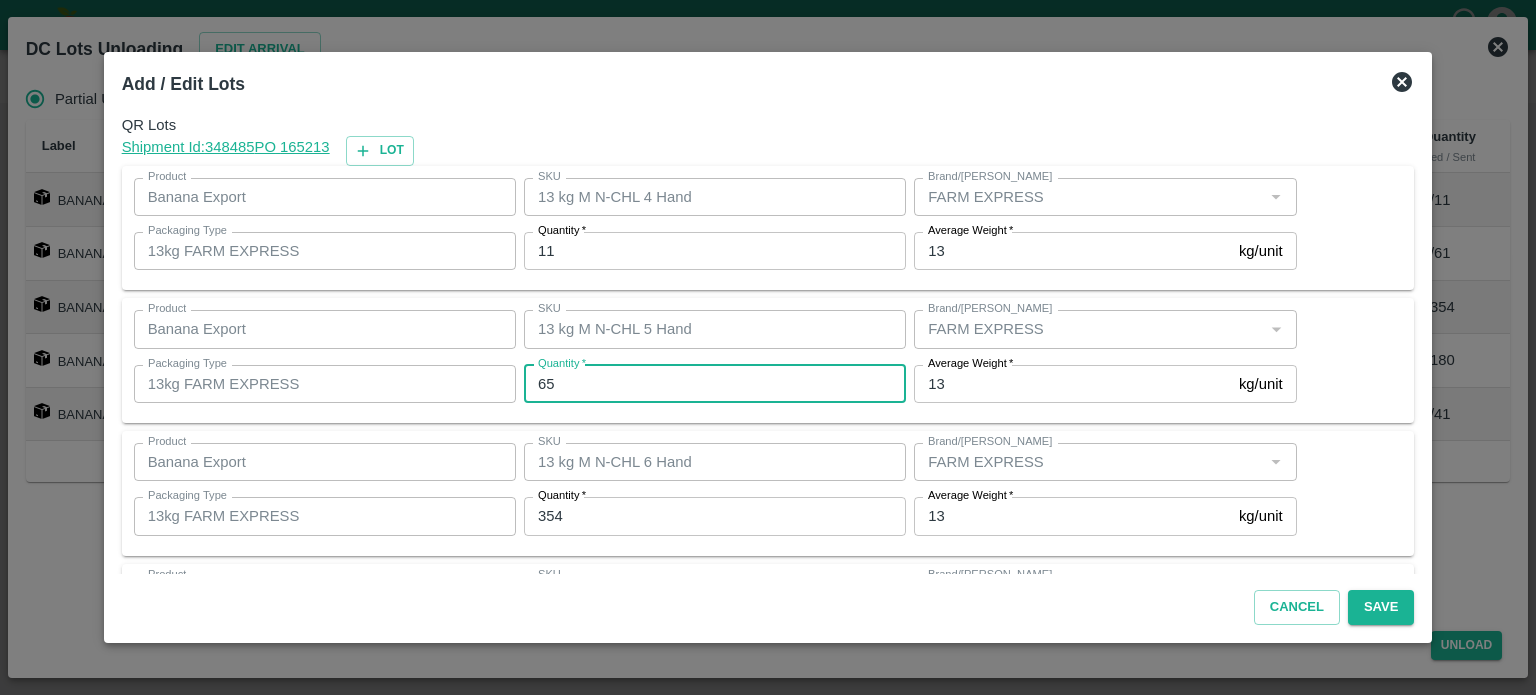type on "65" 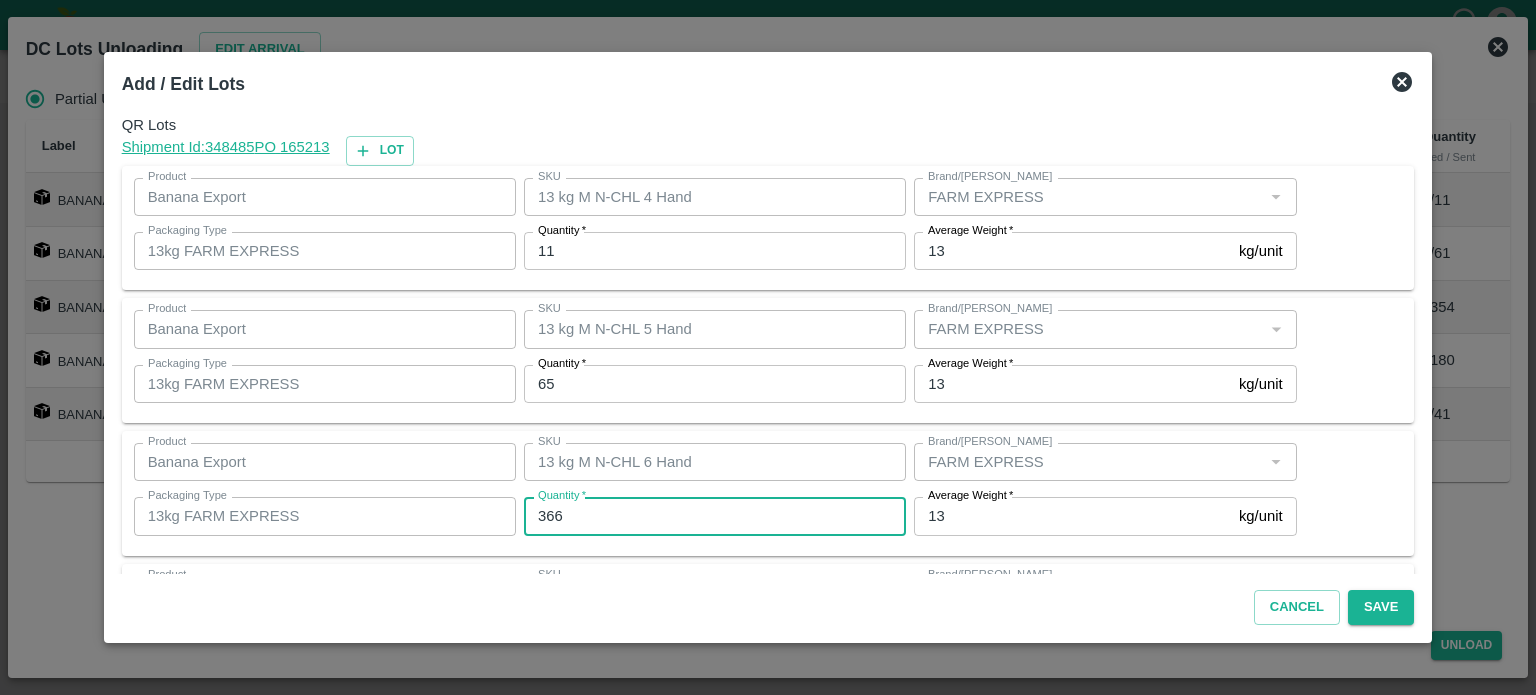 type on "366" 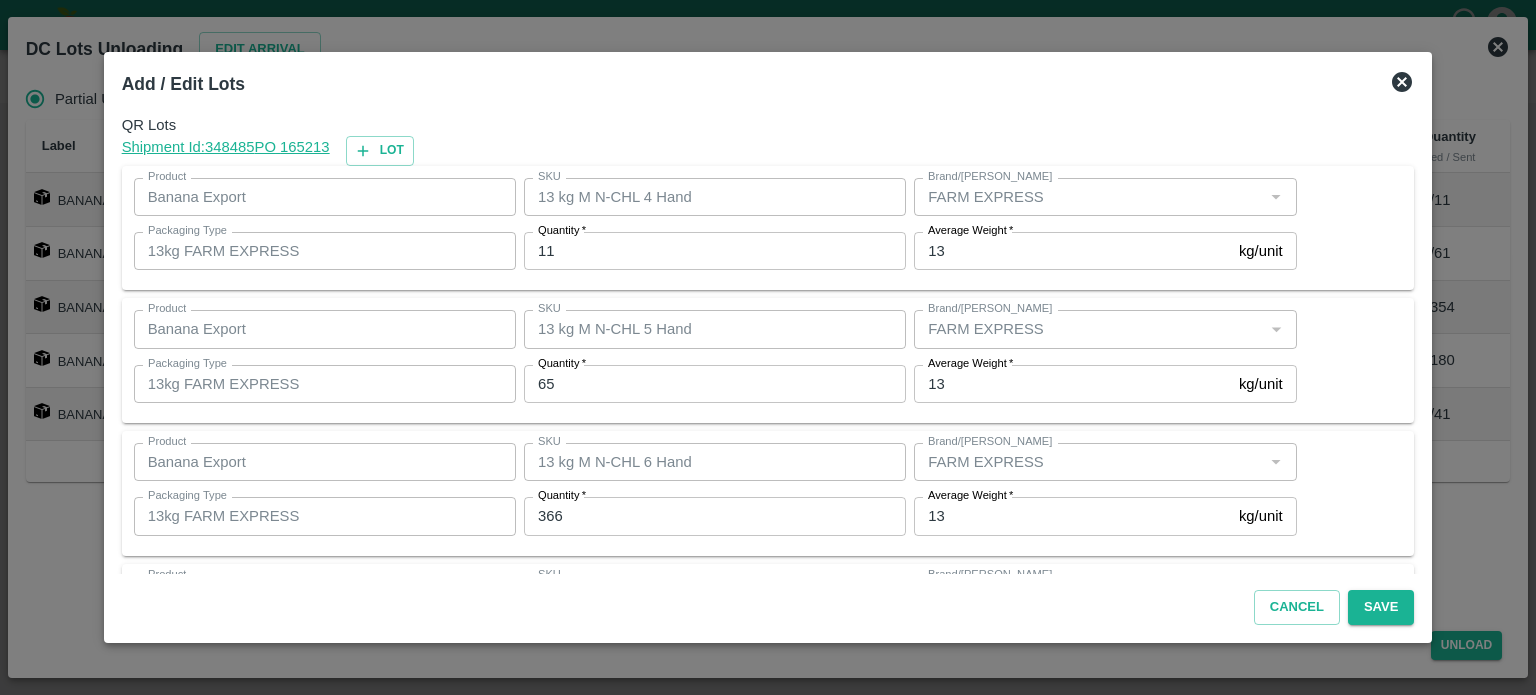 scroll, scrollTop: 262, scrollLeft: 0, axis: vertical 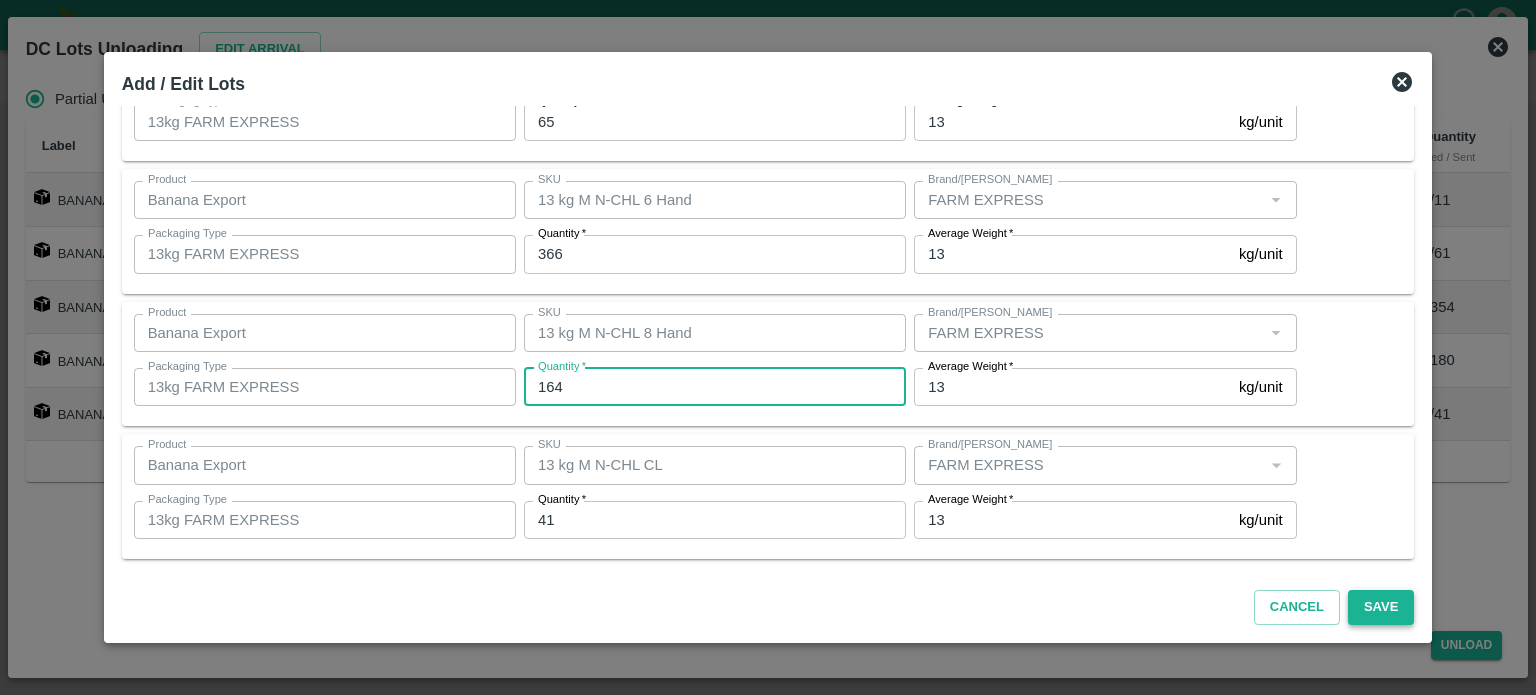 type on "164" 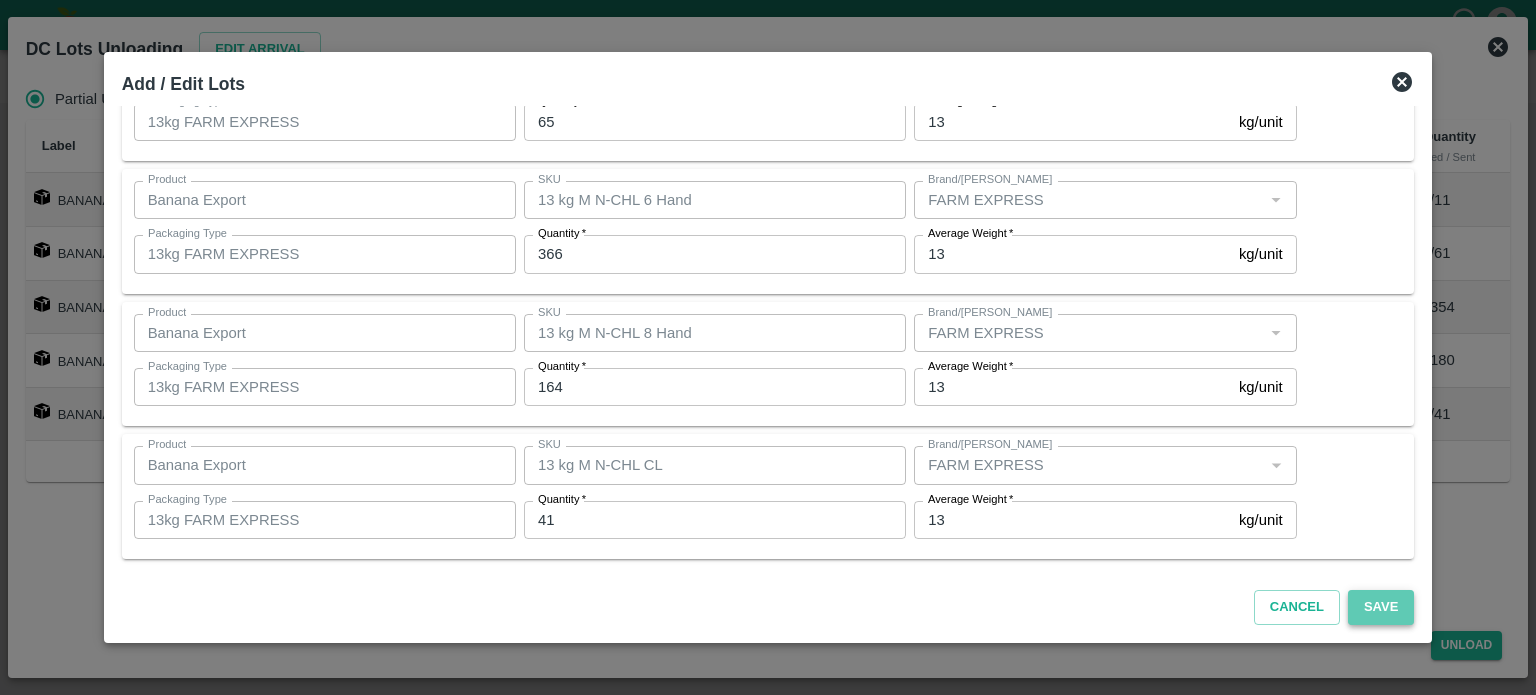 click on "Save" at bounding box center [1381, 607] 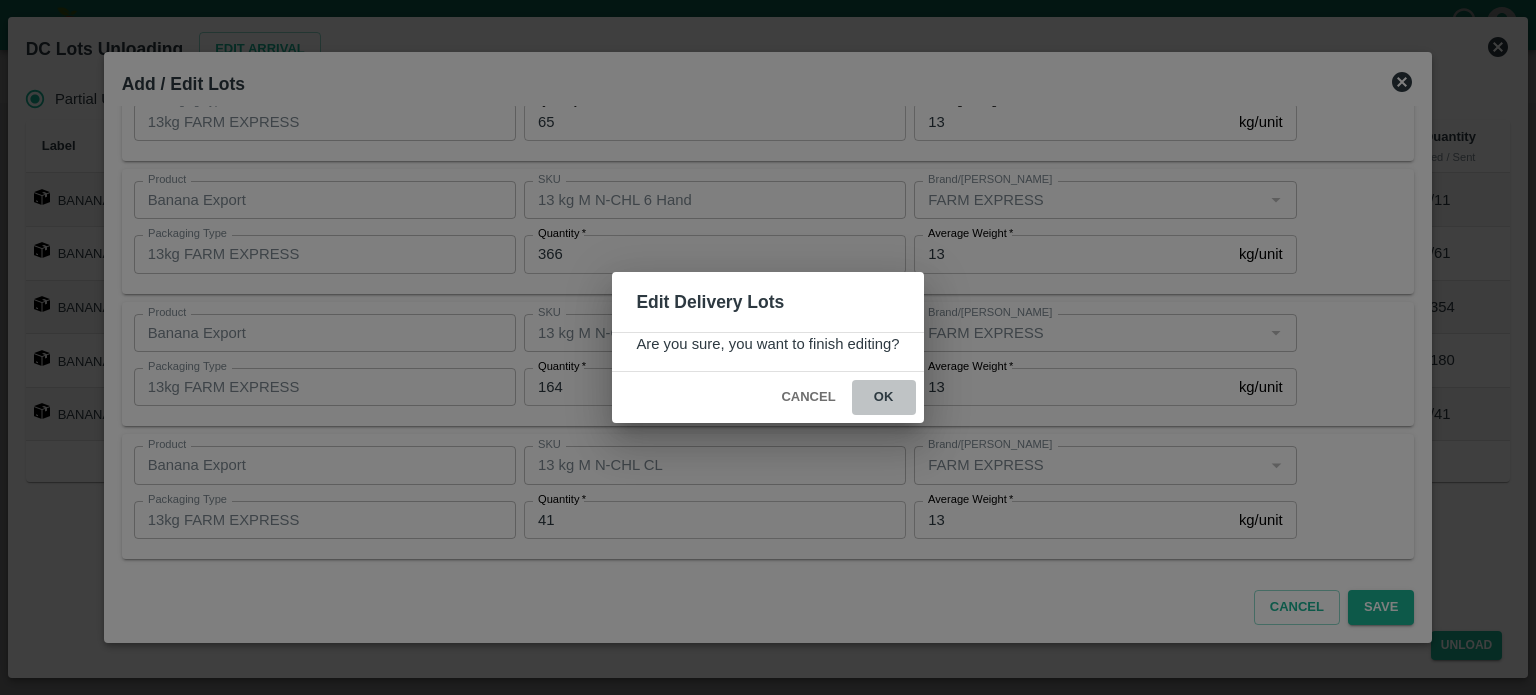 click on "ok" at bounding box center [884, 397] 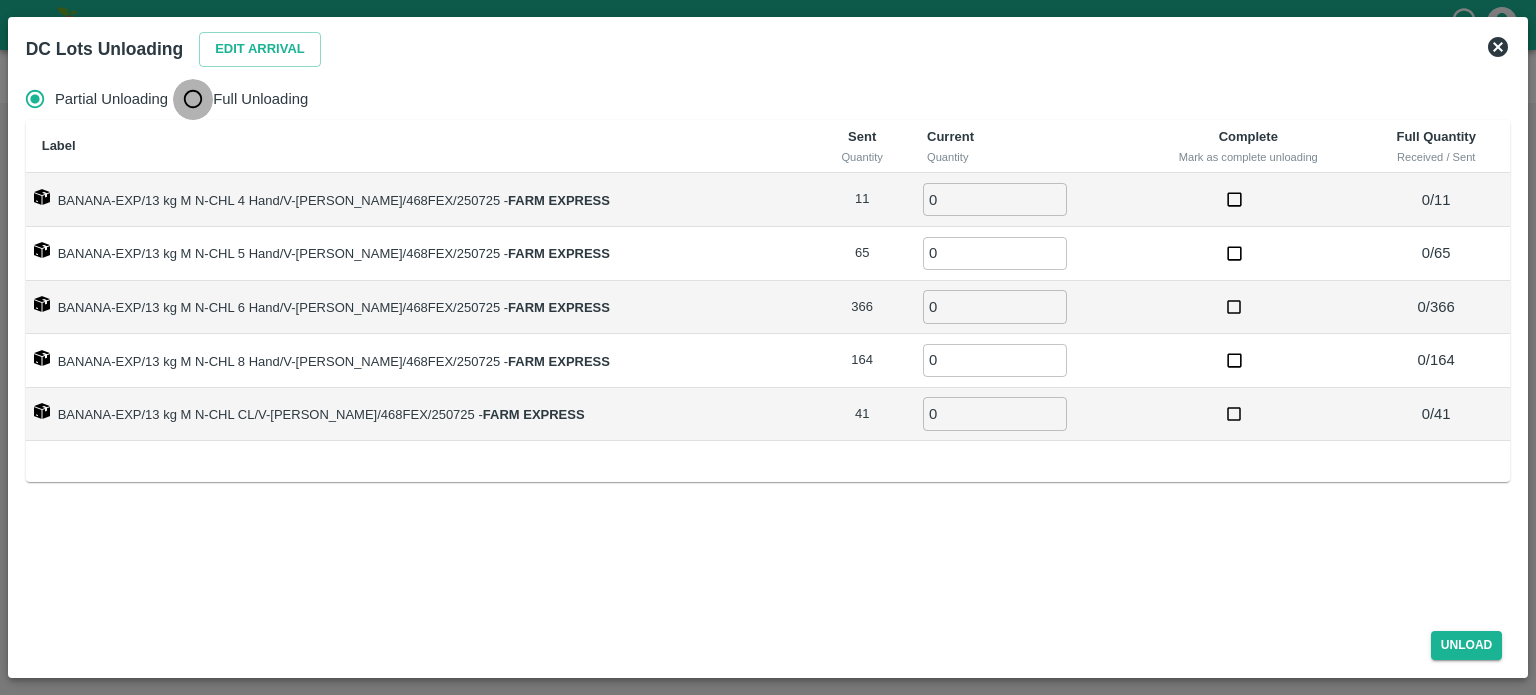 click on "Full Unloading" at bounding box center (193, 99) 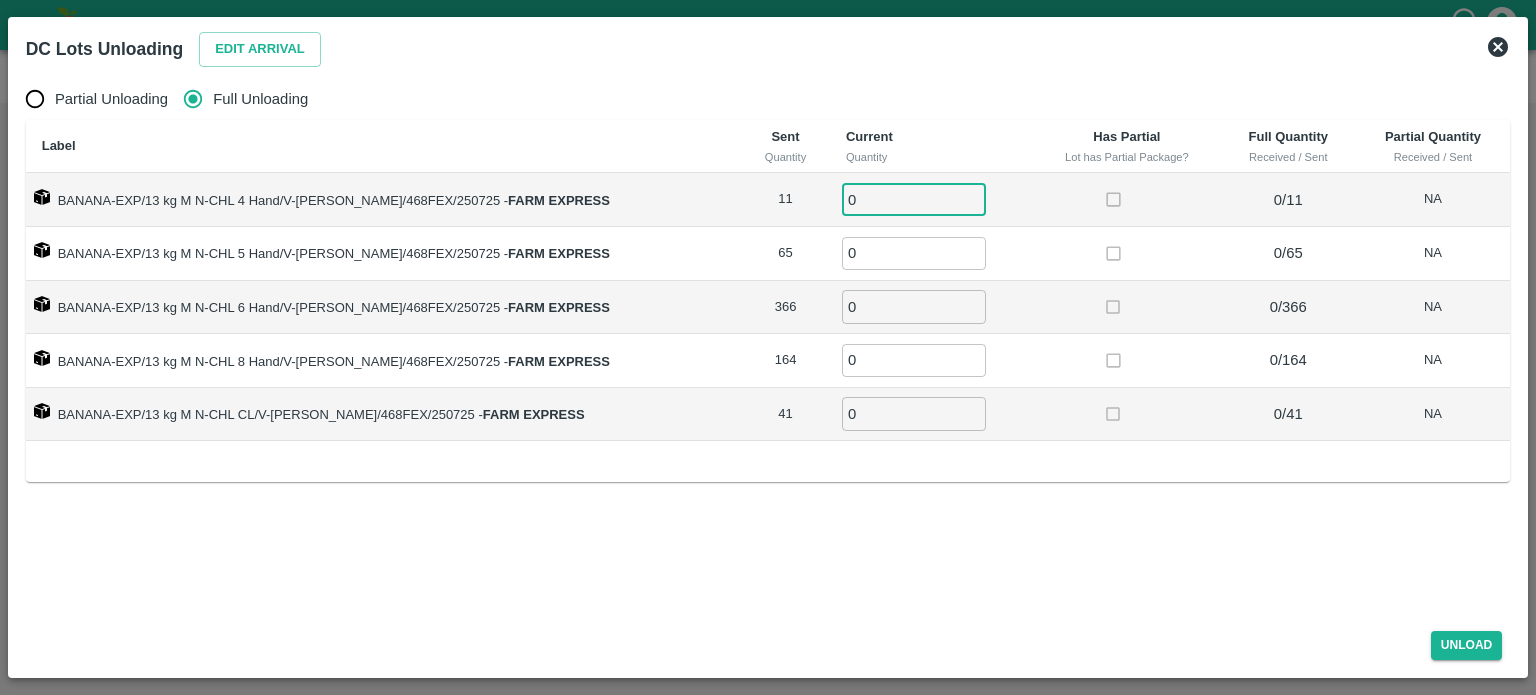 click on "0" at bounding box center [914, 199] 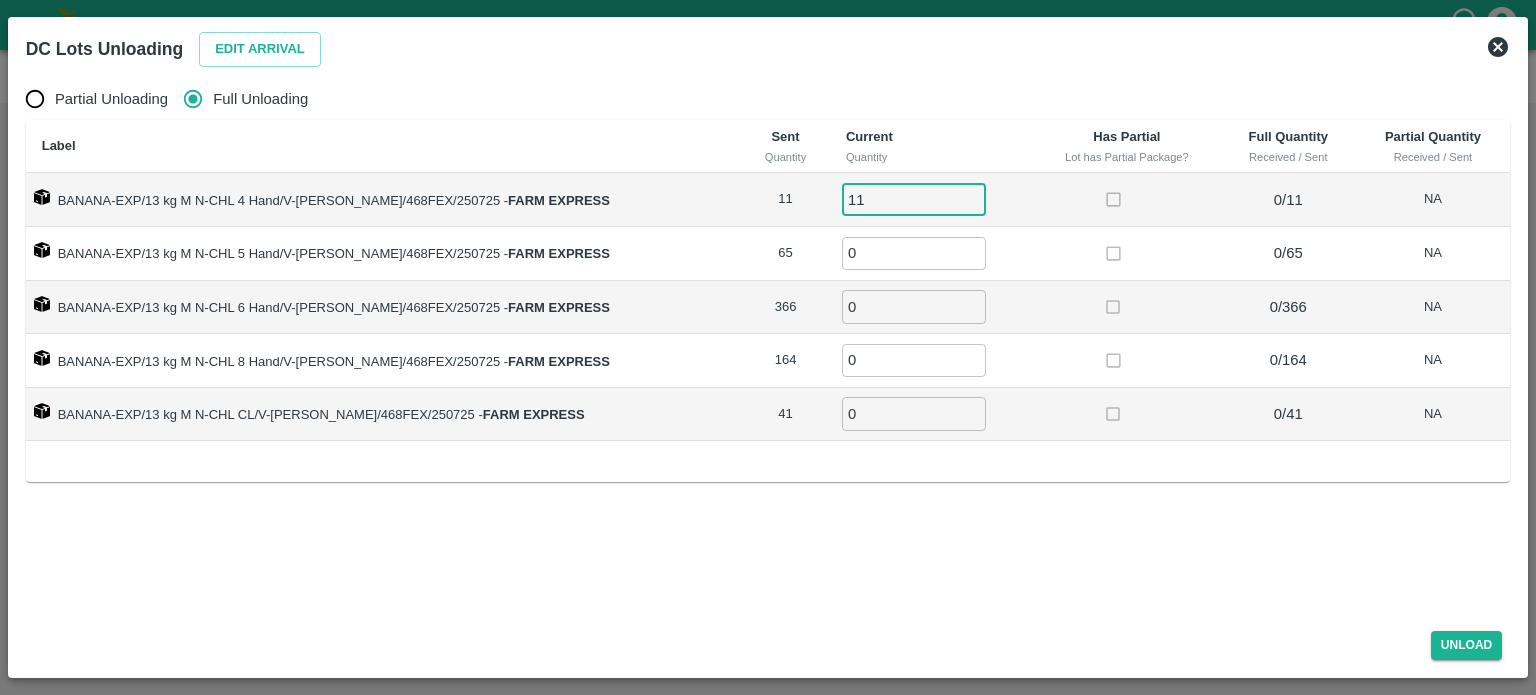type on "11" 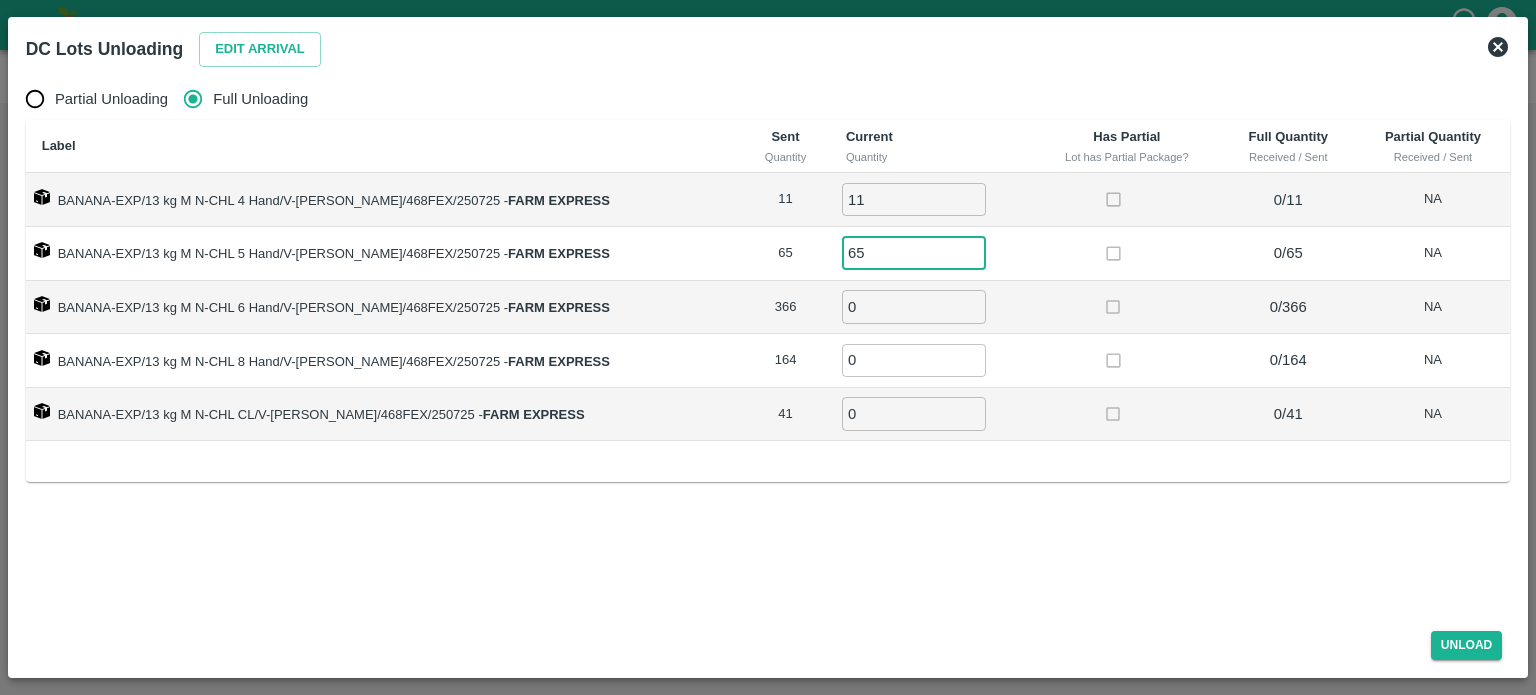 type on "65" 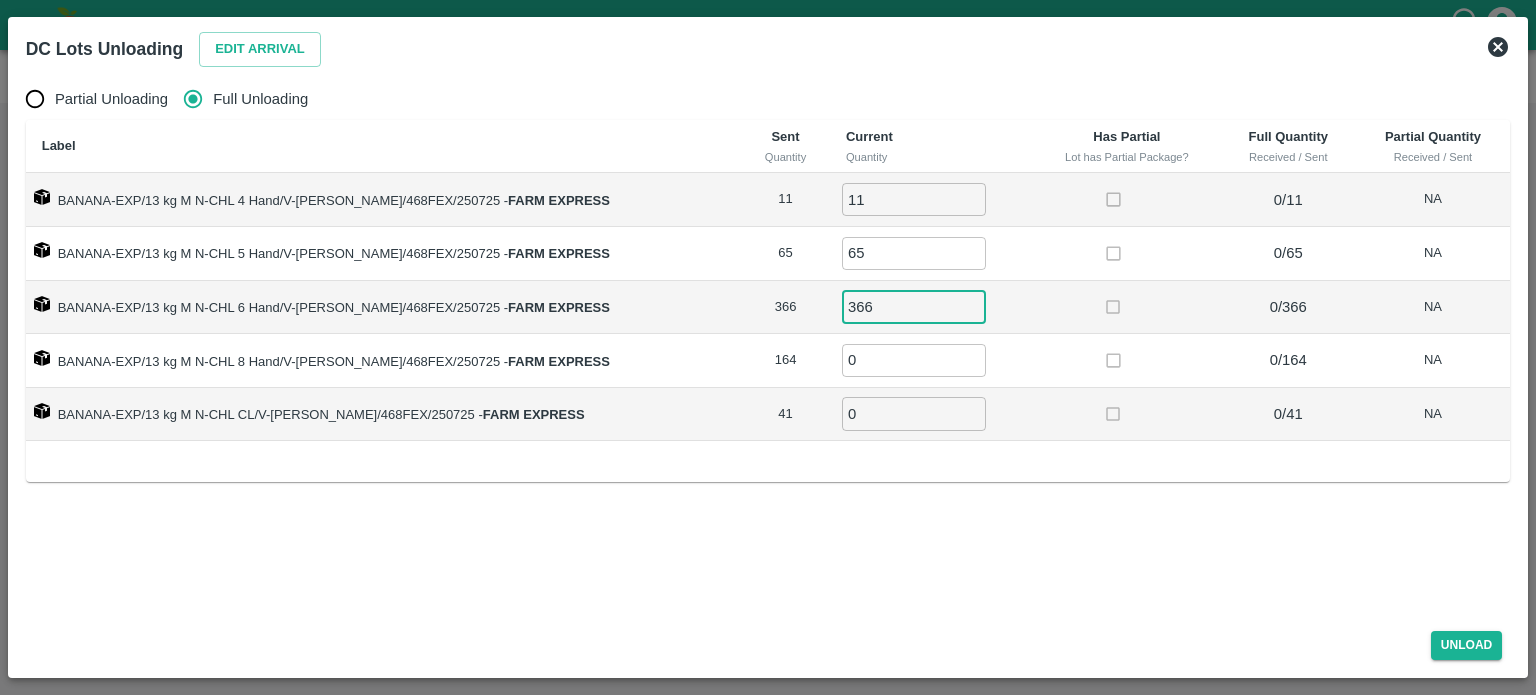 type on "366" 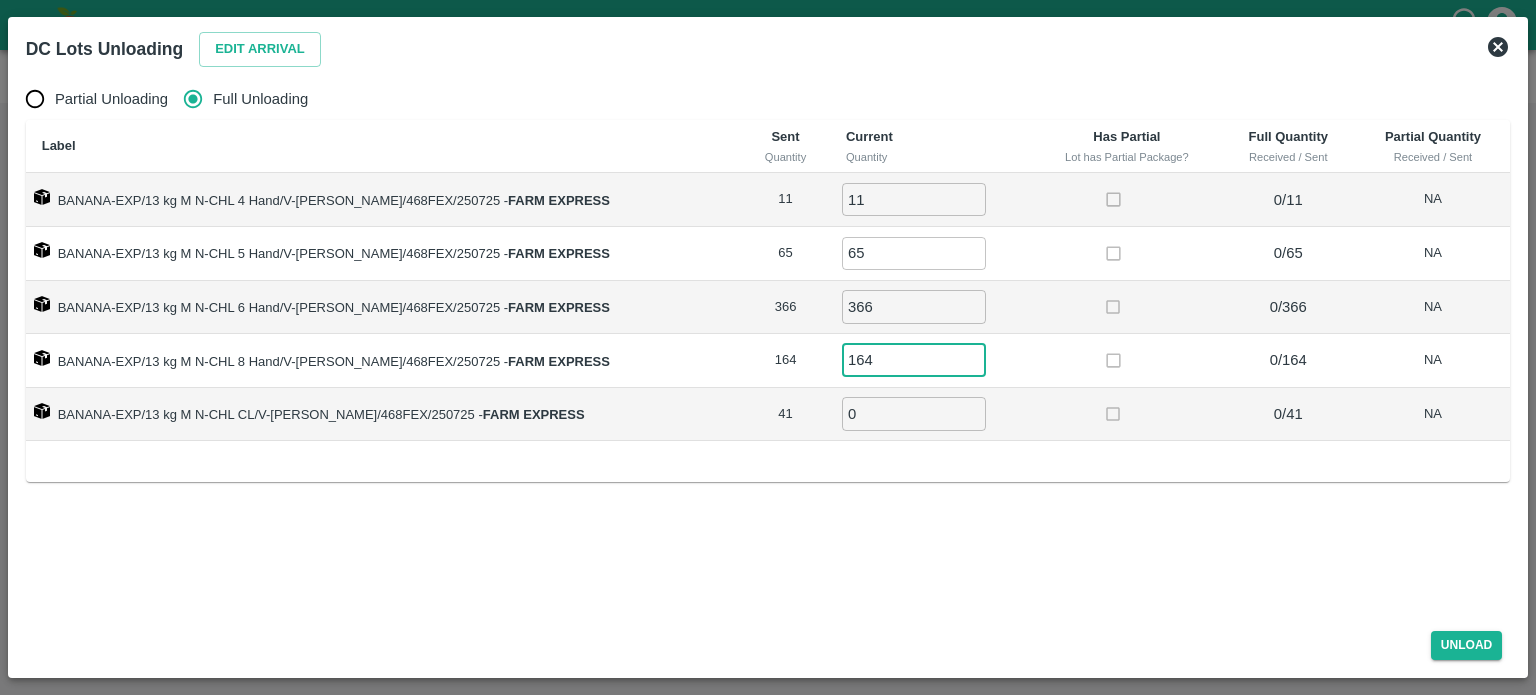 type on "164" 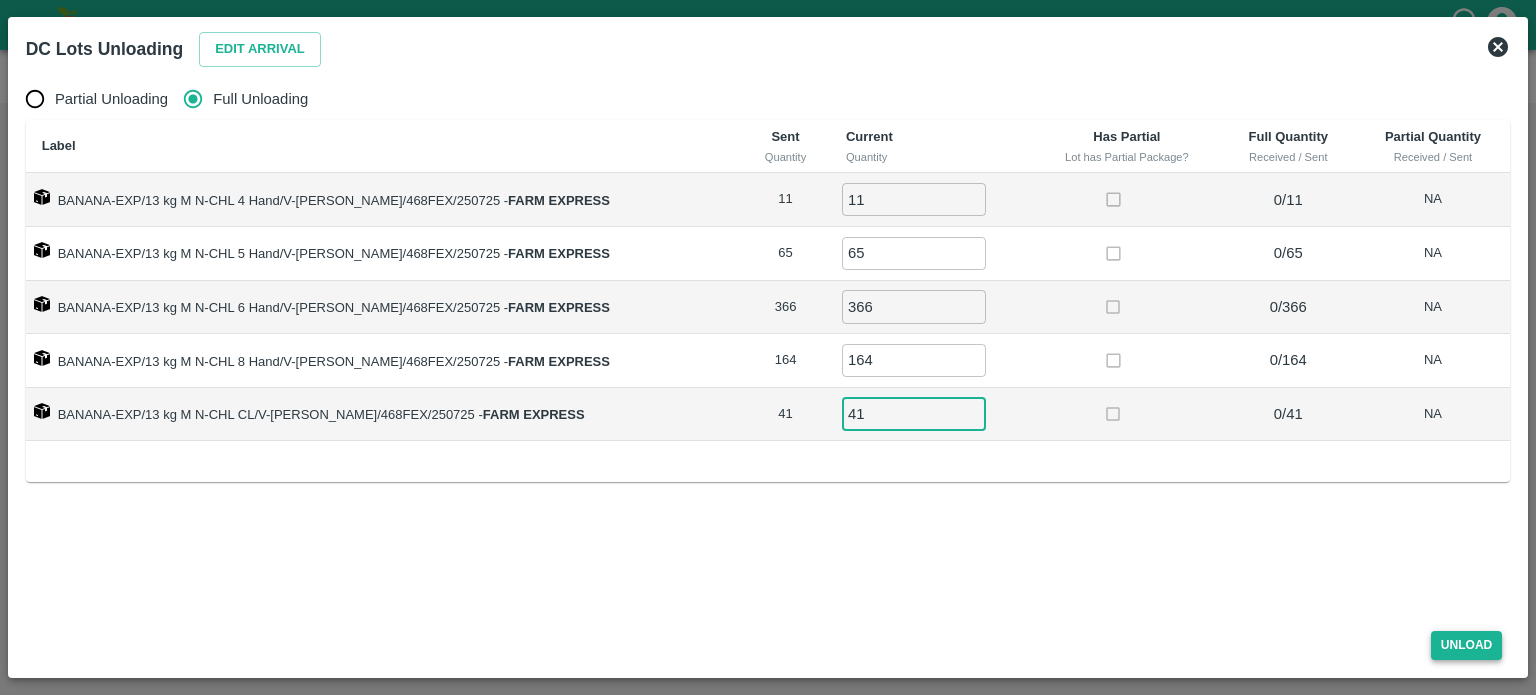 type on "41" 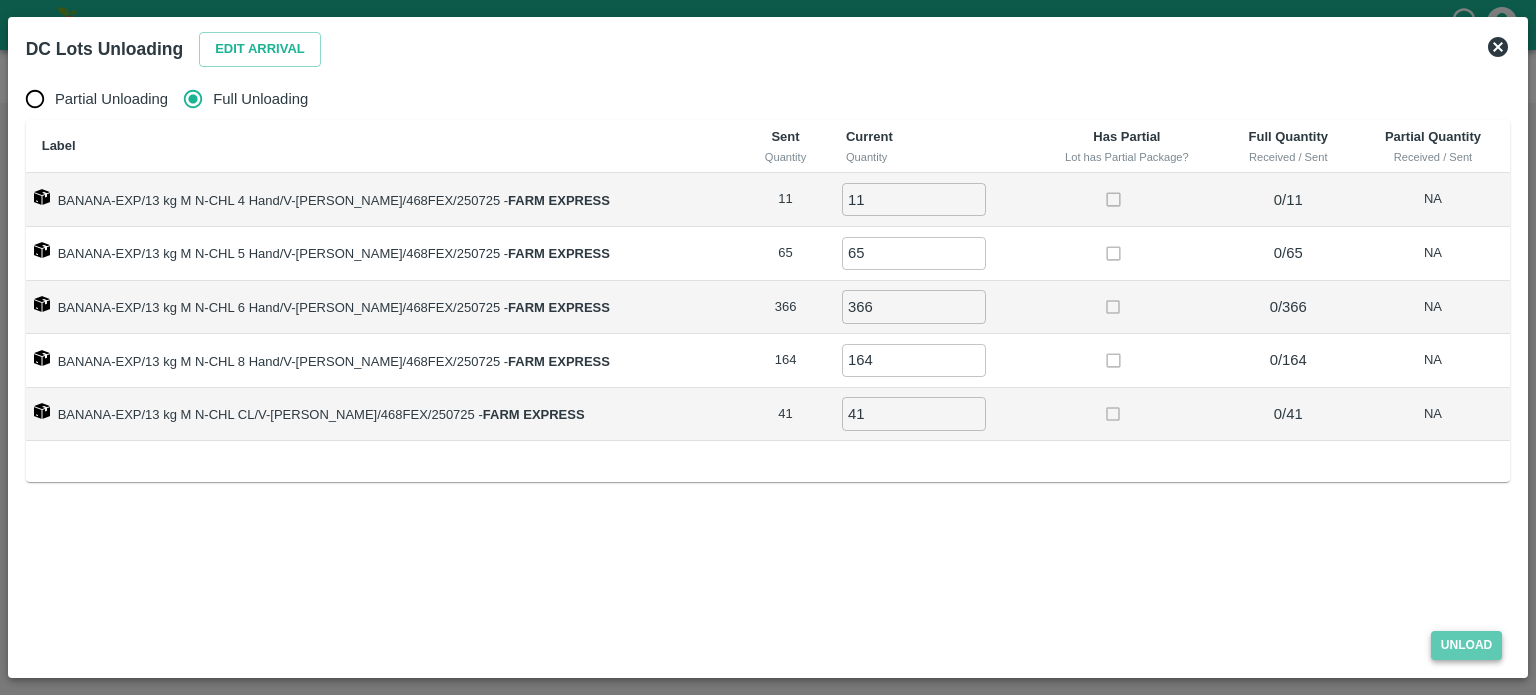click on "Unload" at bounding box center [1467, 645] 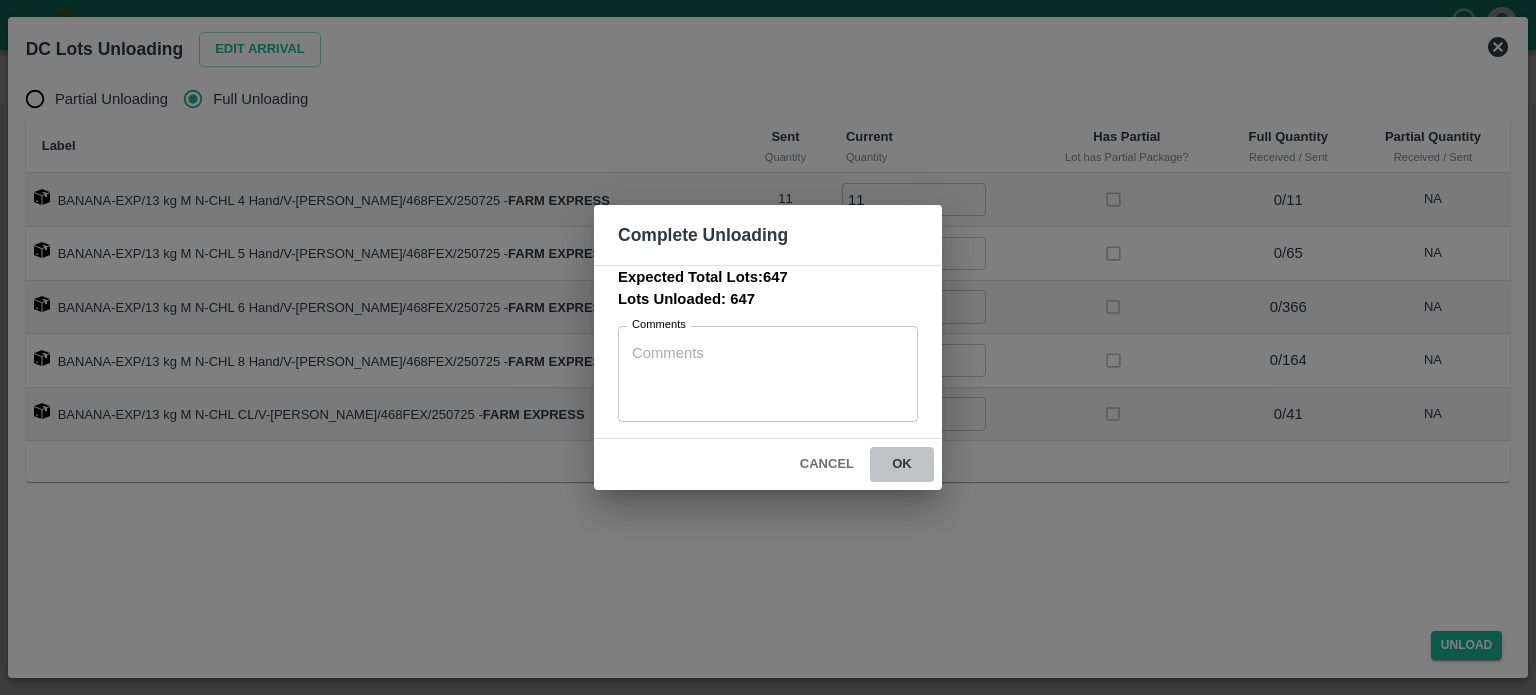 click on "ok" at bounding box center [902, 464] 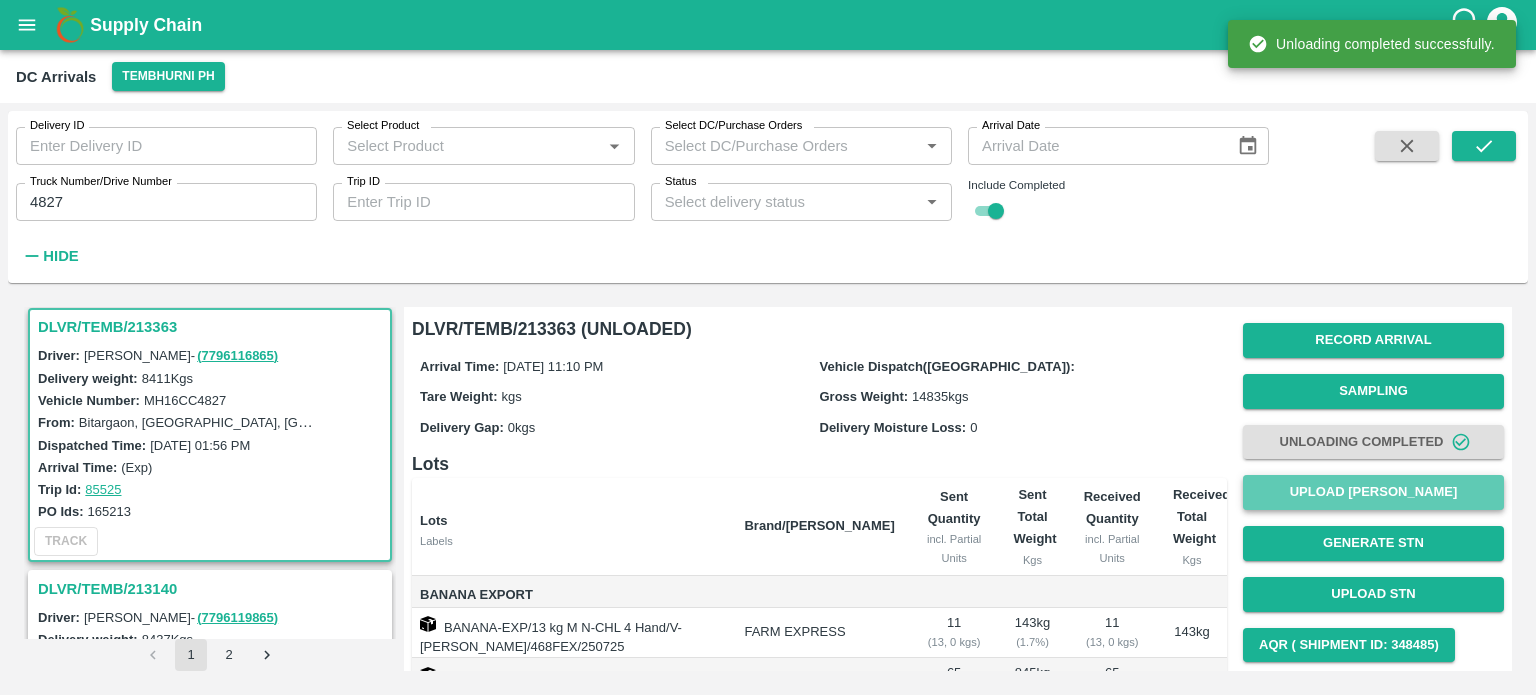 click on "Upload [PERSON_NAME]" at bounding box center (1373, 492) 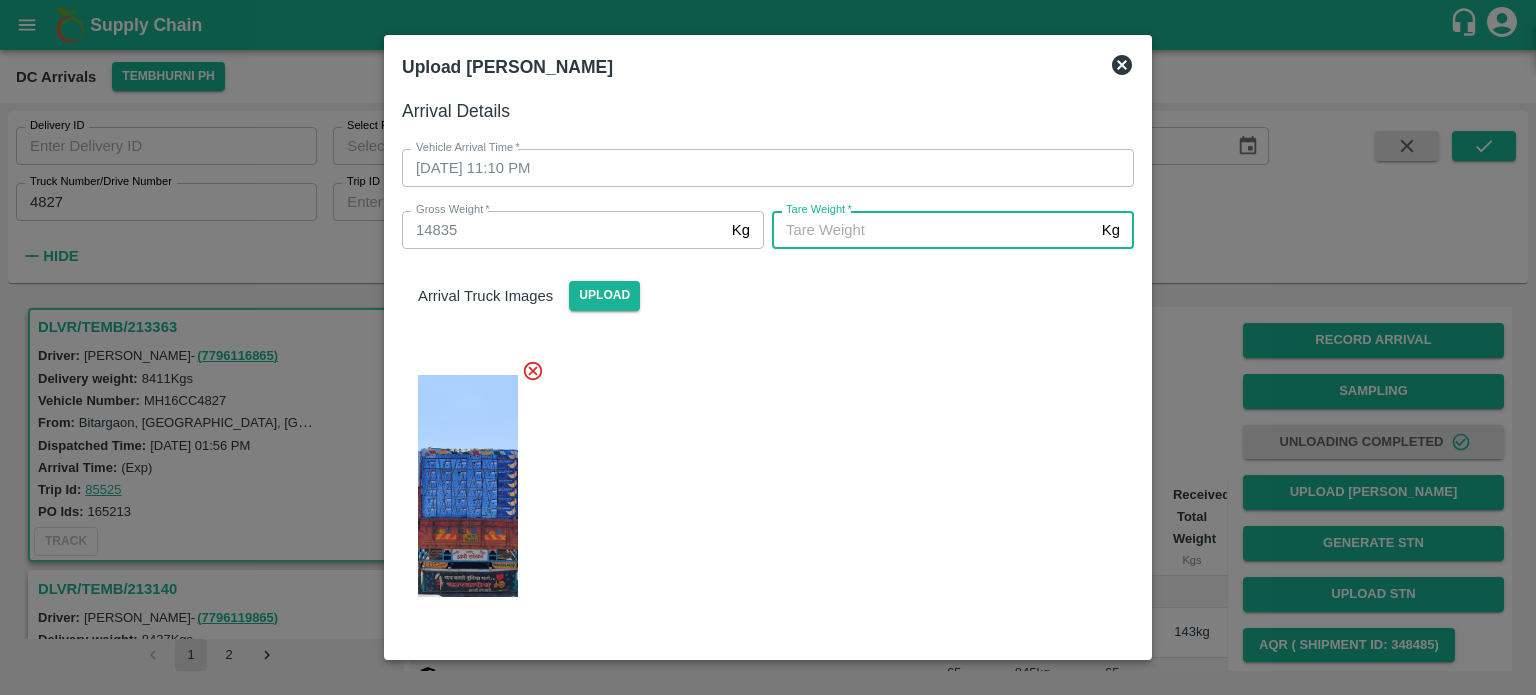 click on "[PERSON_NAME]   *" at bounding box center (933, 230) 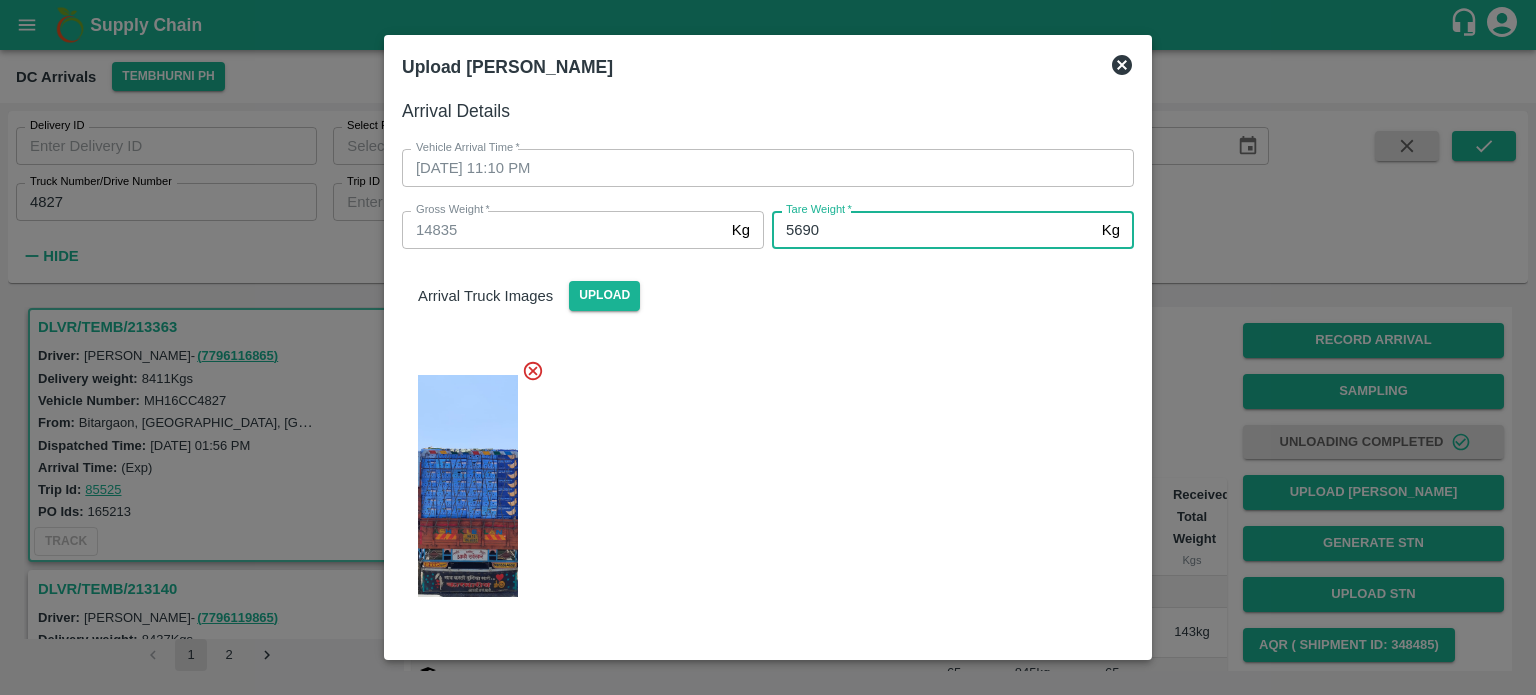 type on "5690" 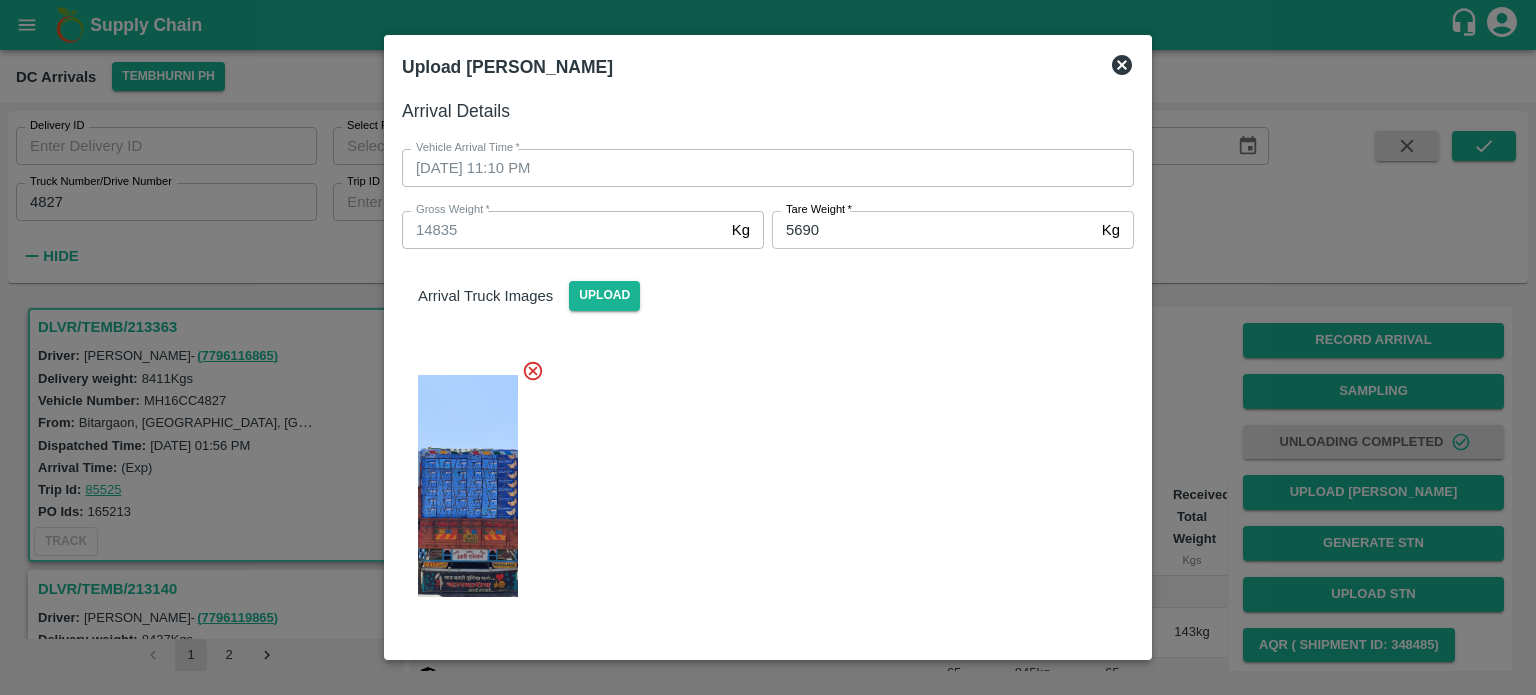 click at bounding box center (760, 480) 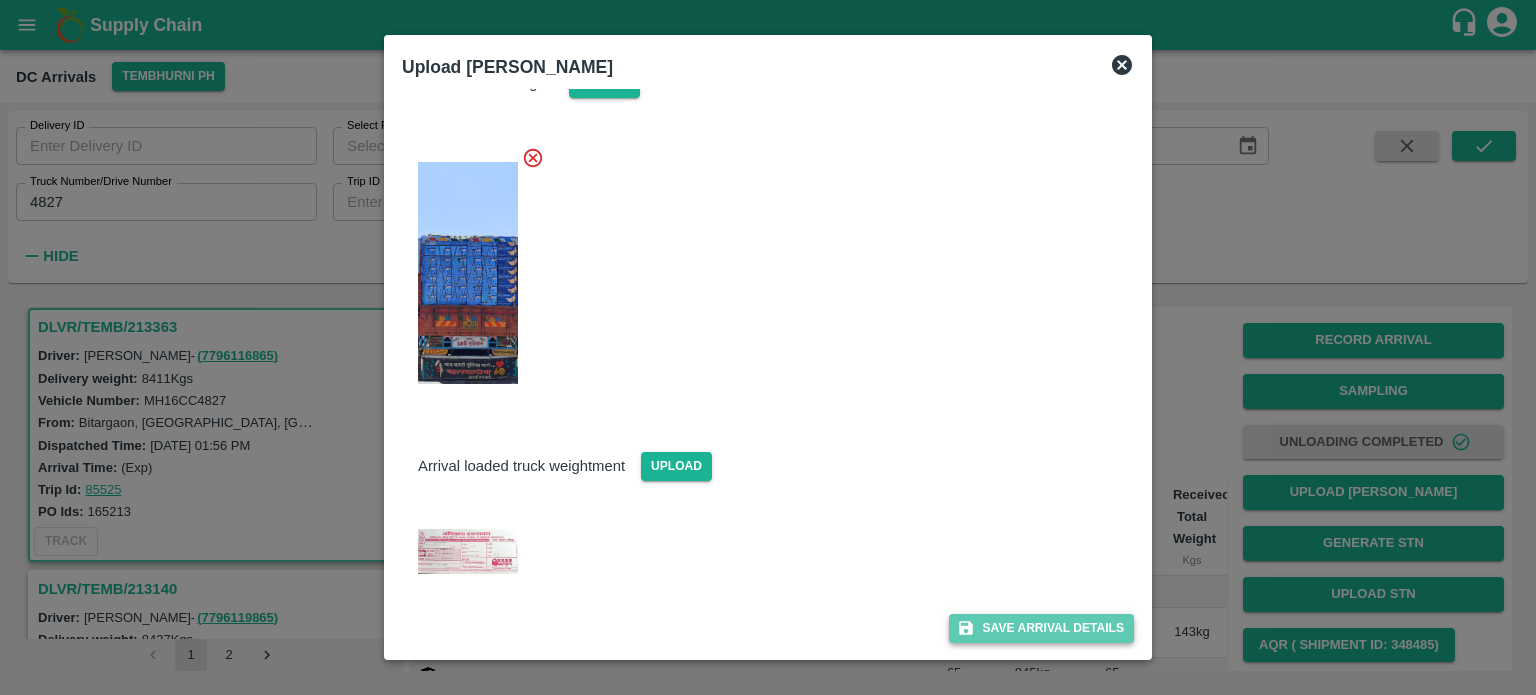 click on "Save Arrival Details" at bounding box center [1041, 628] 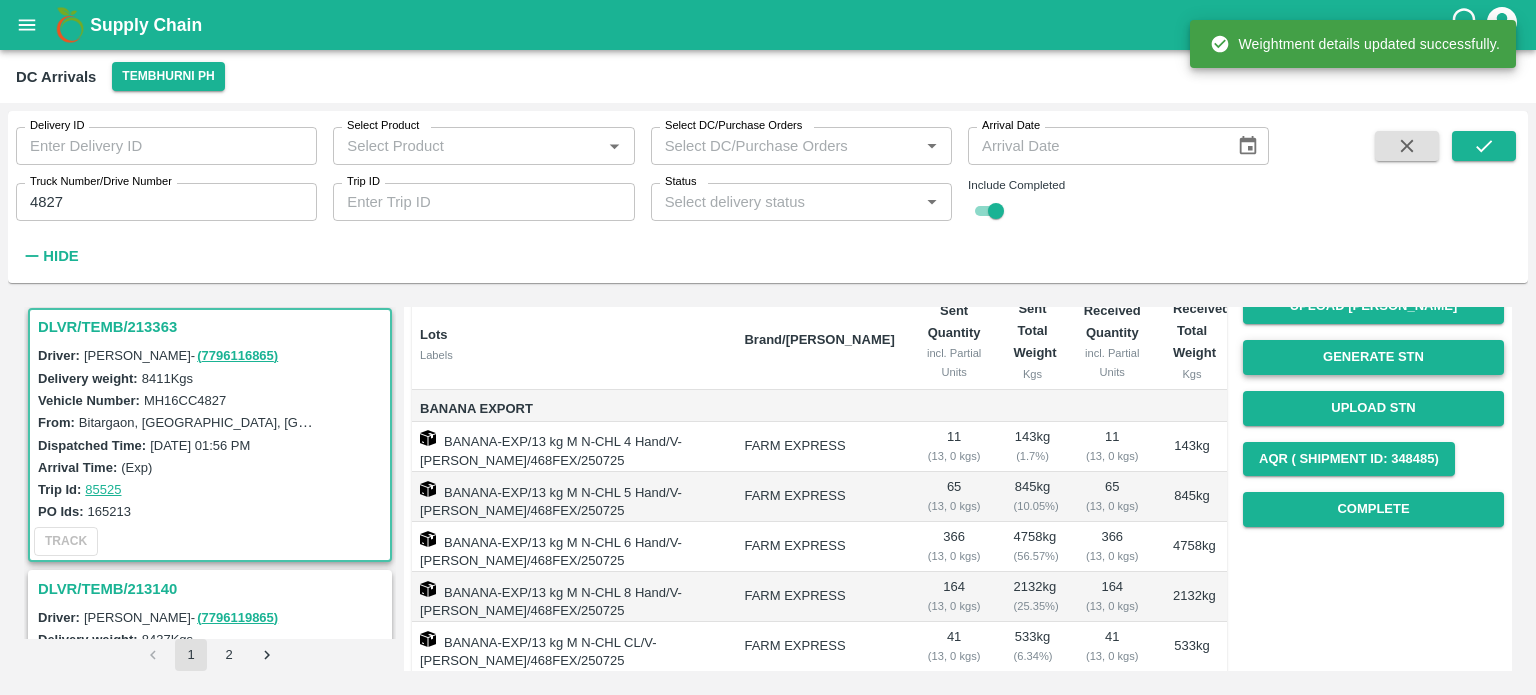 scroll, scrollTop: 187, scrollLeft: 0, axis: vertical 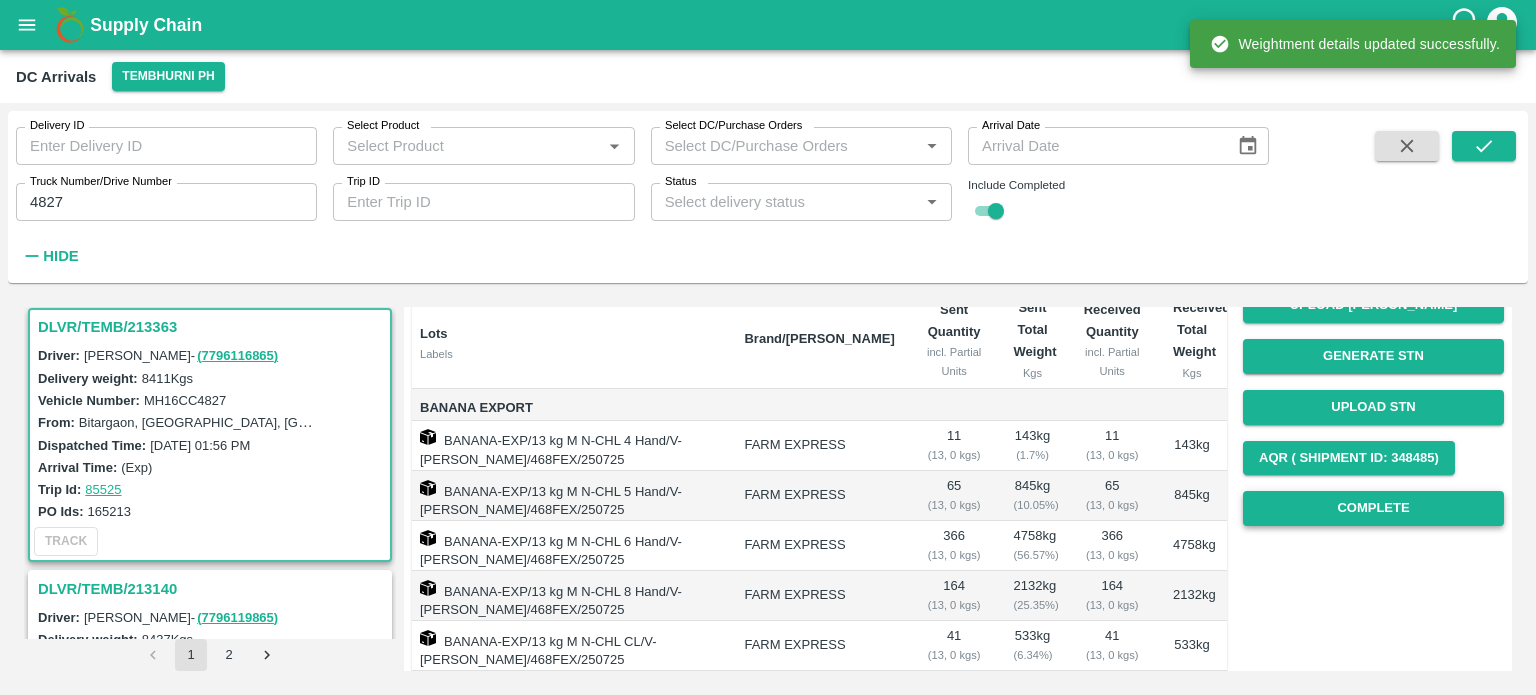 click on "Complete" at bounding box center (1373, 508) 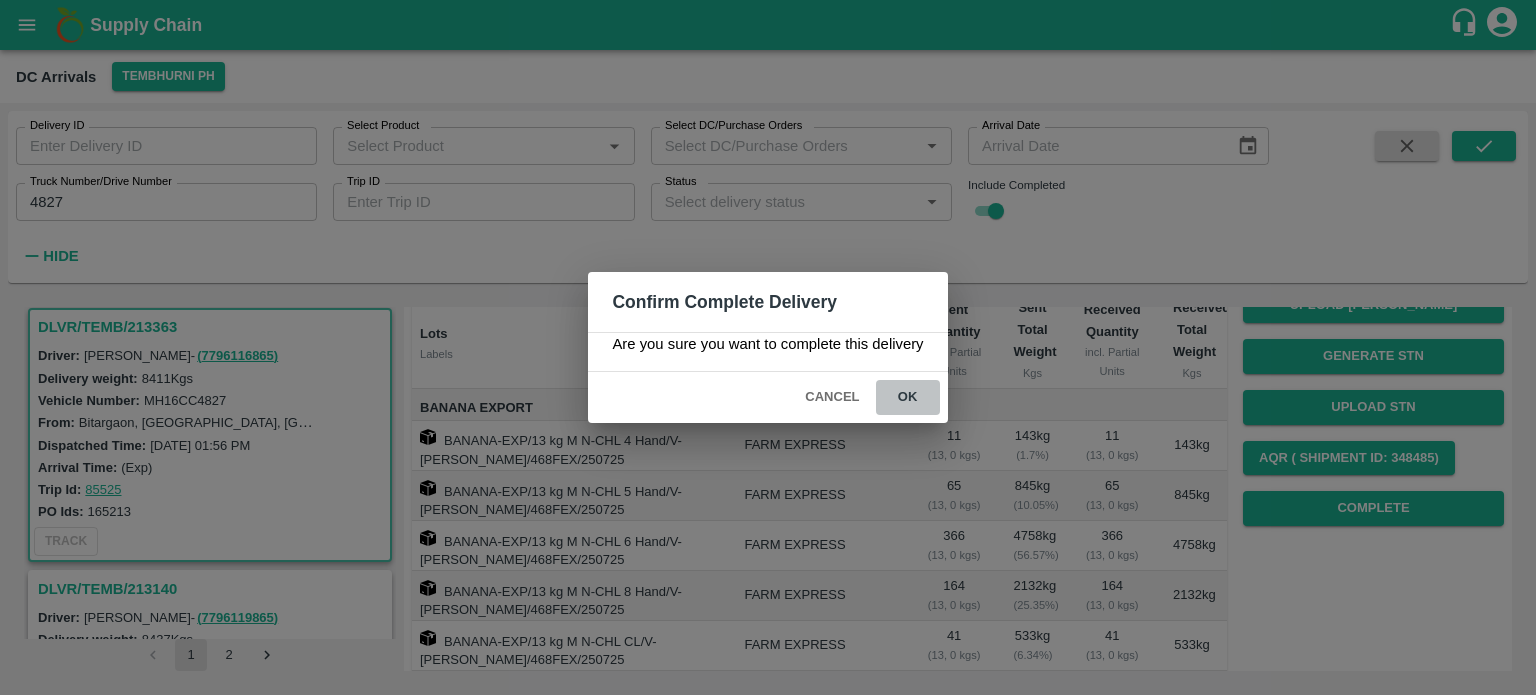 click on "ok" at bounding box center [908, 397] 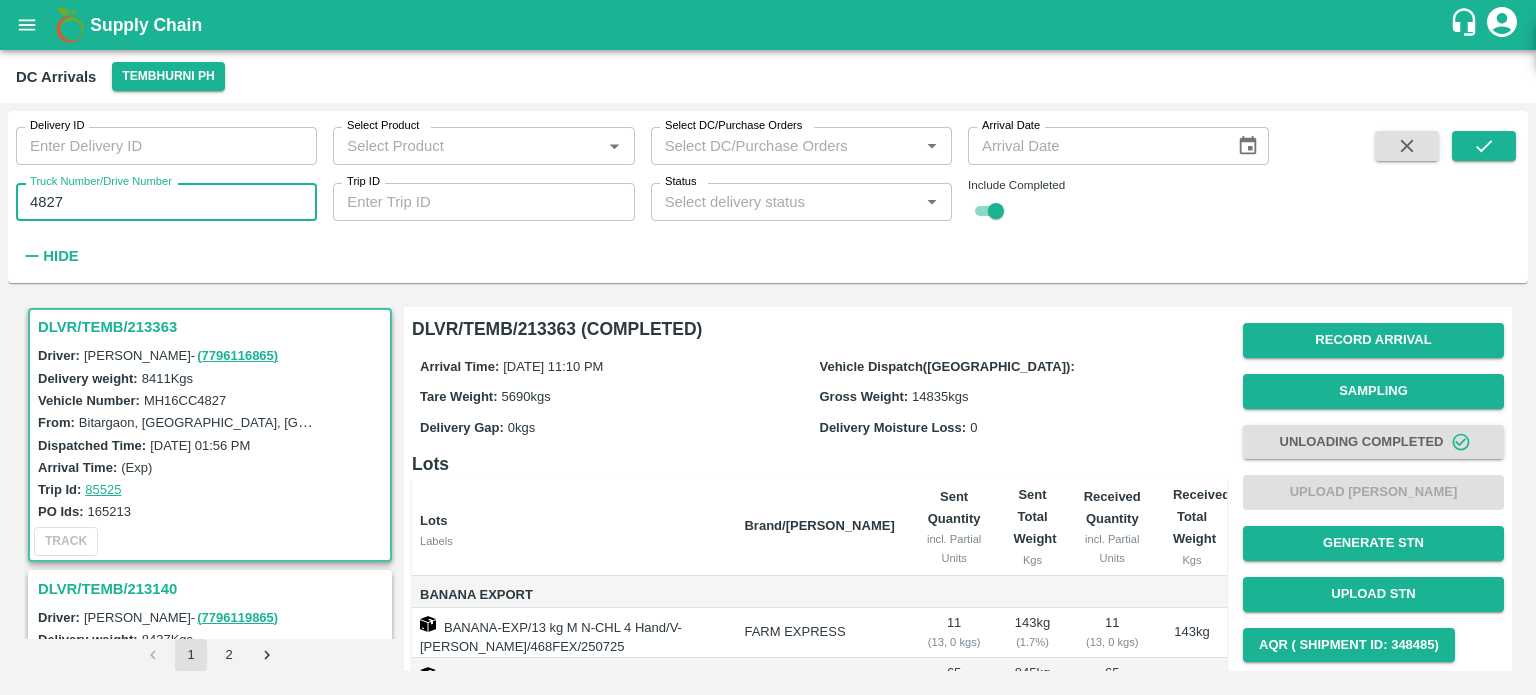 click on "4827" at bounding box center [166, 202] 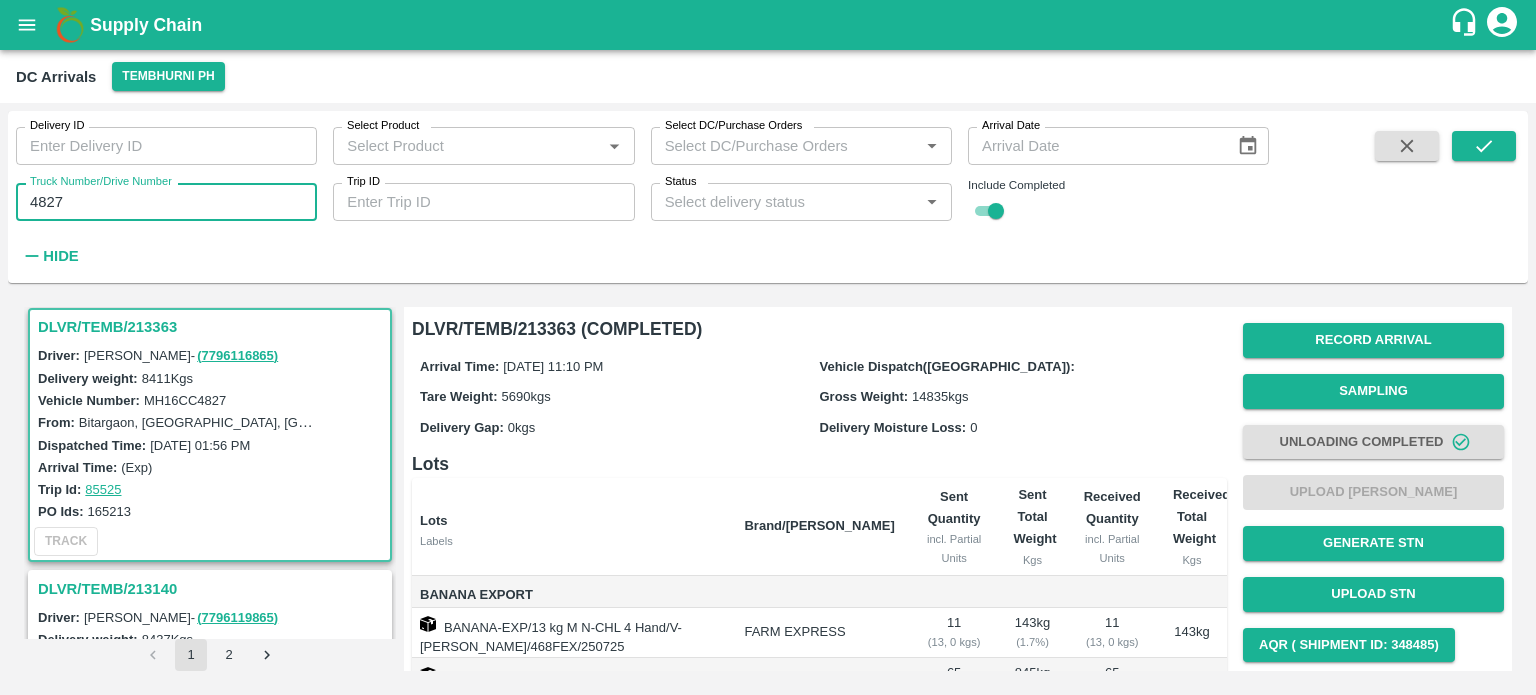 click on "4827" at bounding box center [166, 202] 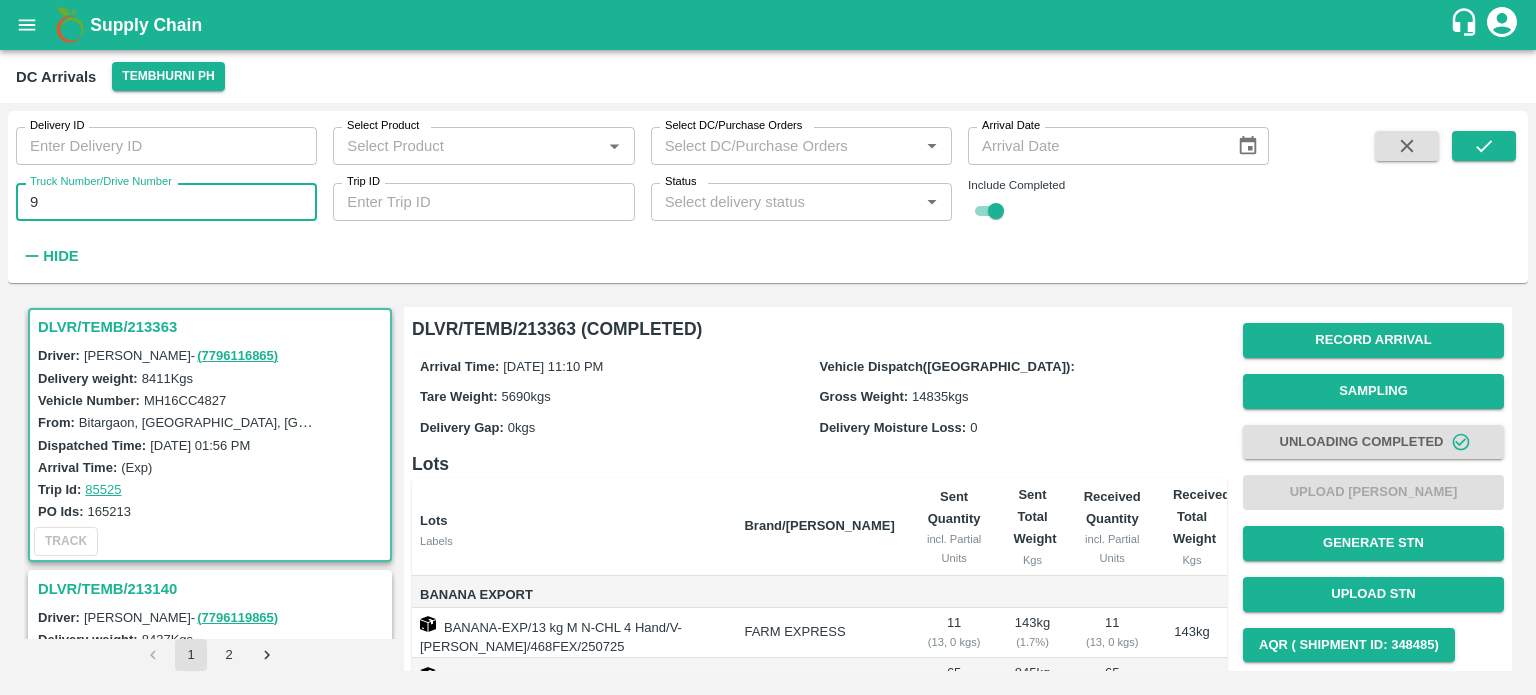 type on "9" 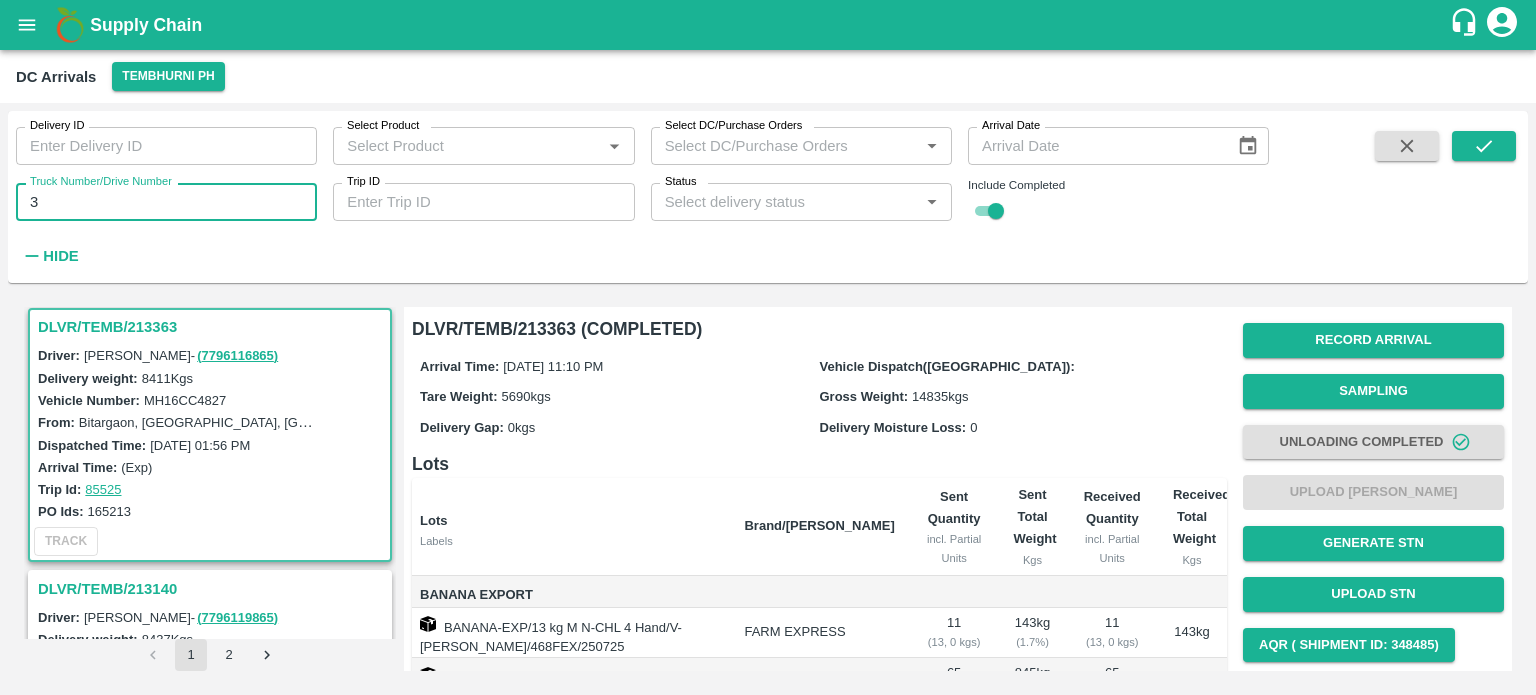 type on "3" 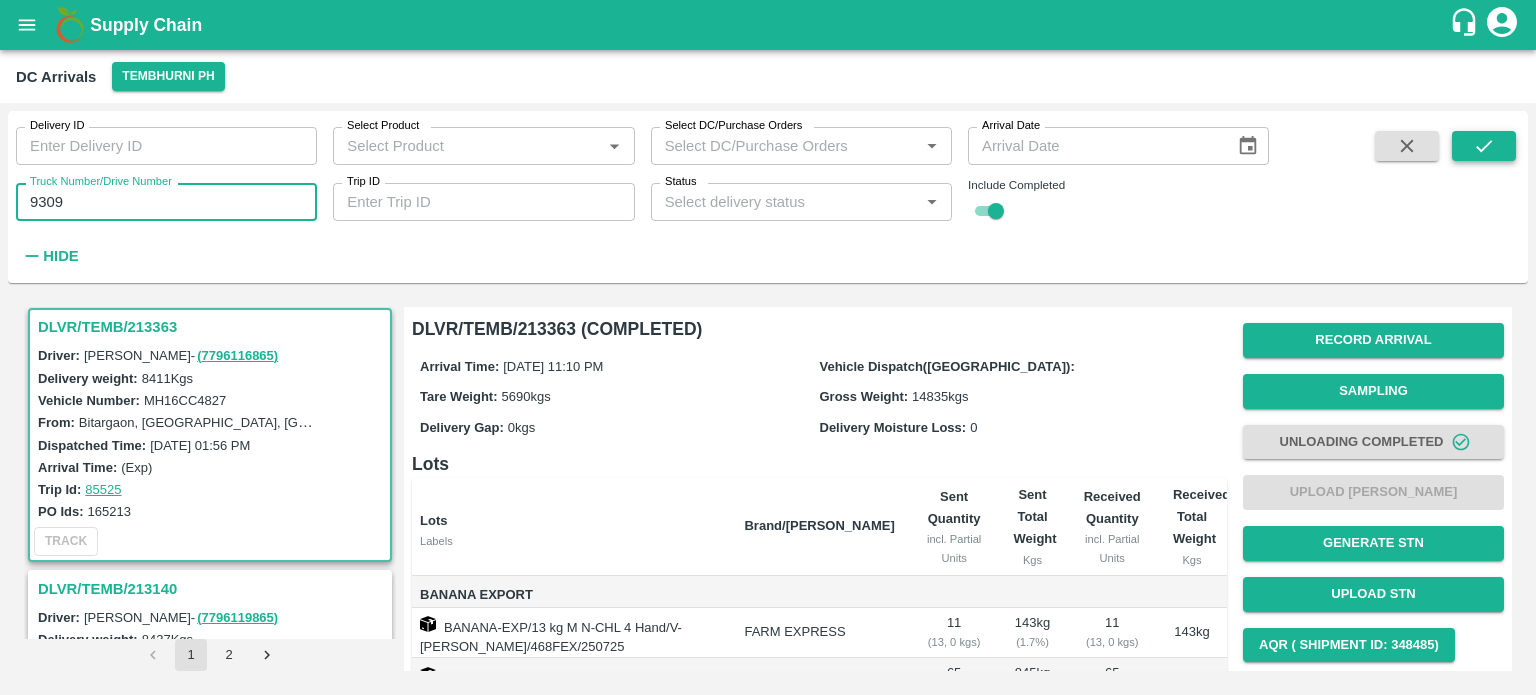 type on "9309" 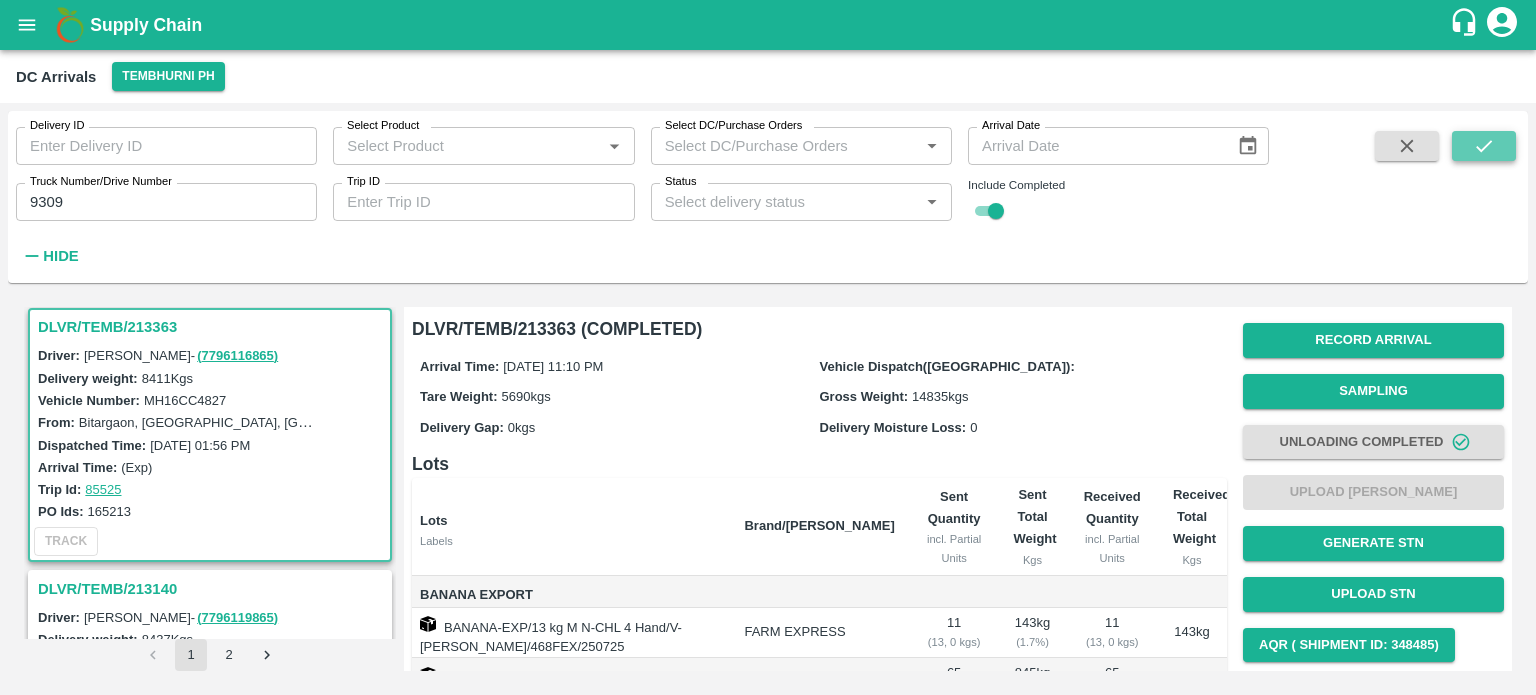 click 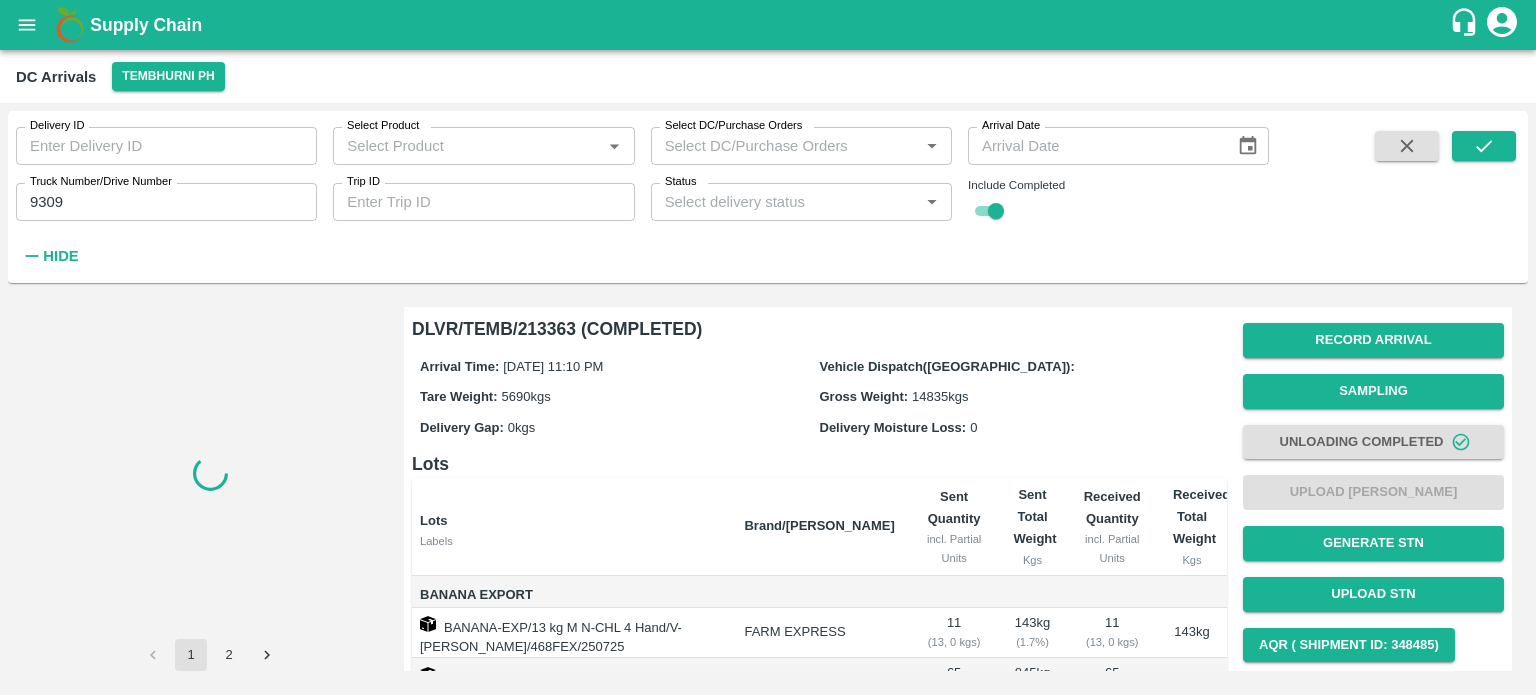 scroll, scrollTop: 0, scrollLeft: 0, axis: both 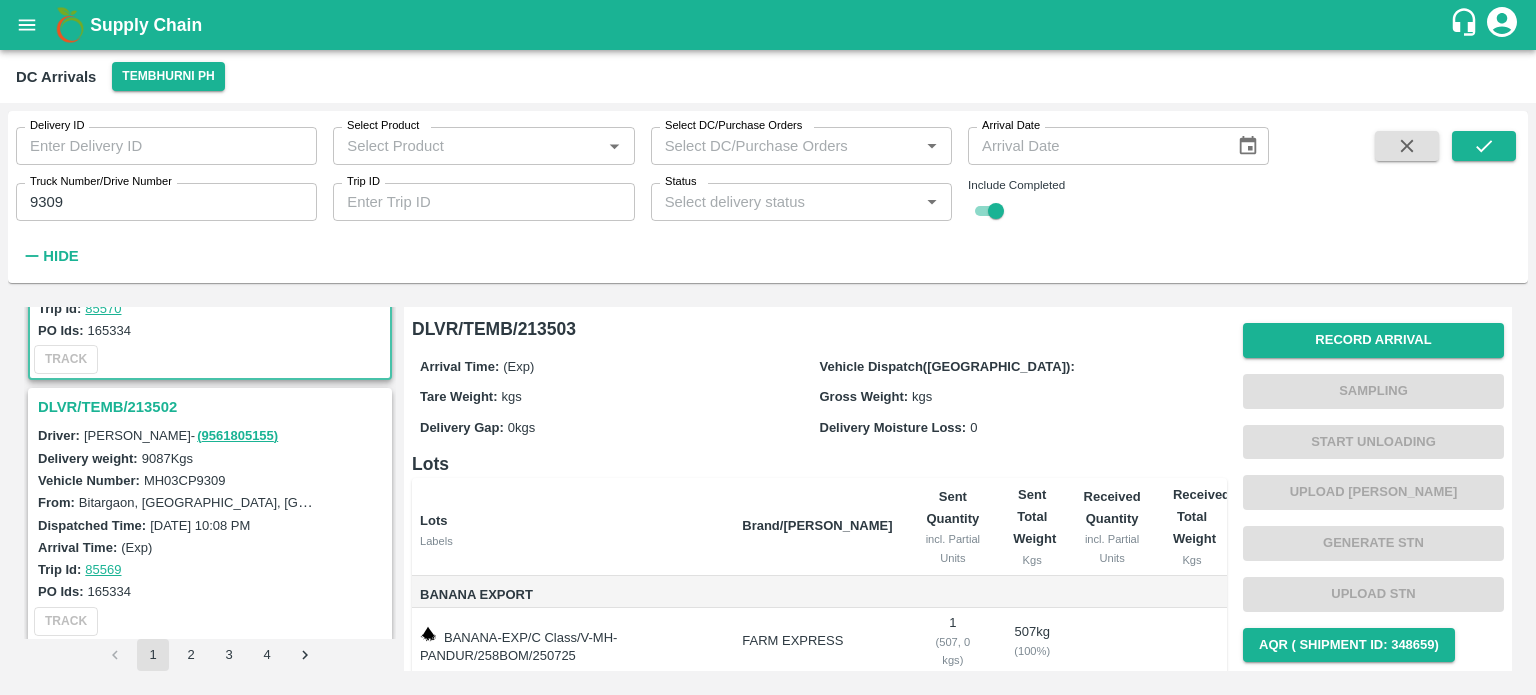 click on "DLVR/TEMB/213502" at bounding box center (213, 407) 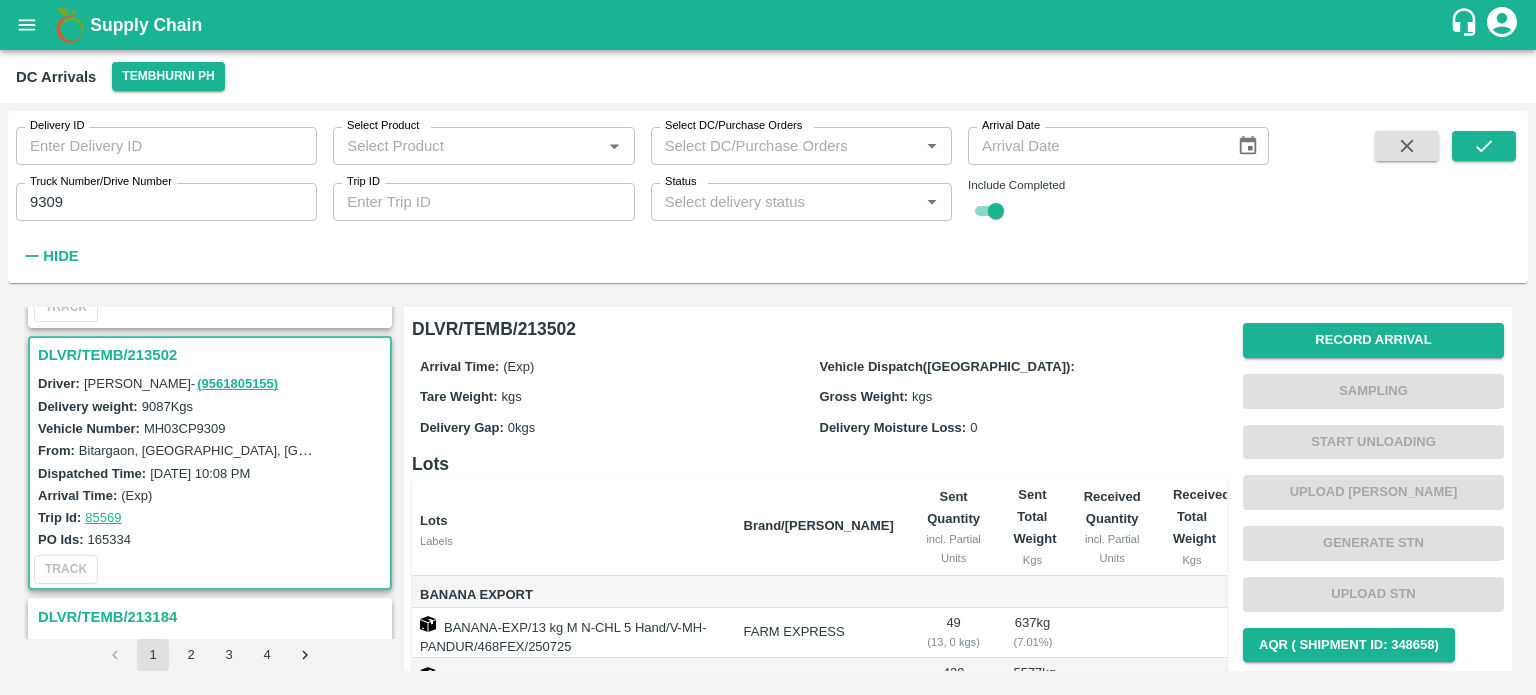 scroll, scrollTop: 224, scrollLeft: 0, axis: vertical 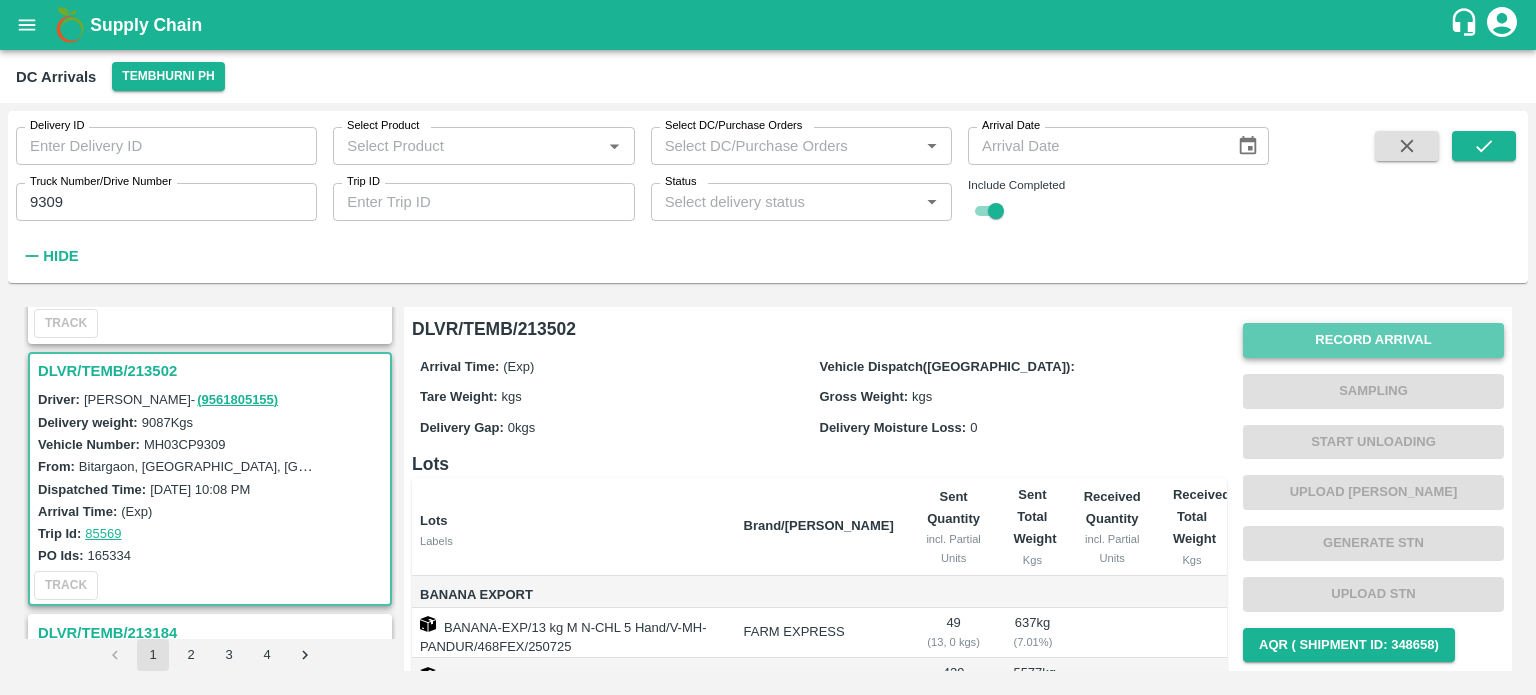 click on "Record Arrival" at bounding box center (1373, 340) 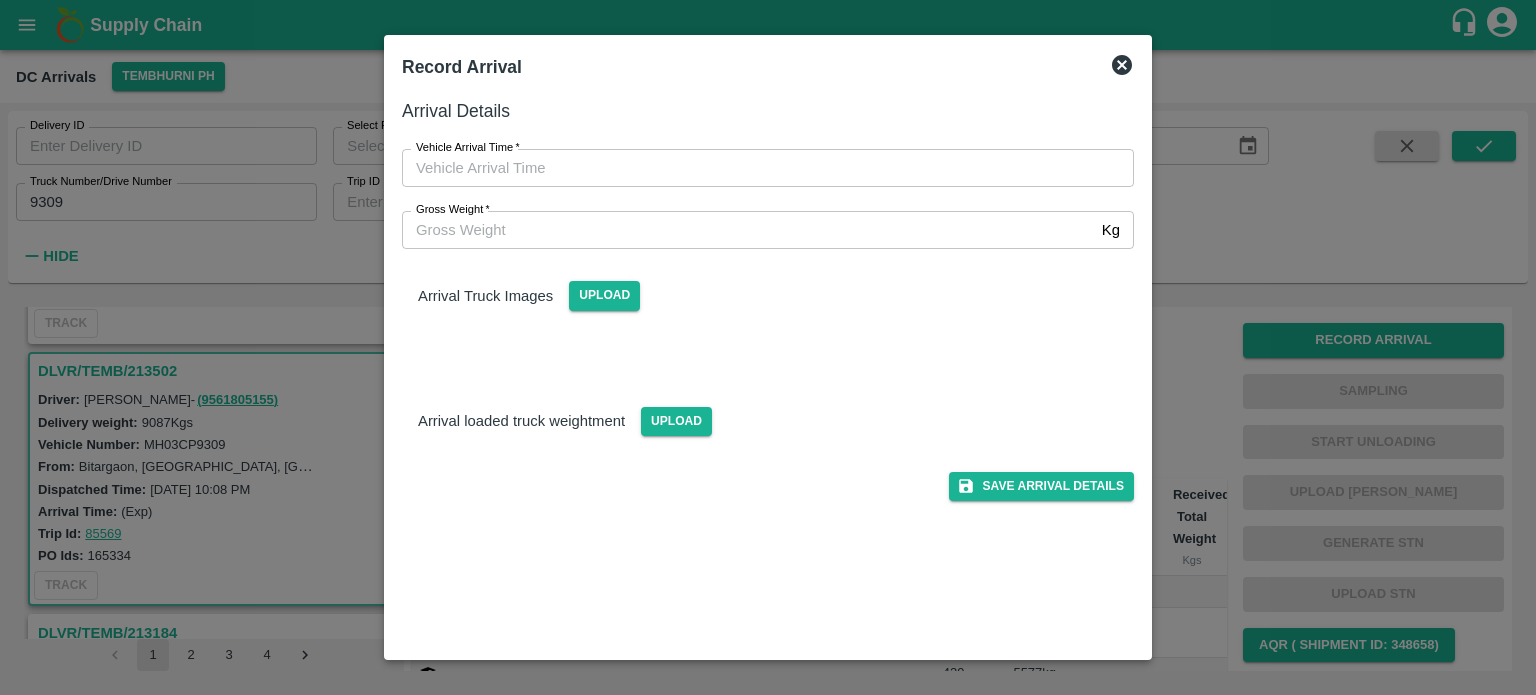 type on "DD/MM/YYYY hh:mm aa" 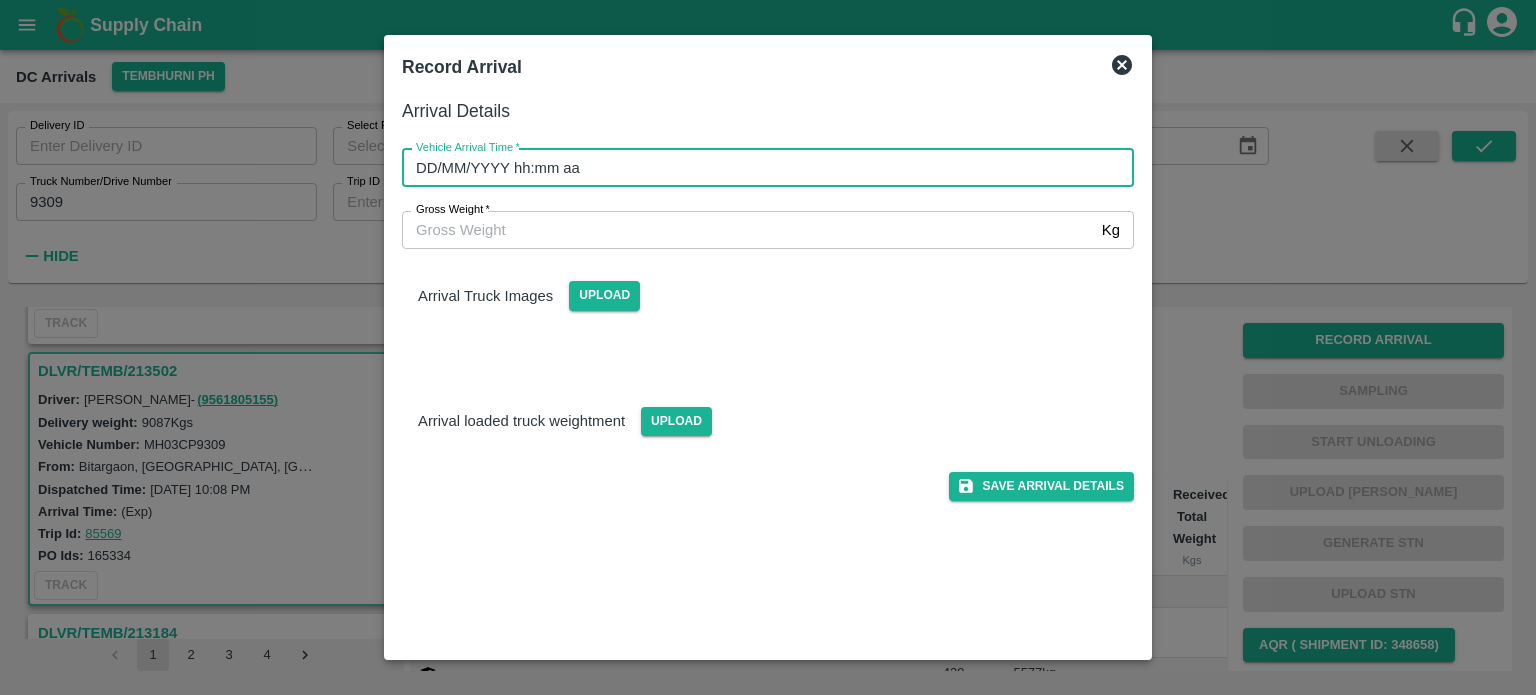 click on "DD/MM/YYYY hh:mm aa" at bounding box center (761, 168) 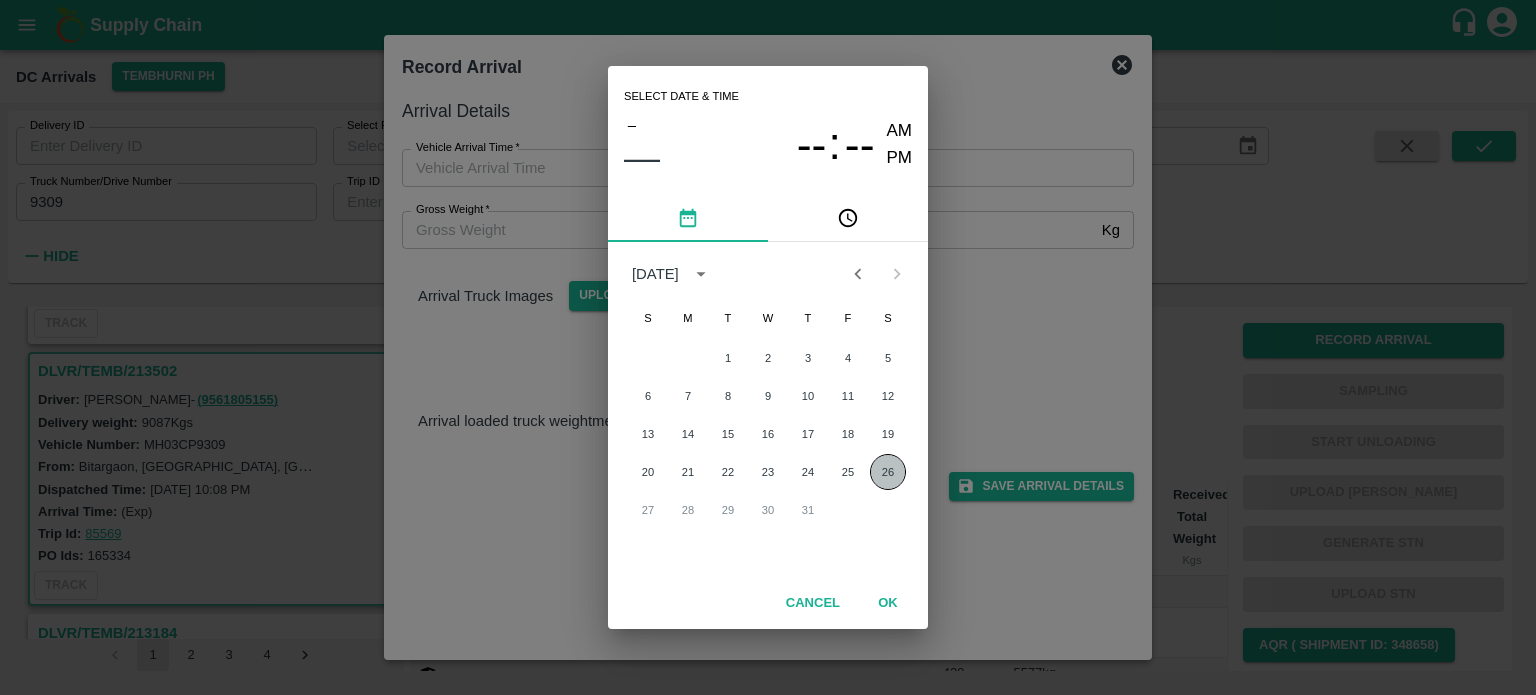 click on "26" at bounding box center [888, 472] 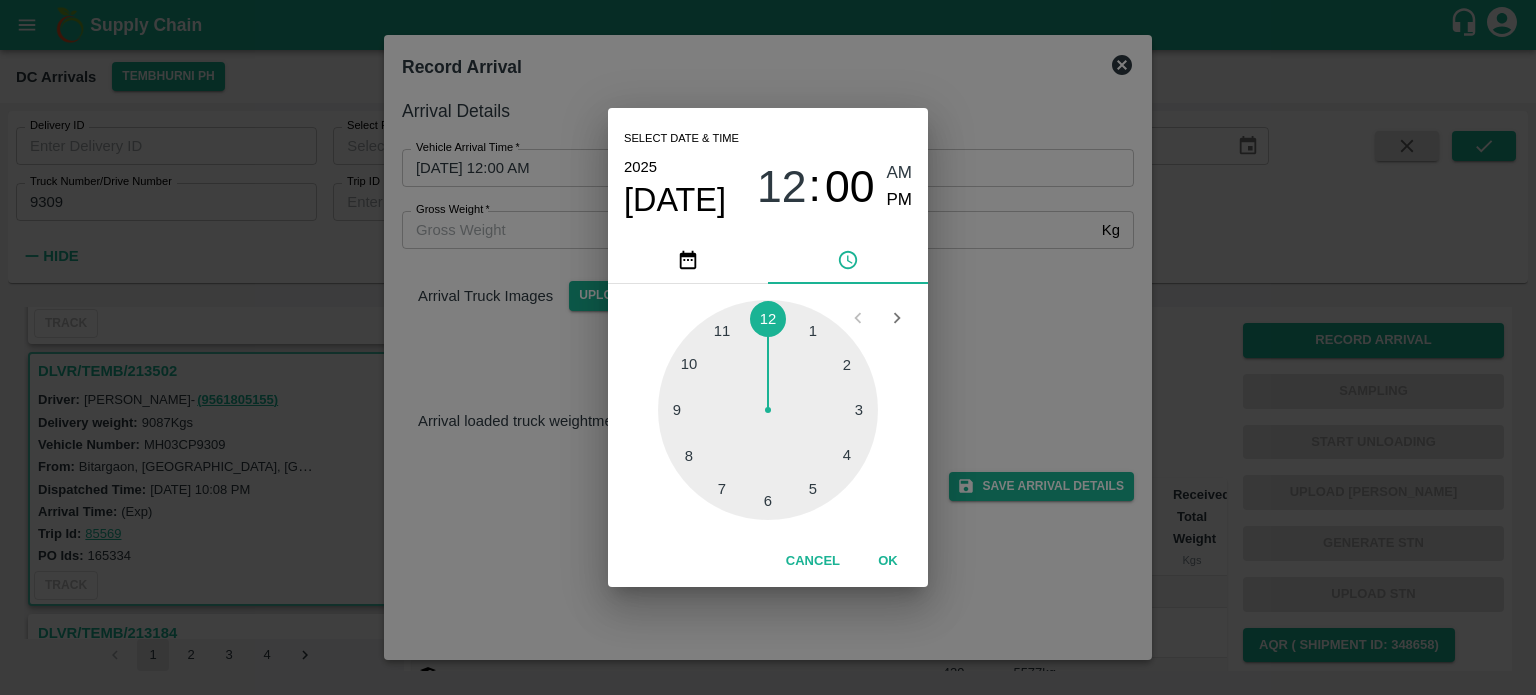 click on "Select date & time [DATE] 12 : 00 AM PM 1 2 3 4 5 6 7 8 9 10 11 12 Cancel OK" at bounding box center [768, 347] 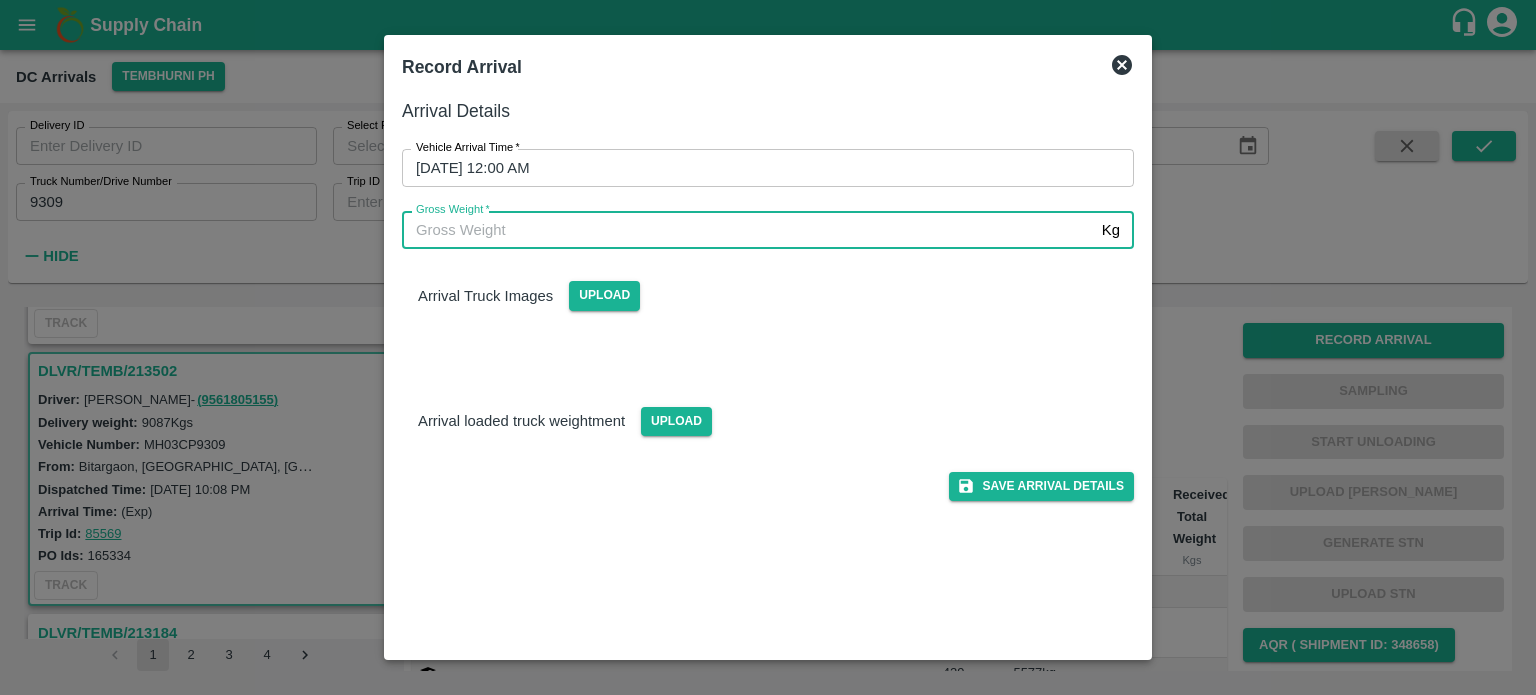 click on "Gross Weight   *" at bounding box center [748, 230] 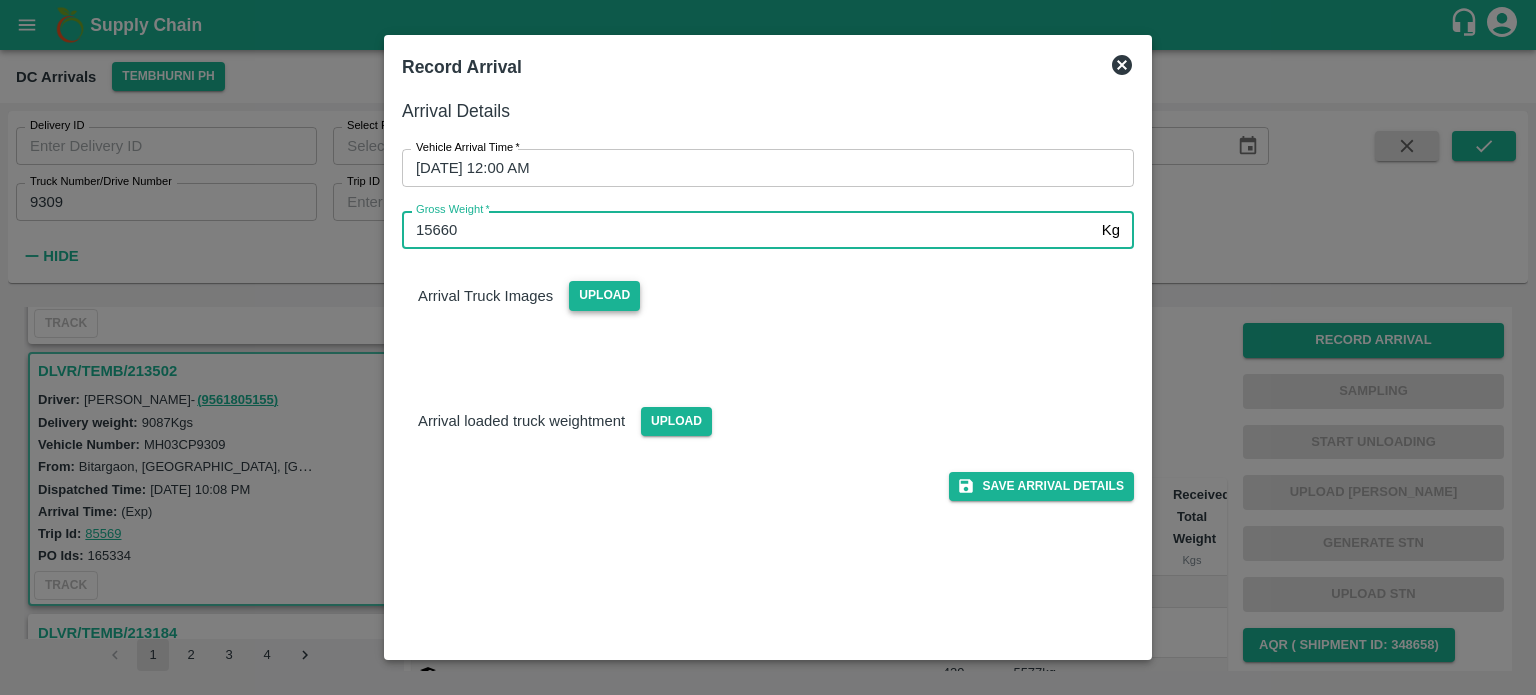 type on "15660" 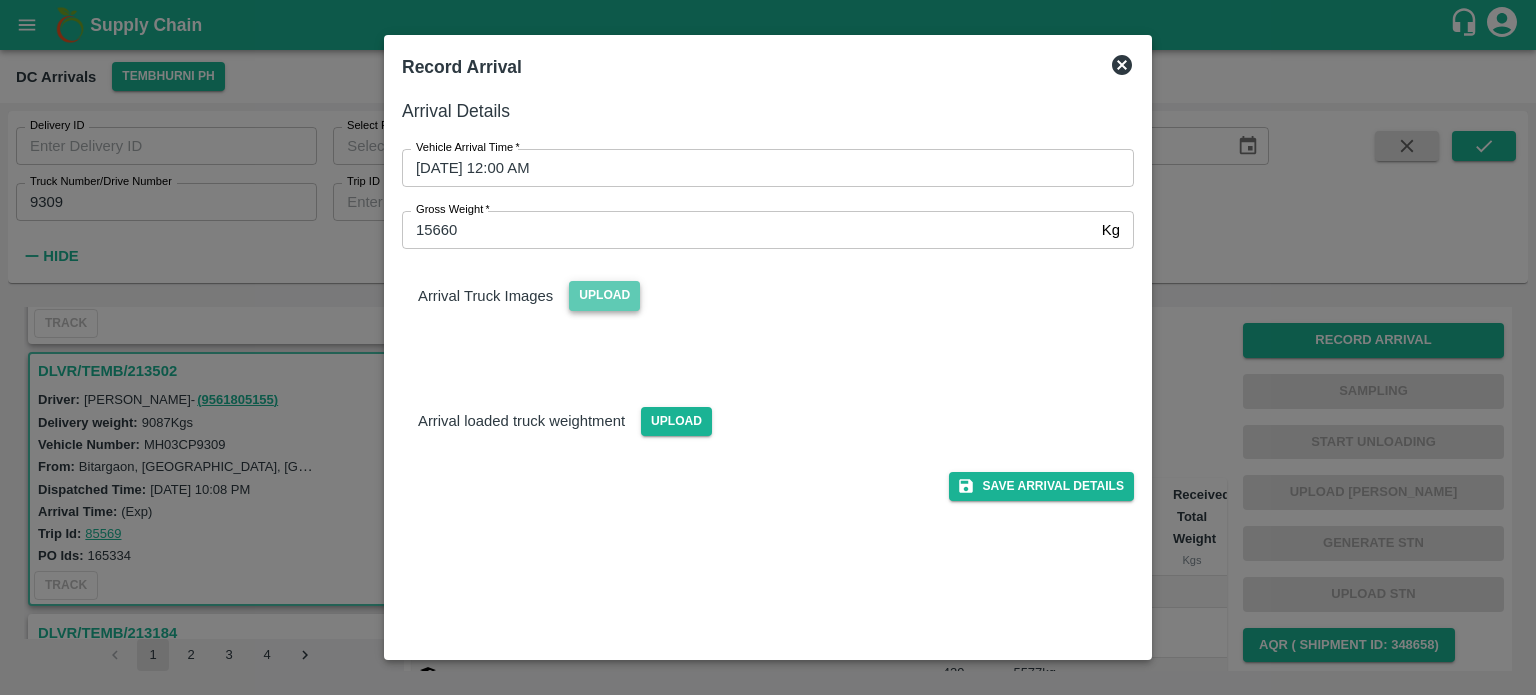 click on "Upload" at bounding box center (604, 295) 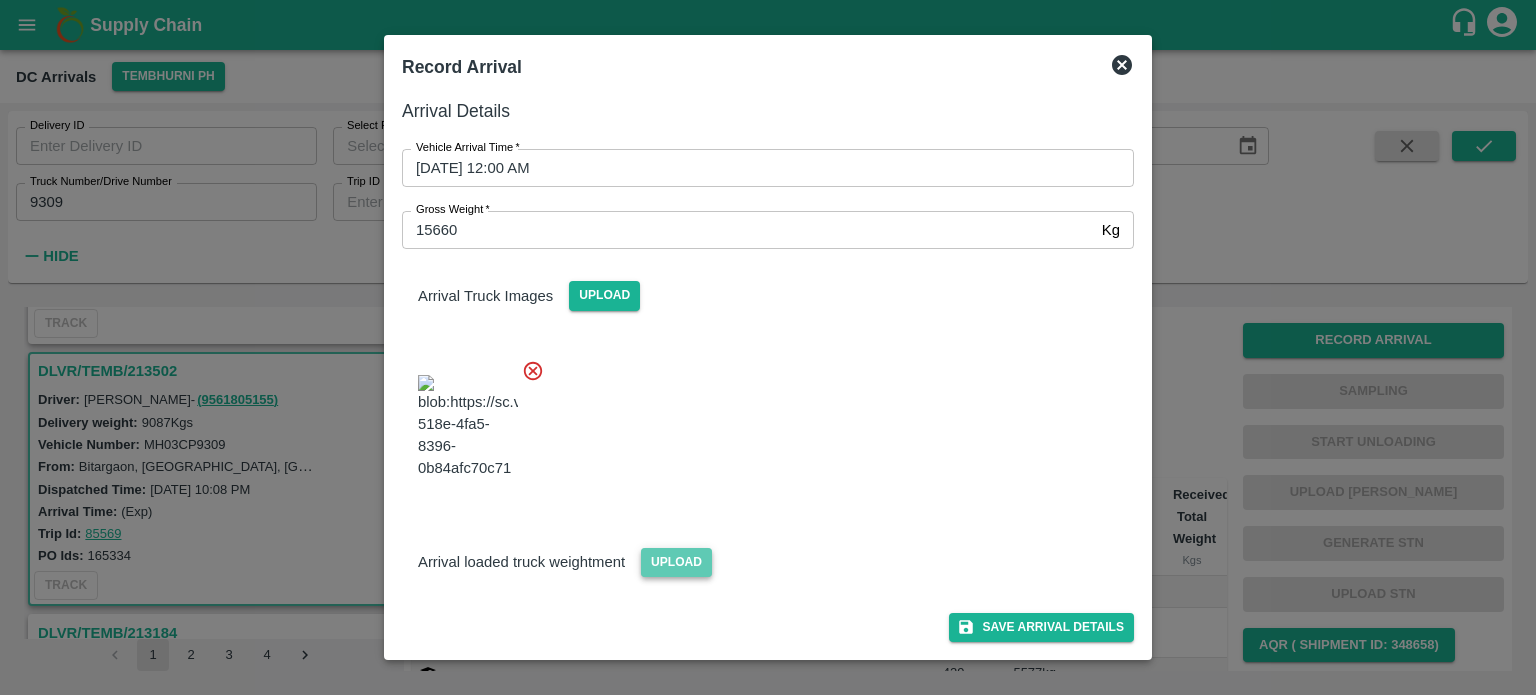 click on "Upload" at bounding box center (676, 562) 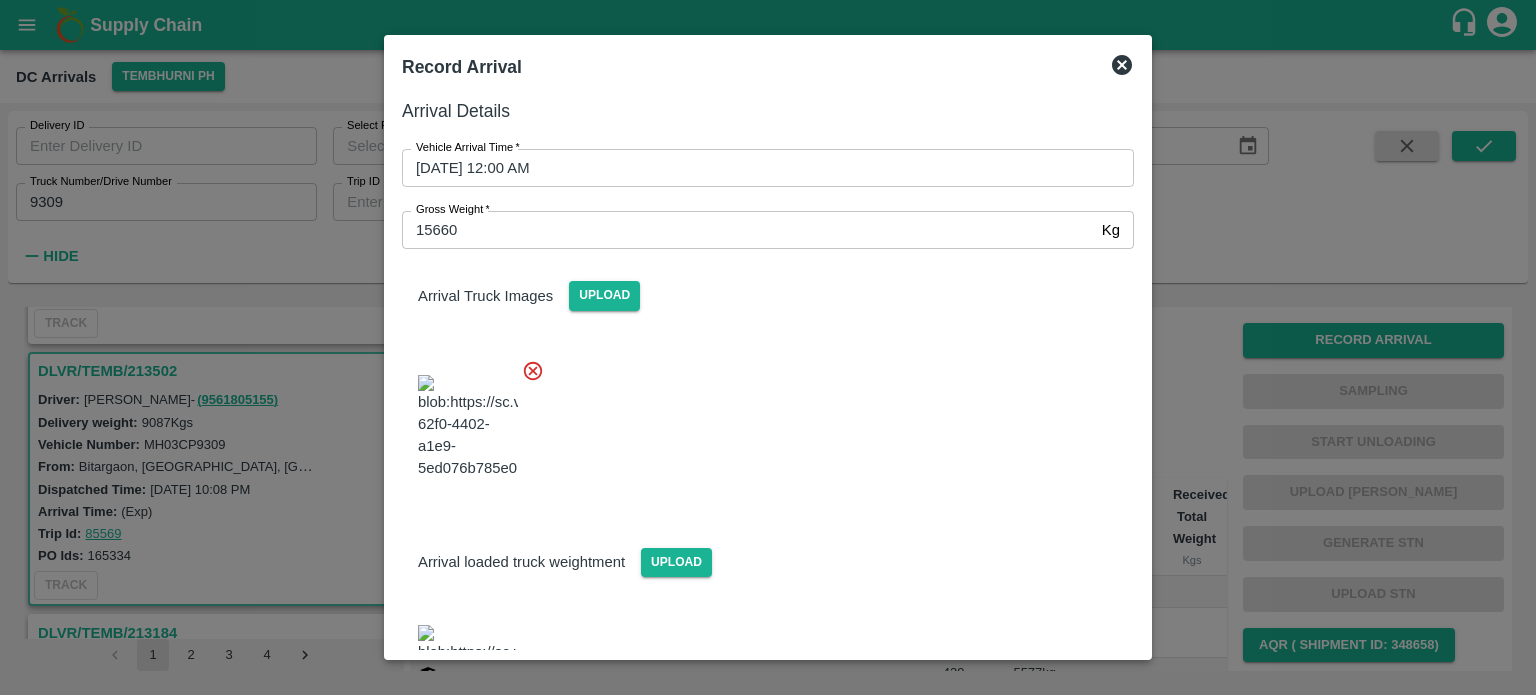 click at bounding box center [760, 421] 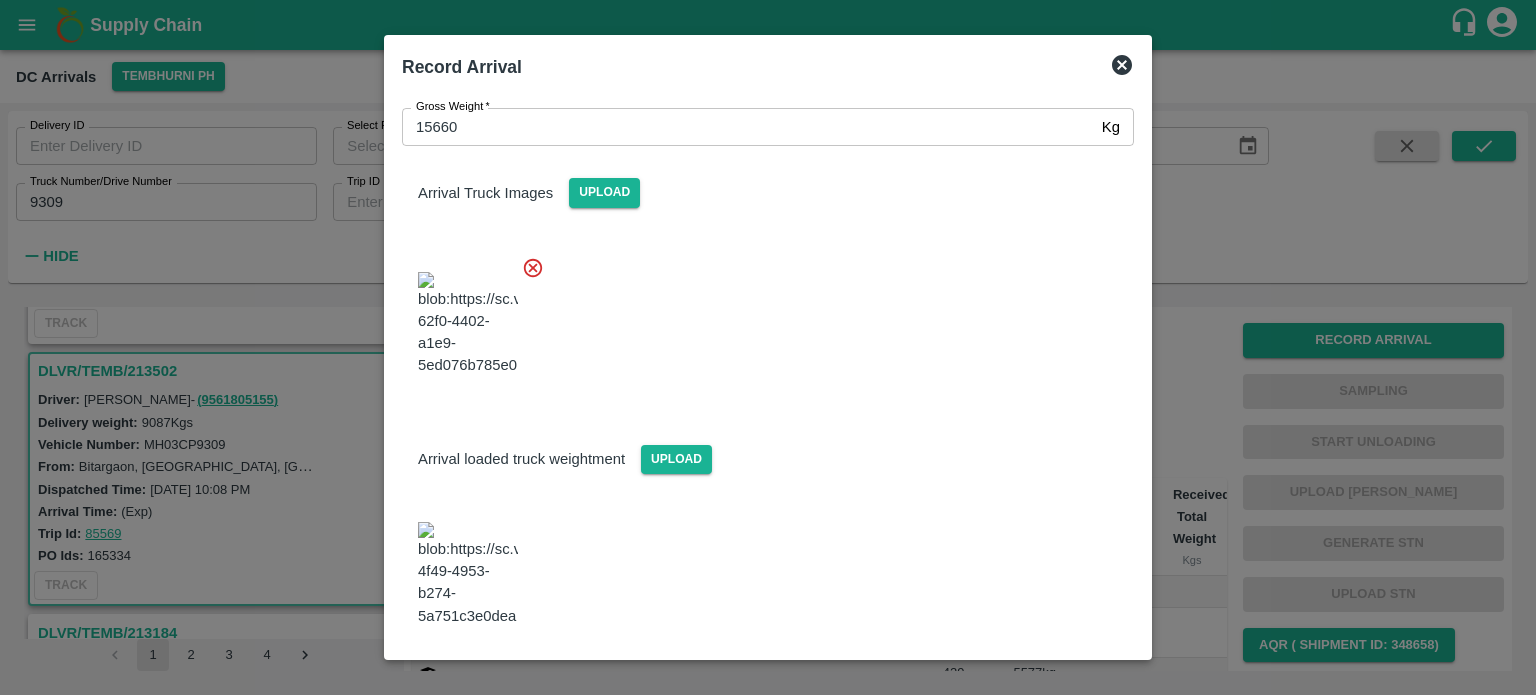 scroll, scrollTop: 102, scrollLeft: 0, axis: vertical 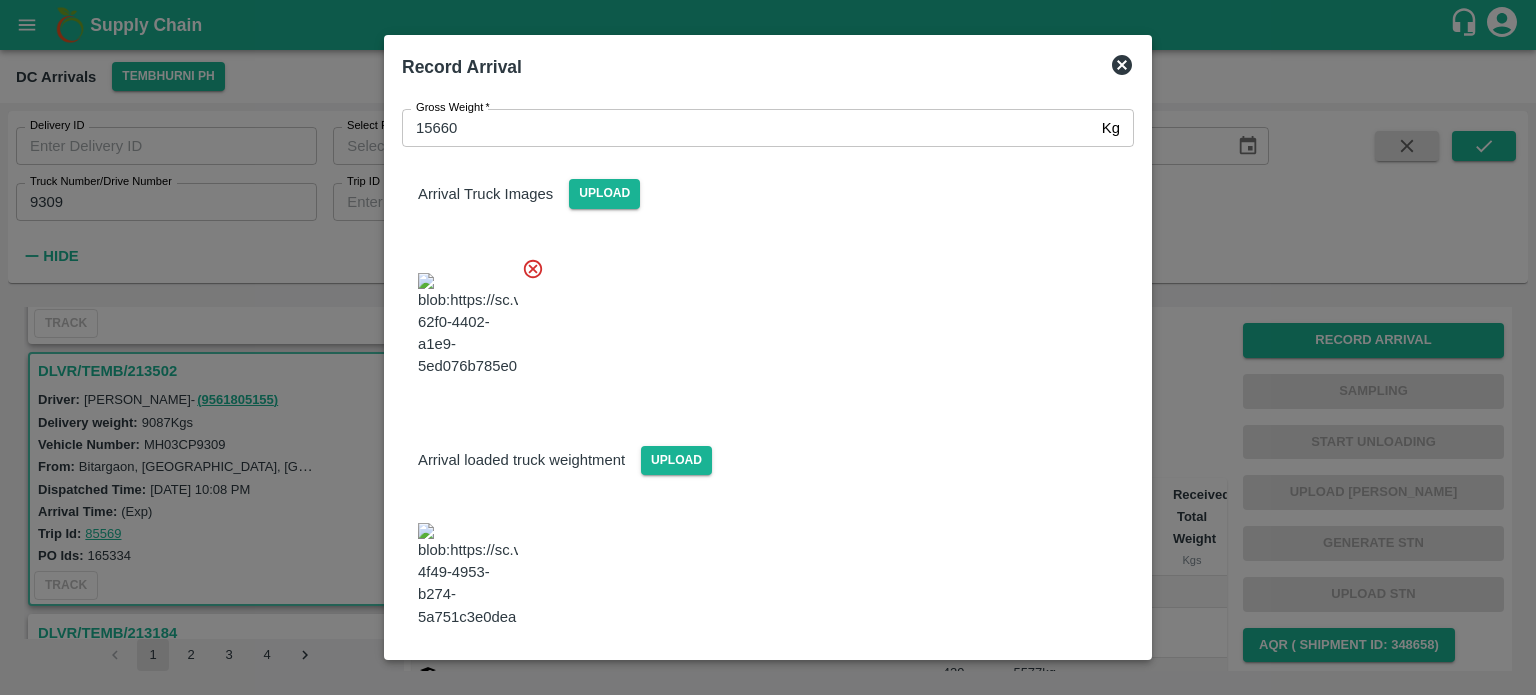 click on "Save Arrival Details" at bounding box center (1041, 682) 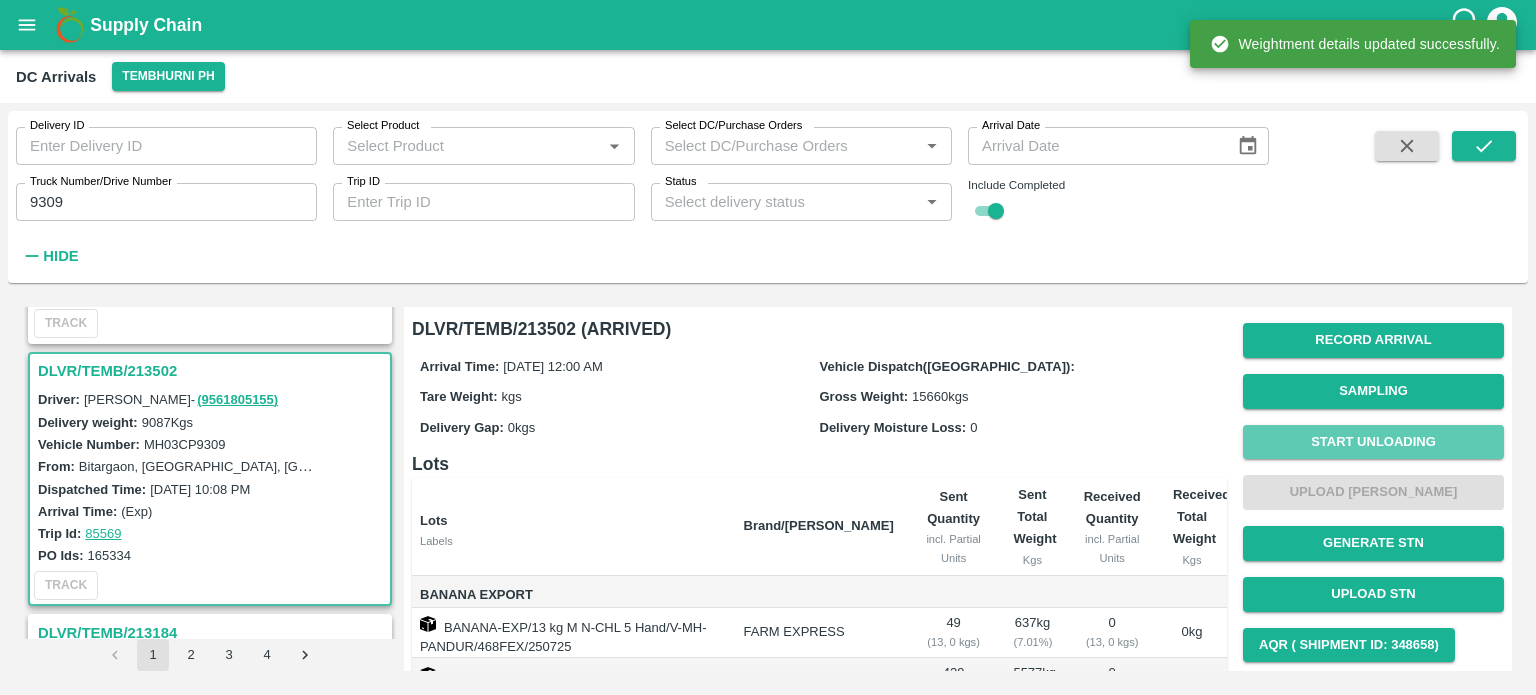 click on "Start Unloading" at bounding box center [1373, 442] 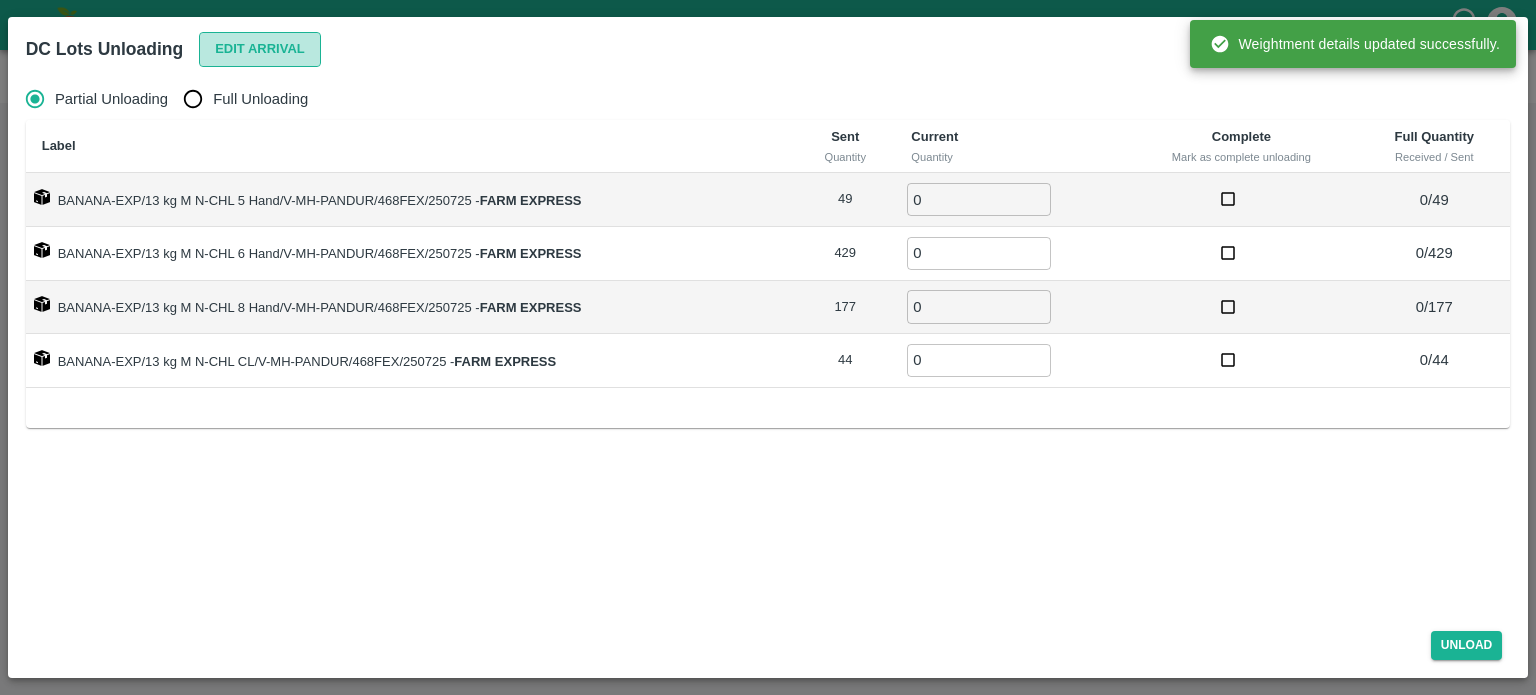 click on "Edit Arrival" at bounding box center (260, 49) 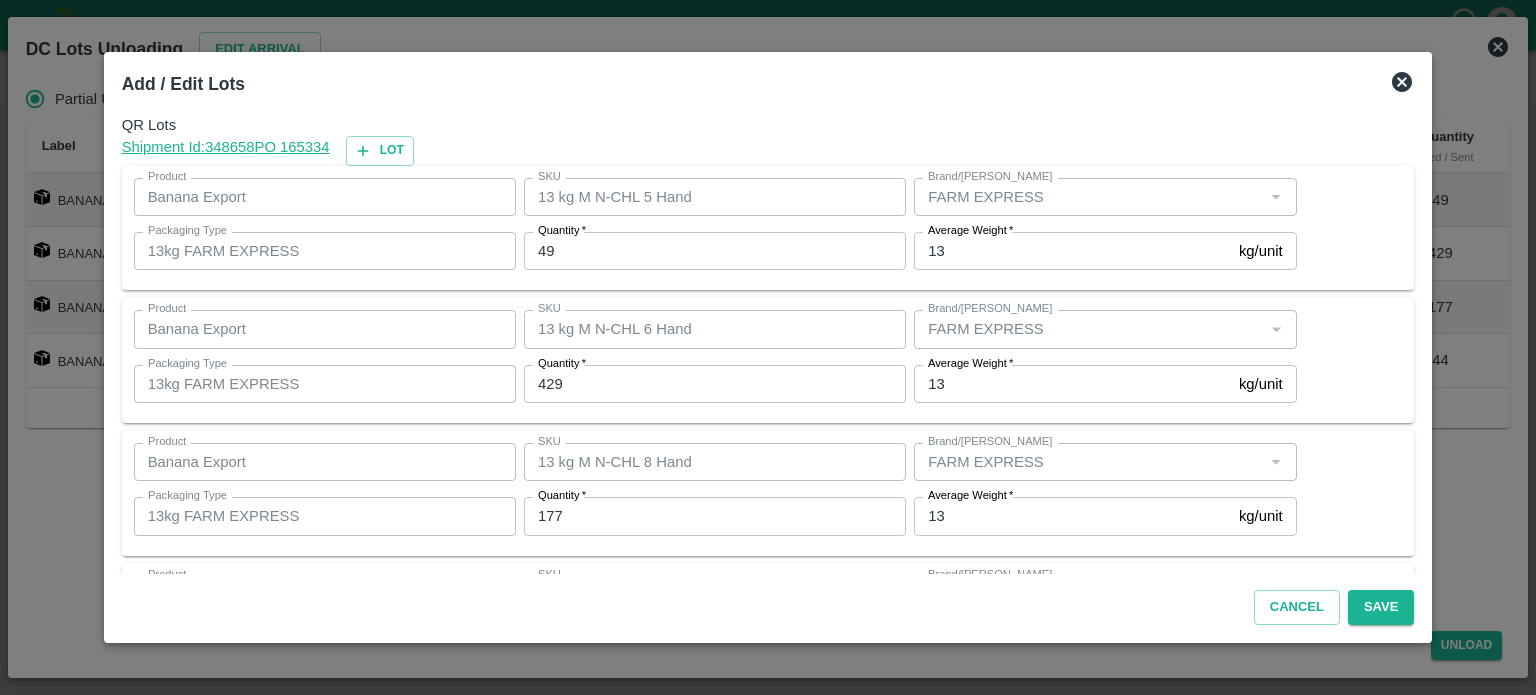 click on "49" at bounding box center (715, 251) 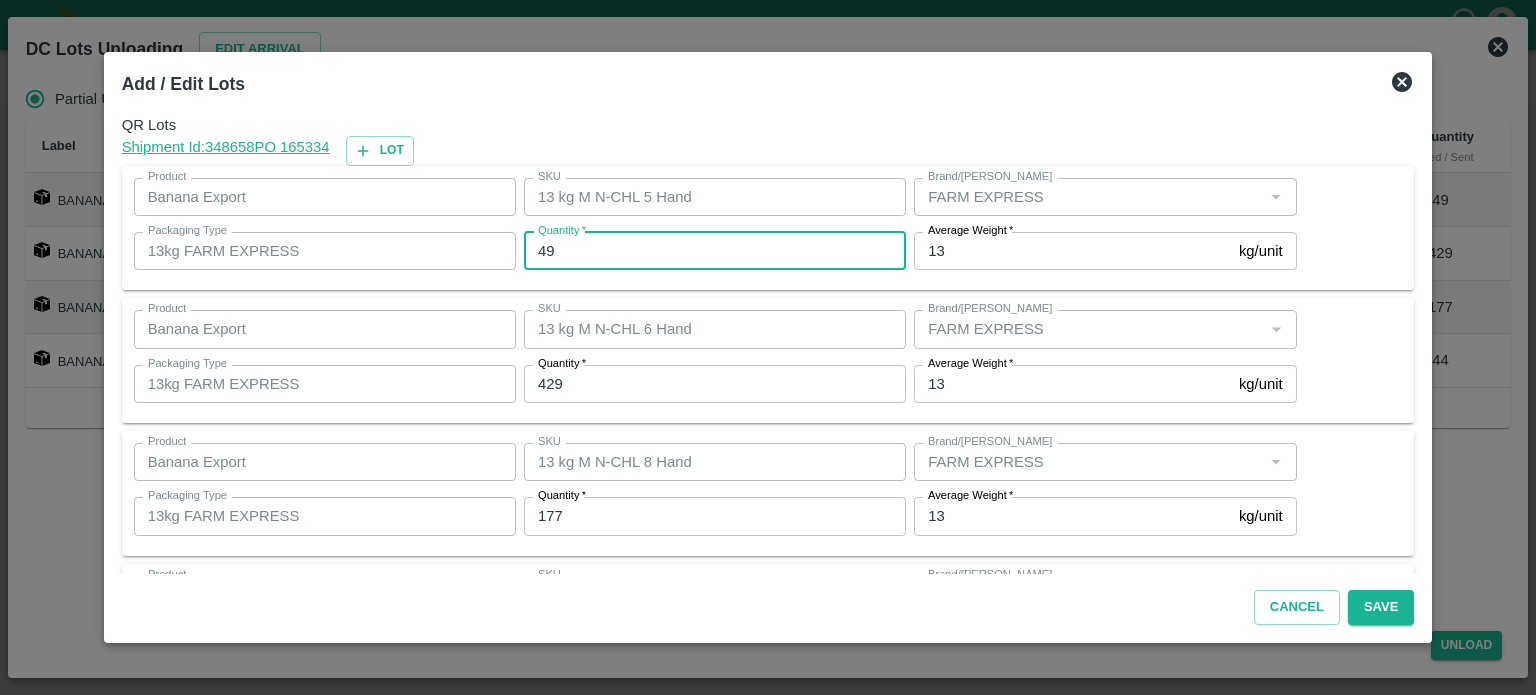 click on "49" at bounding box center [715, 251] 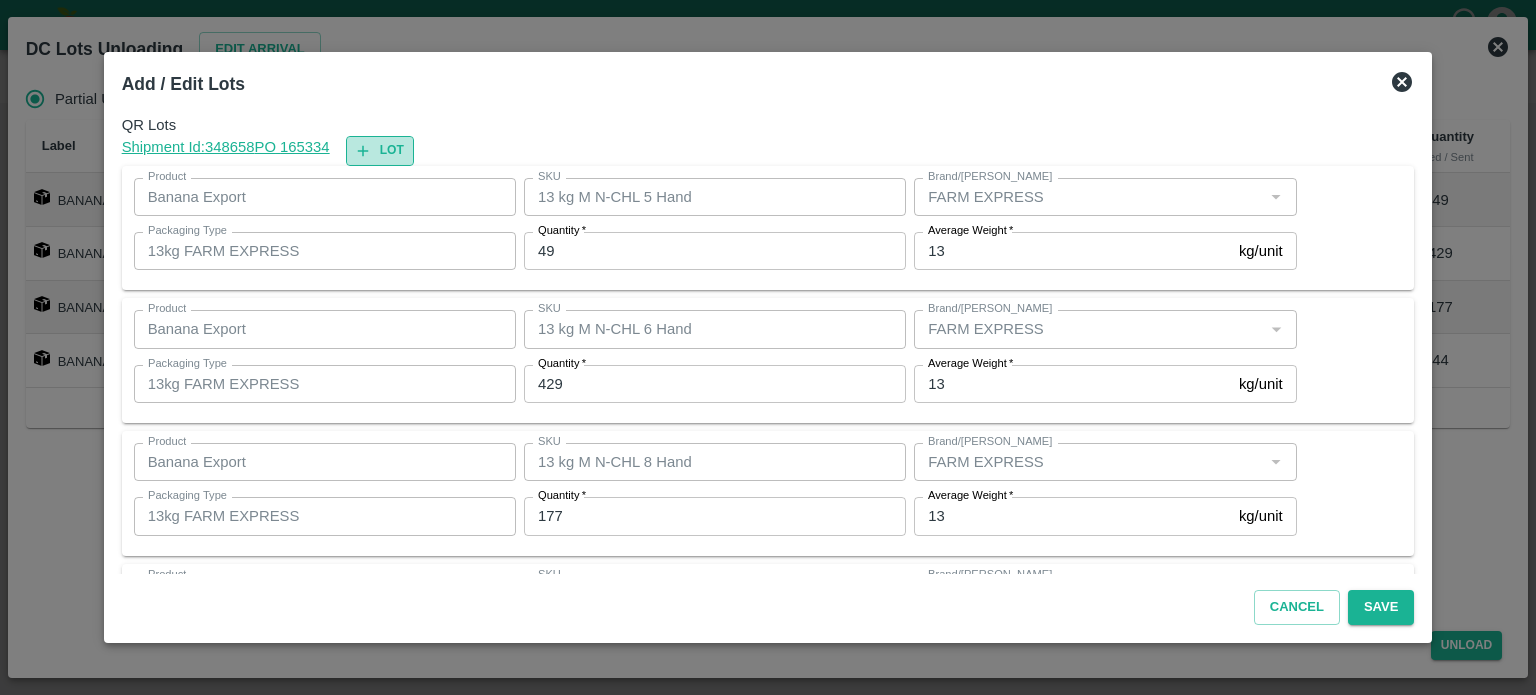 click on "Lot" at bounding box center [380, 150] 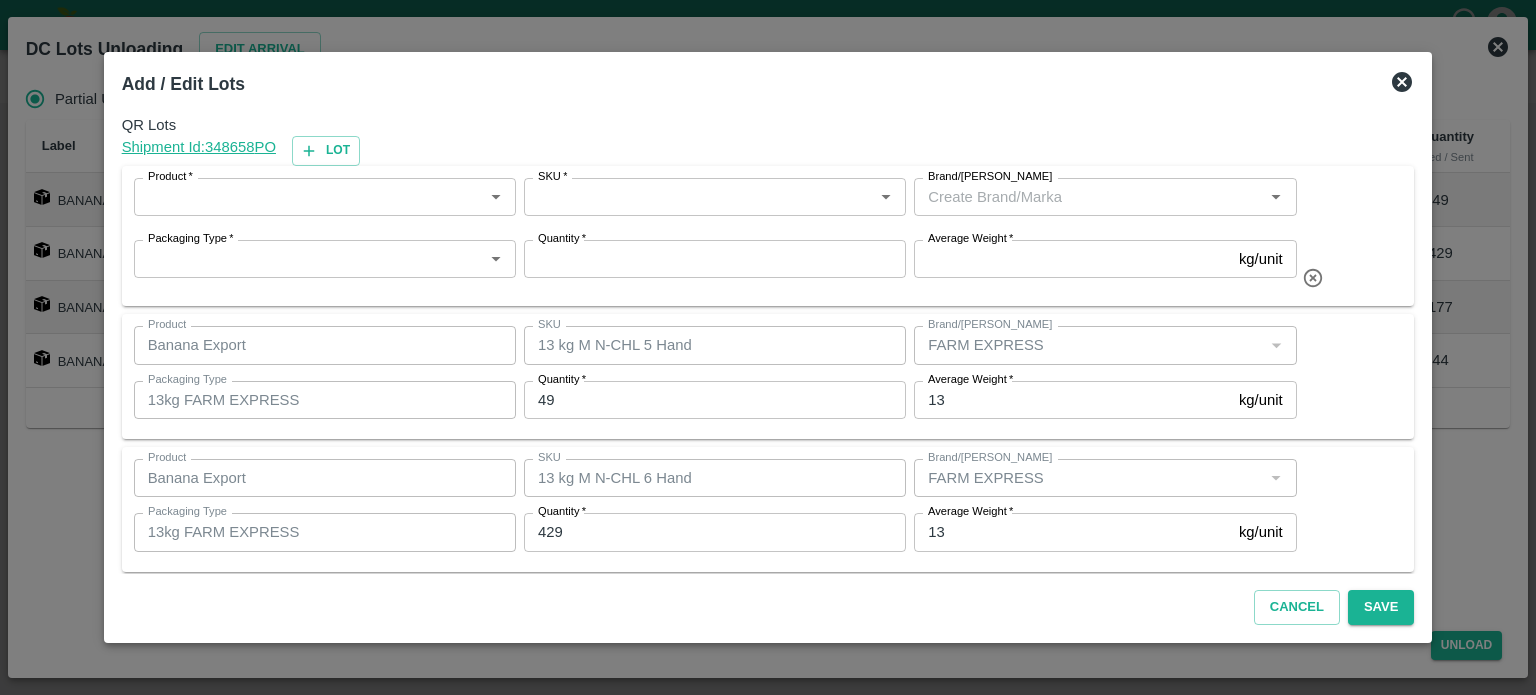 click on "Product   *" at bounding box center (308, 197) 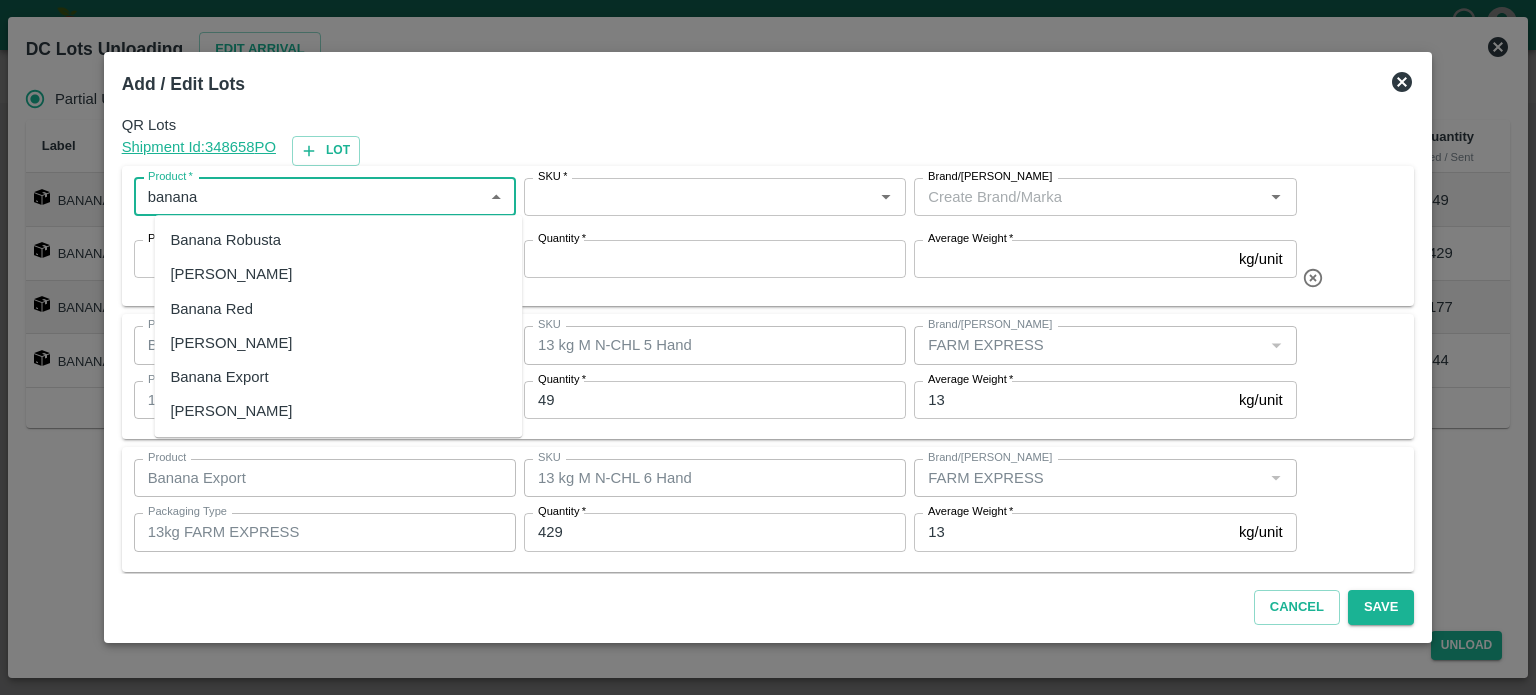 click on "Banana Export" at bounding box center (219, 377) 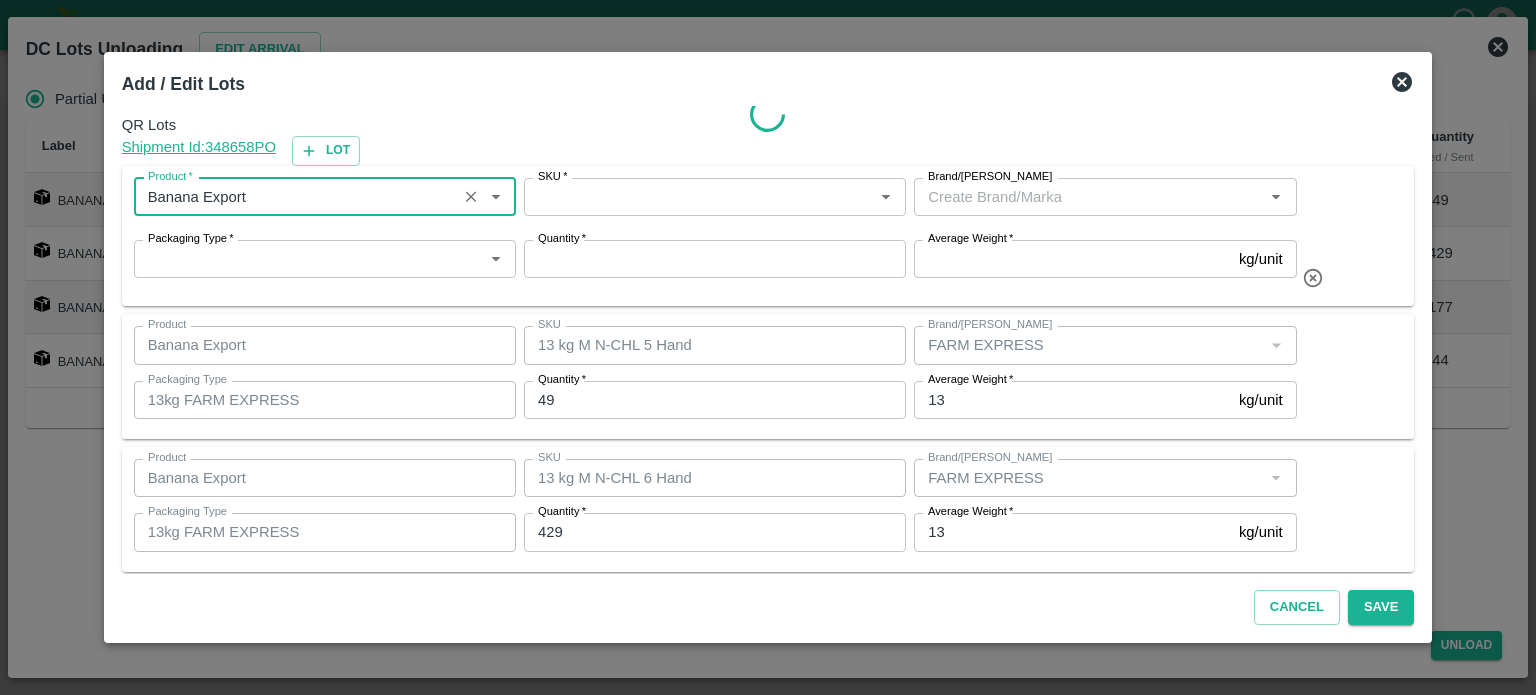 type on "Banana Export" 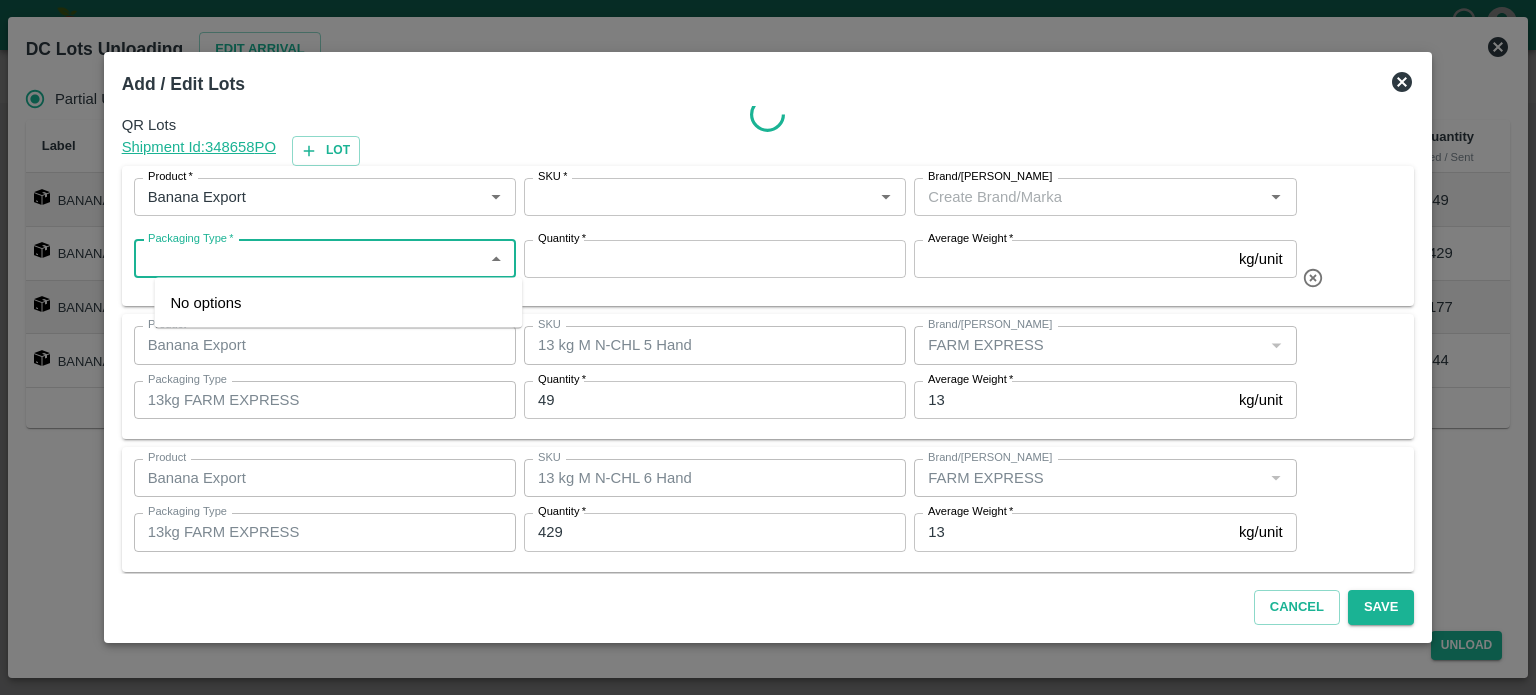 click on "Packaging Type   *" at bounding box center (308, 259) 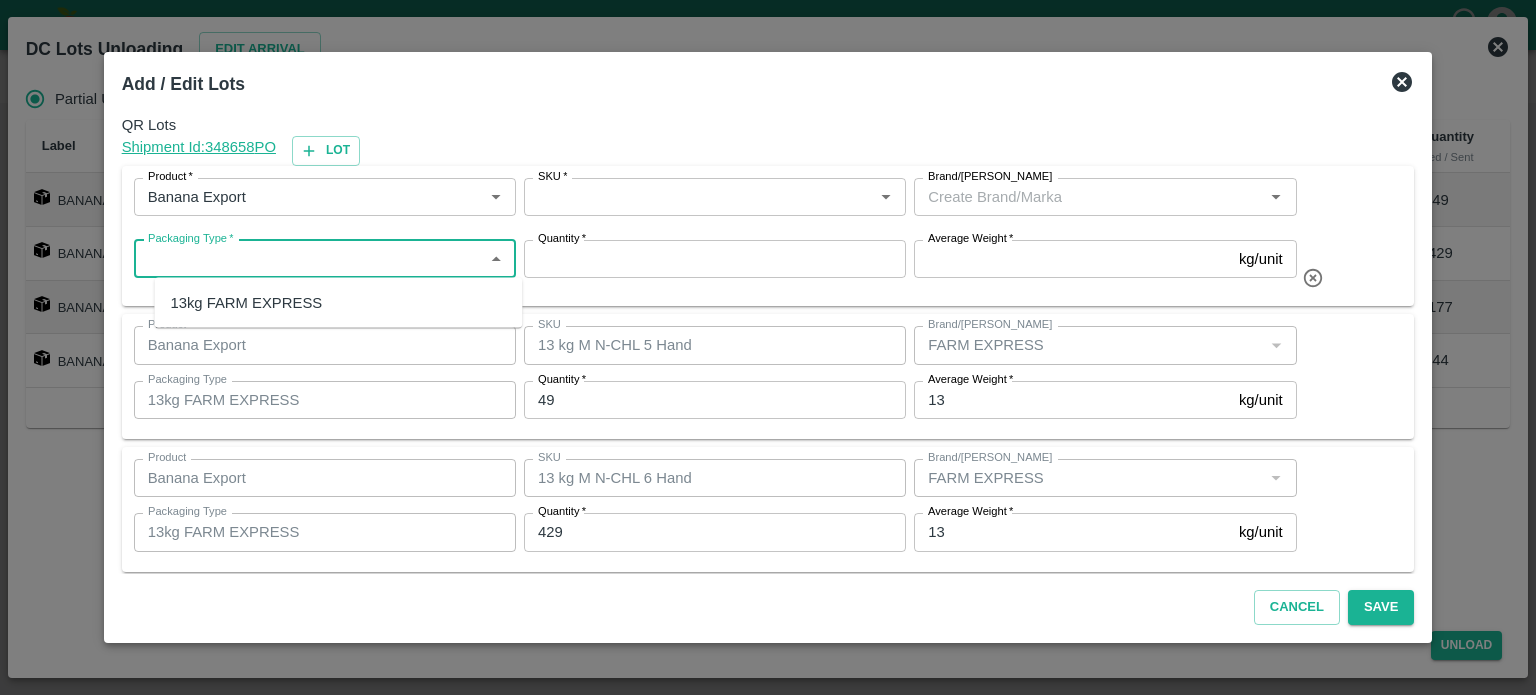 click on "13kg FARM EXPRESS" at bounding box center [246, 303] 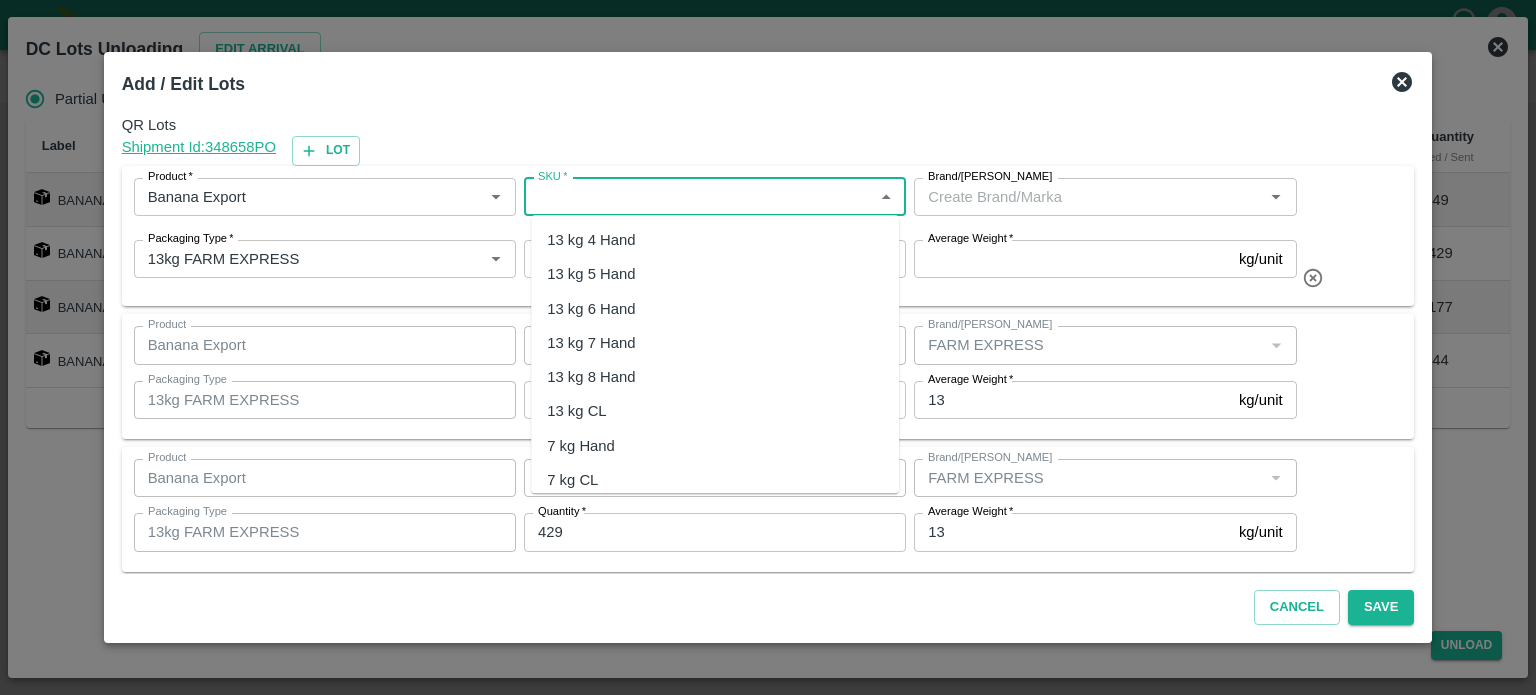click on "SKU   *" at bounding box center [698, 197] 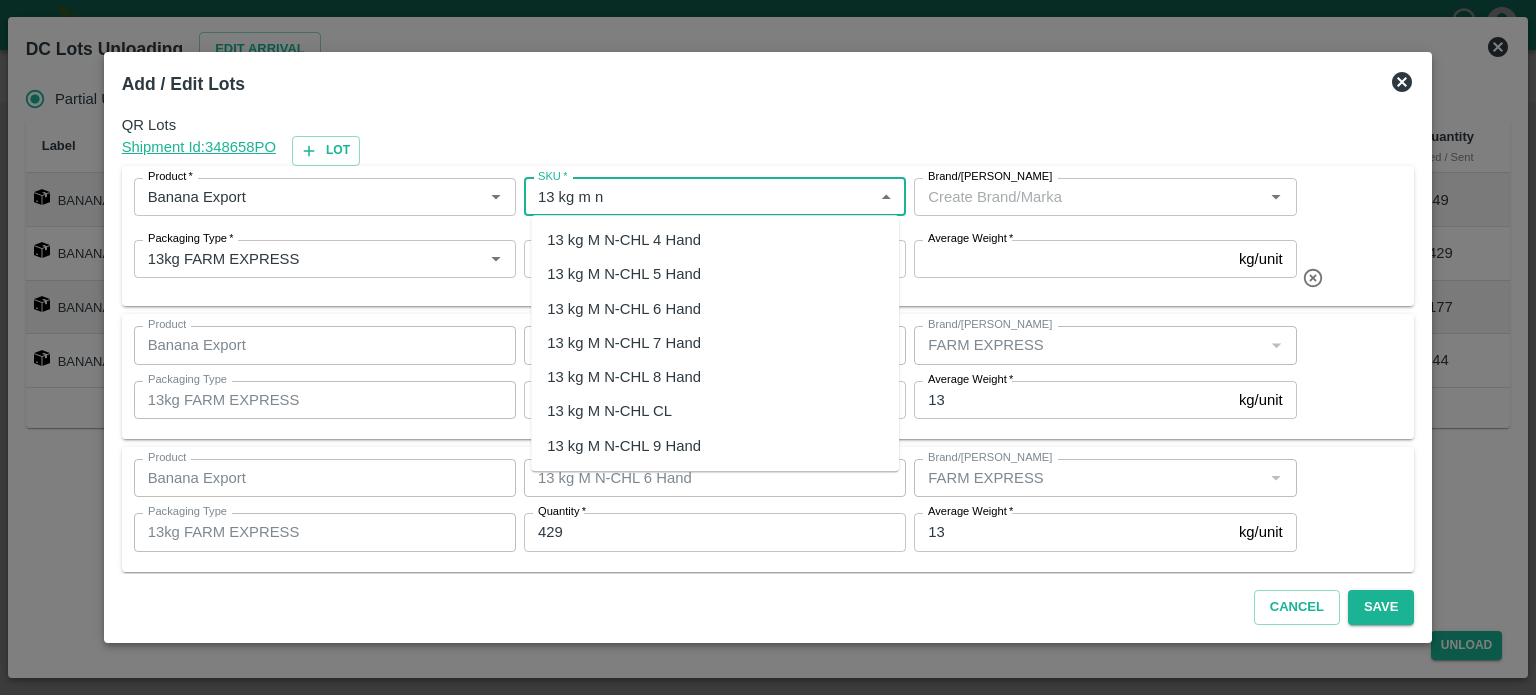 click on "13 kg M N-CHL 4 Hand" at bounding box center (624, 240) 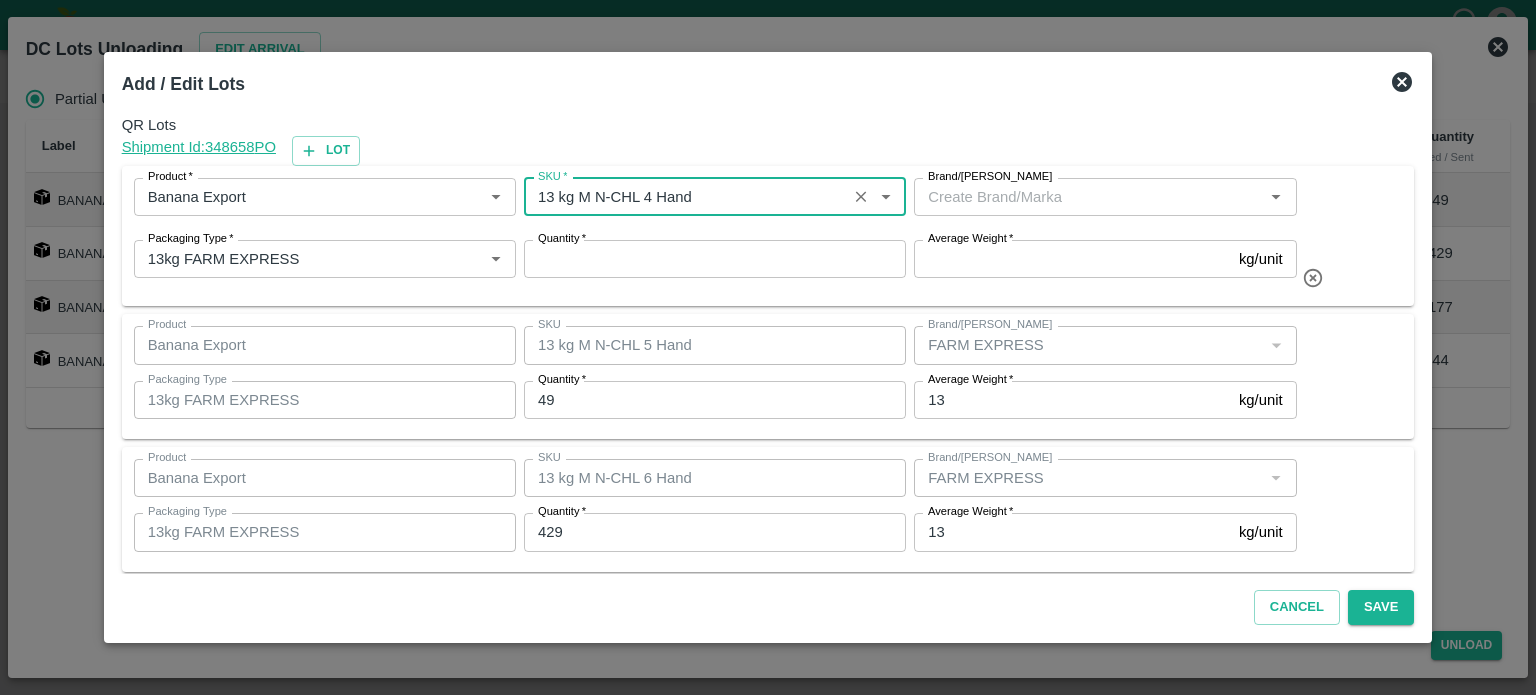 type on "13 kg M N-CHL 4 Hand" 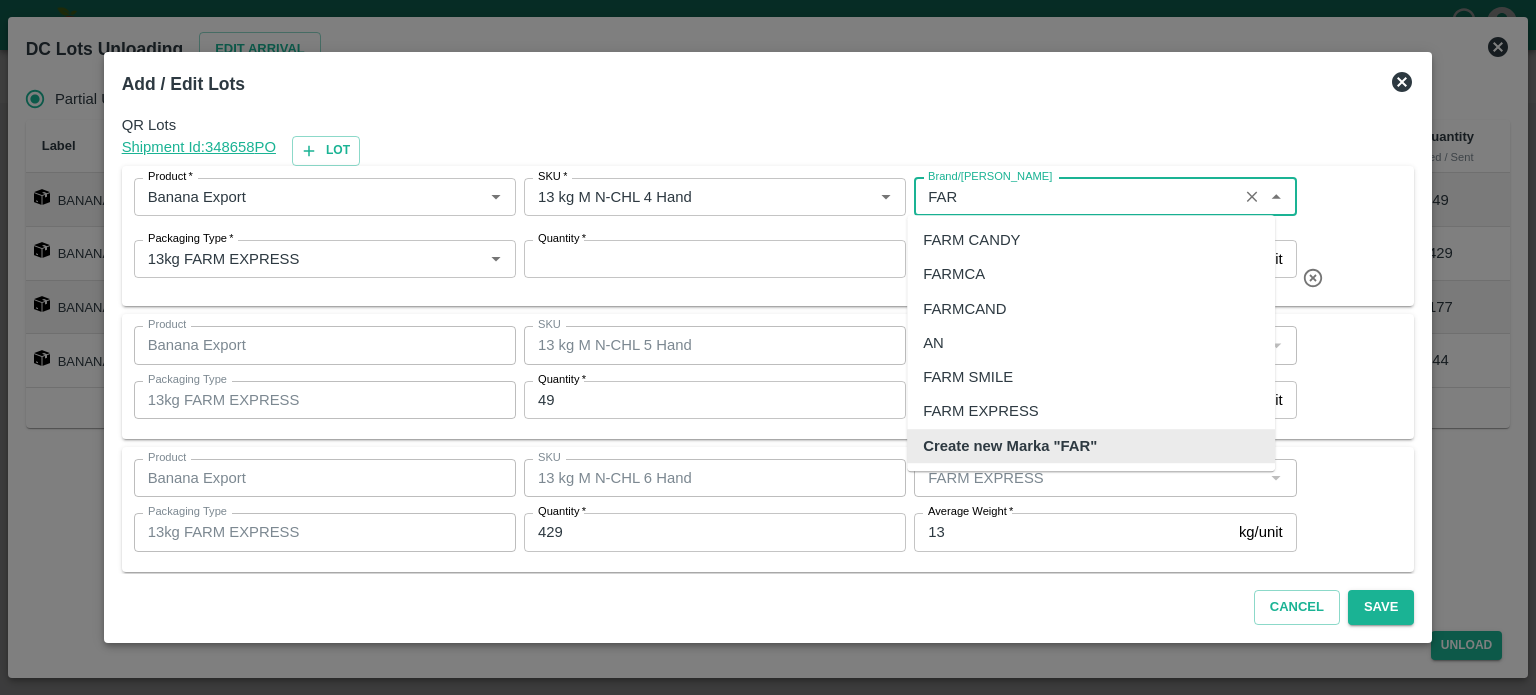 scroll, scrollTop: 0, scrollLeft: 0, axis: both 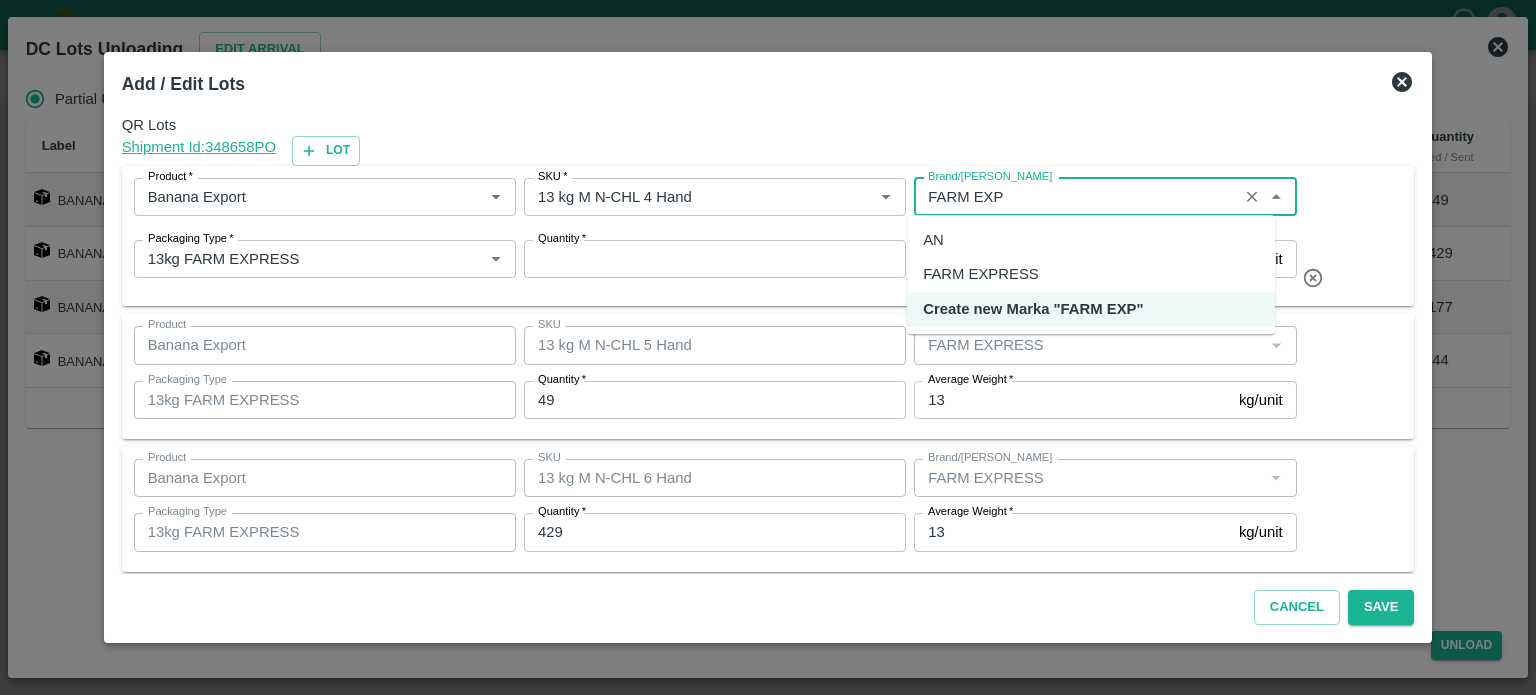 click on "FARM EXPRESS" at bounding box center (980, 274) 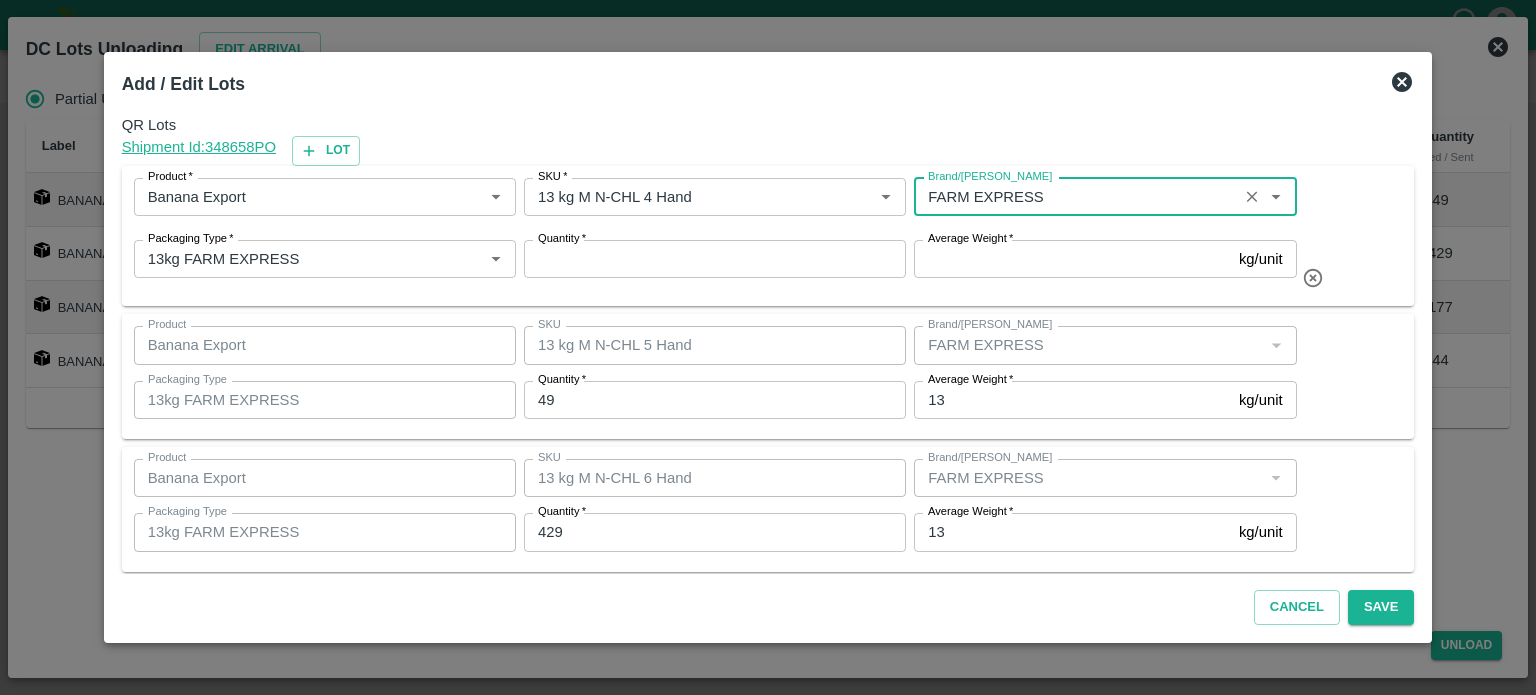type on "FARM EXPRESS" 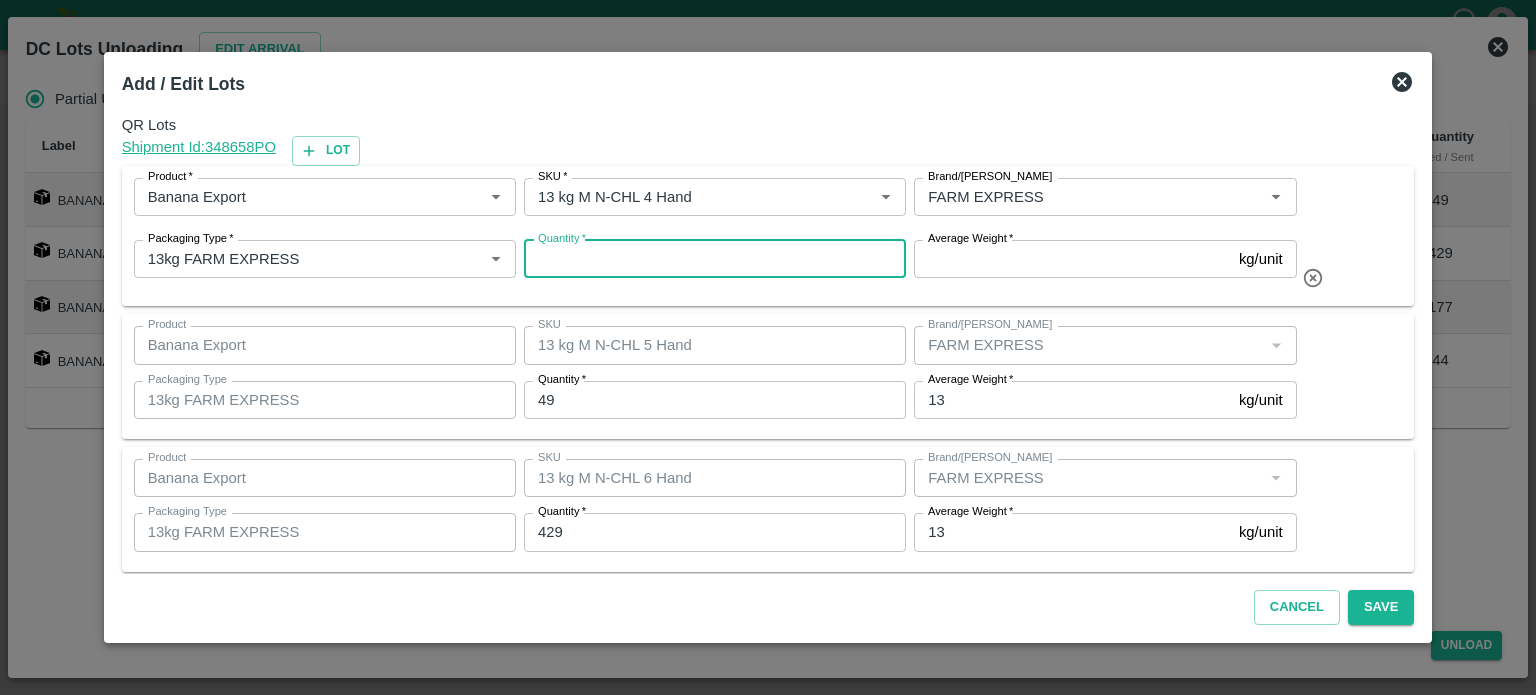 click on "Quantity   *" at bounding box center (715, 259) 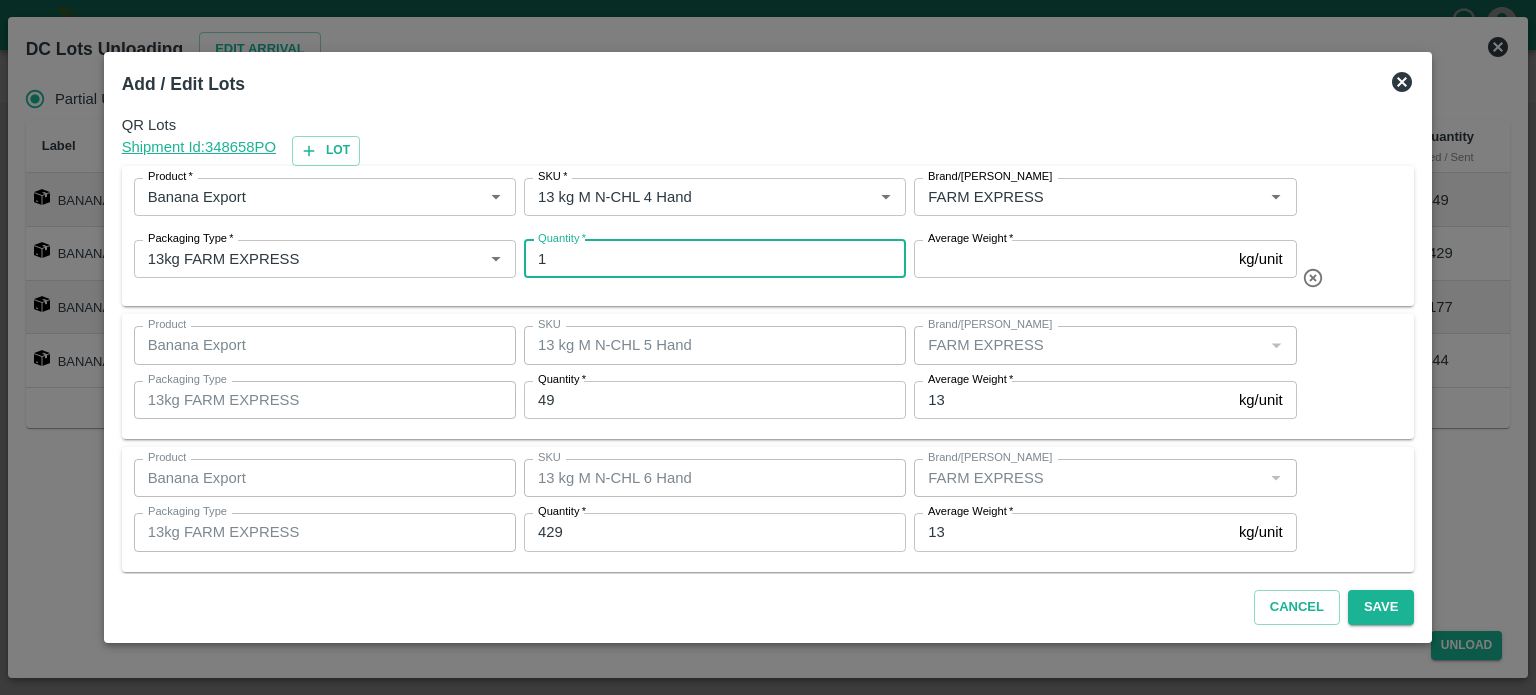 type on "1" 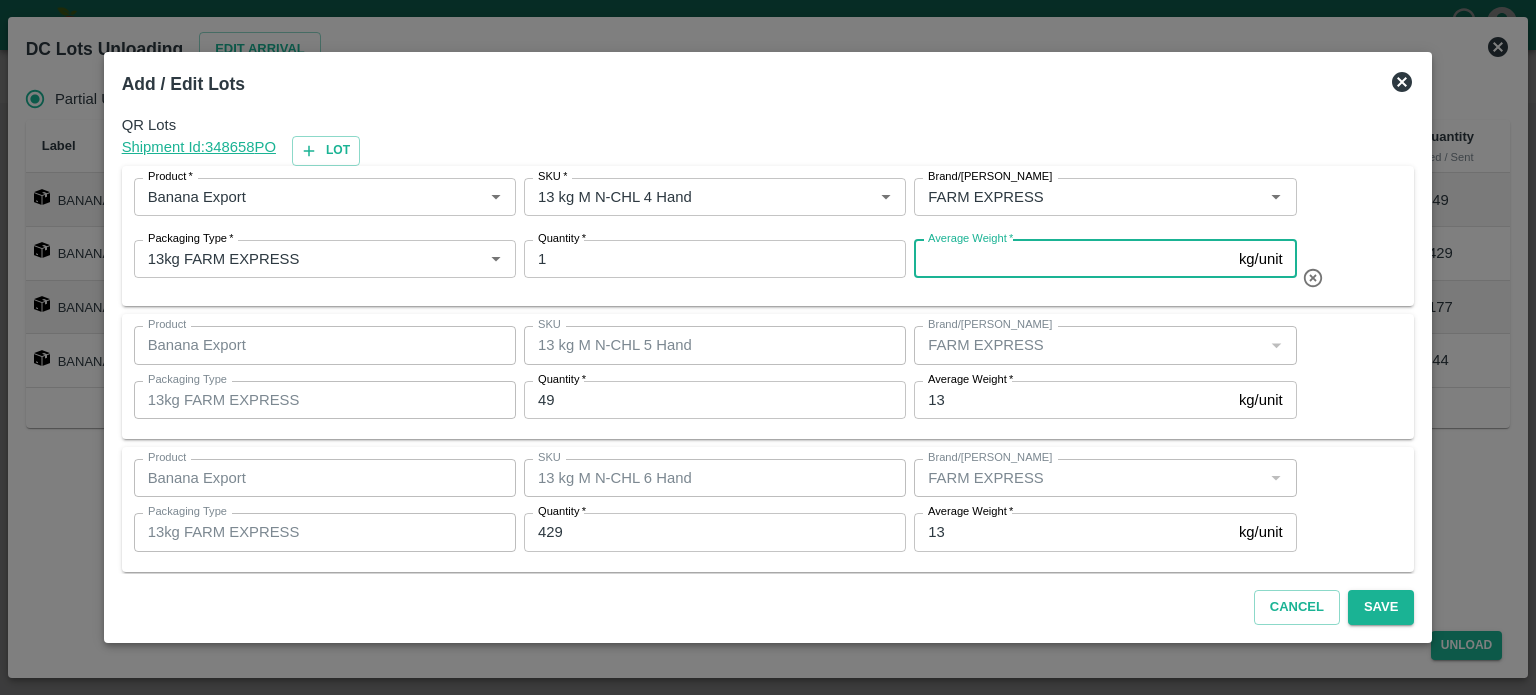 click on "Average Weight   *" at bounding box center [1072, 259] 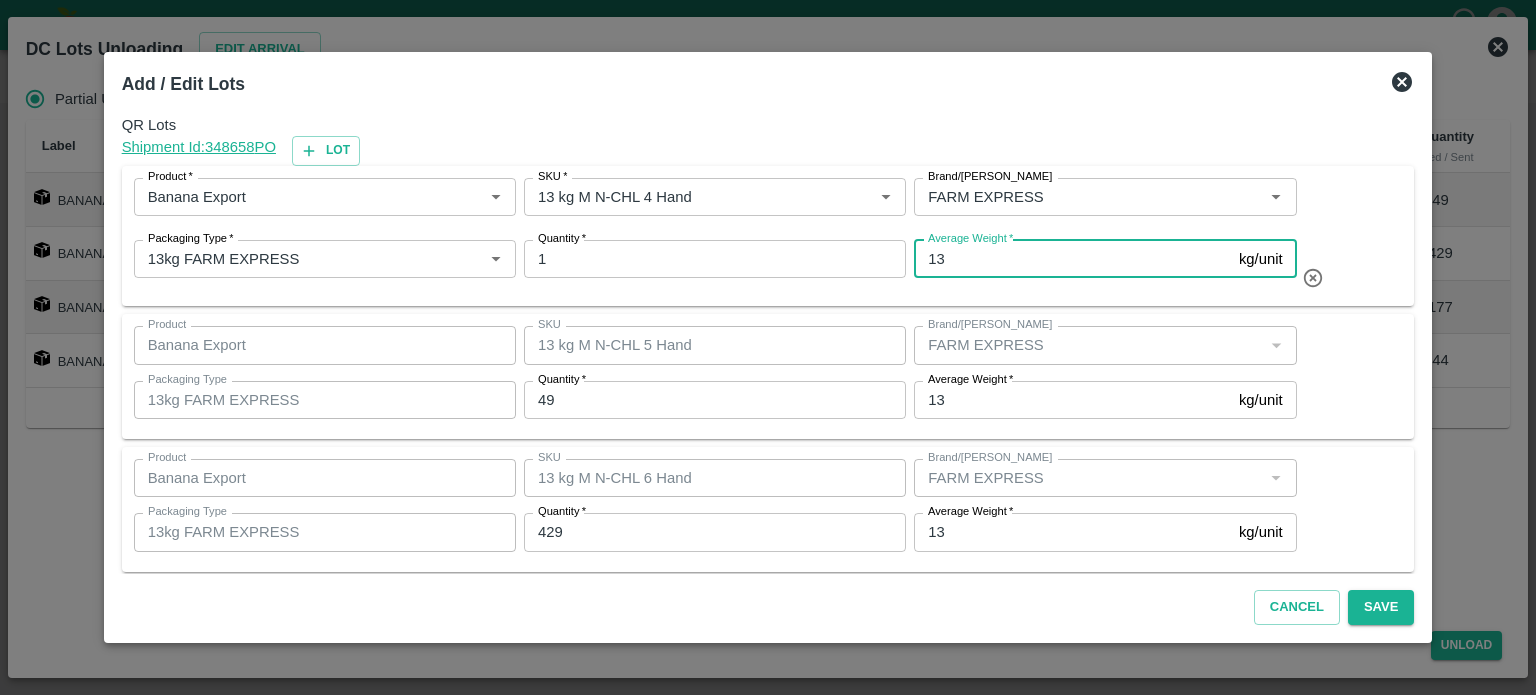 type on "13" 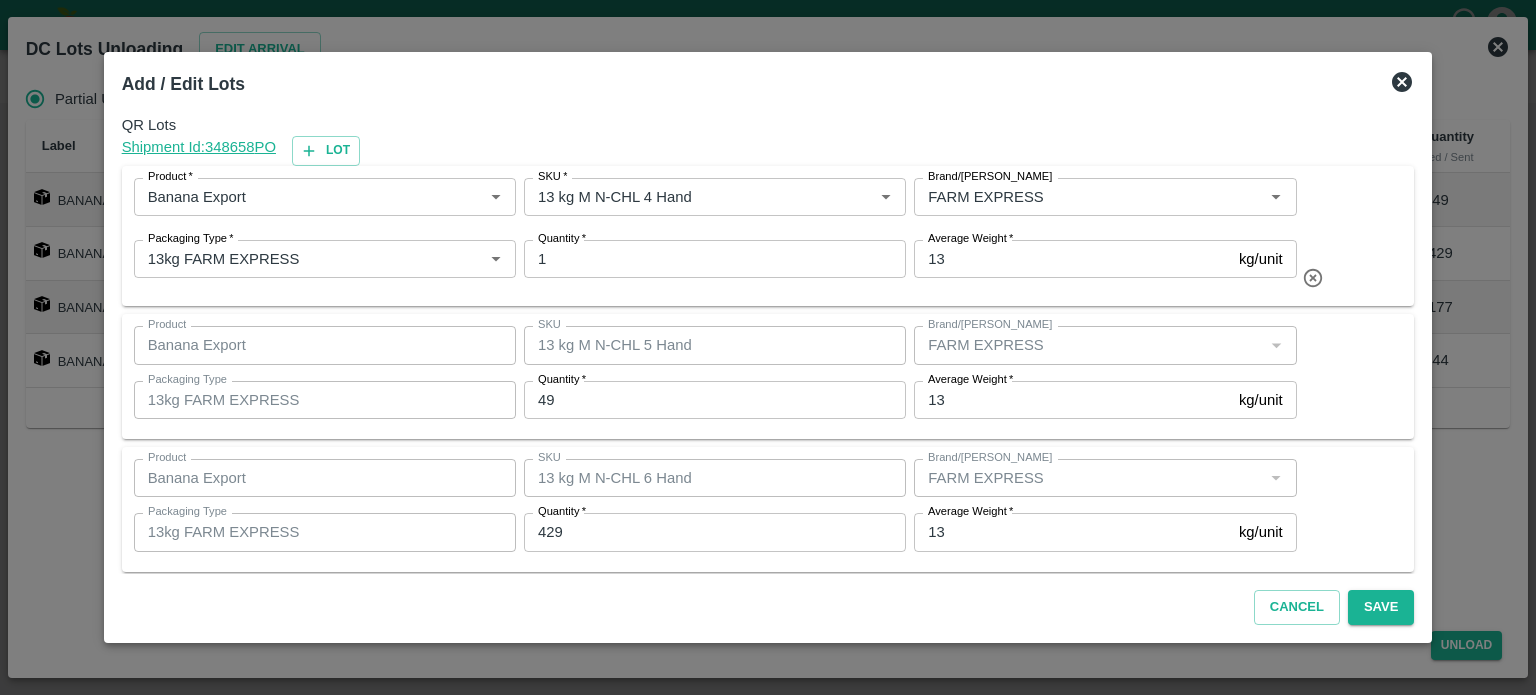 click on "Product Banana Export Product SKU 13 kg M N-CHL 5 Hand SKU Brand/Marka Brand/Marka Packaging Type 13kg FARM EXPRESS Packaging Type Quantity   * 49 Quantity Average Weight   * 13 kg/unit Average Weight" at bounding box center [768, 376] 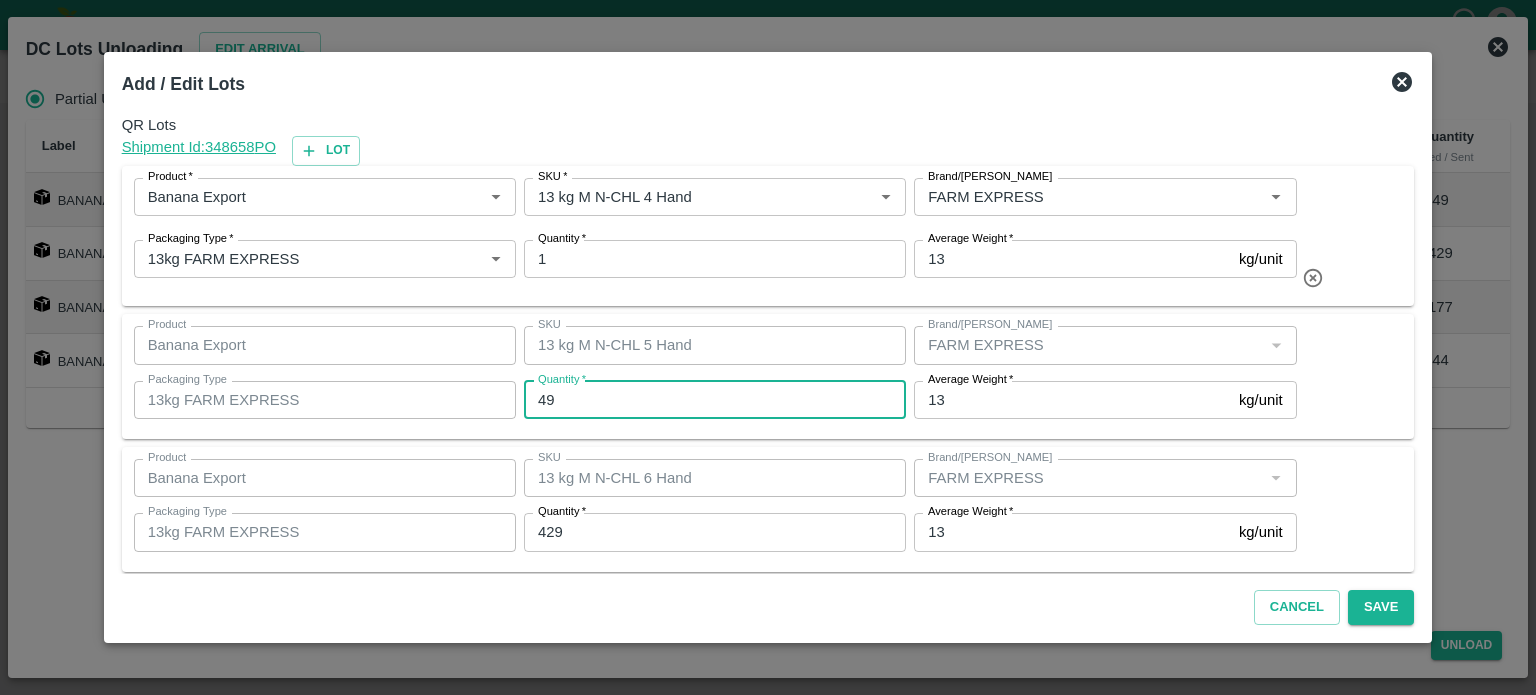 click on "49" at bounding box center (715, 400) 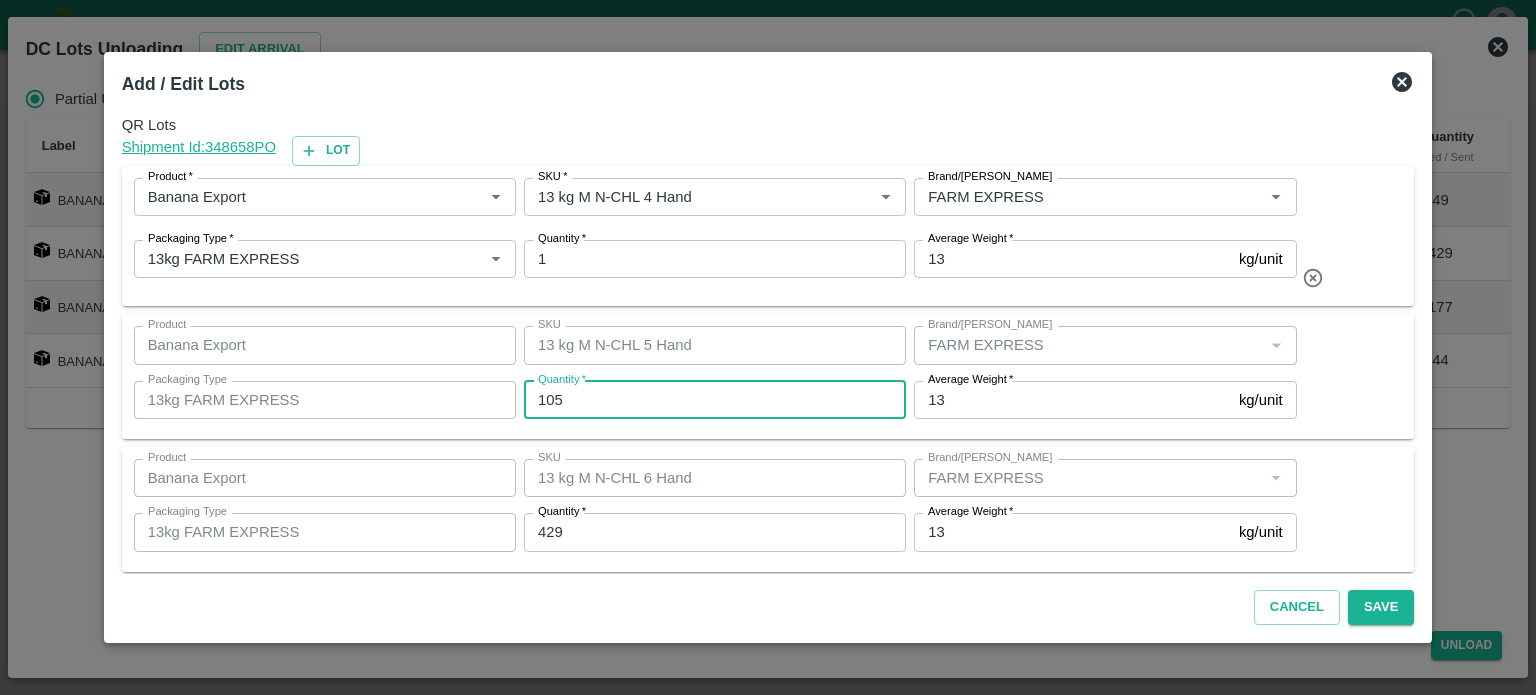 type on "105" 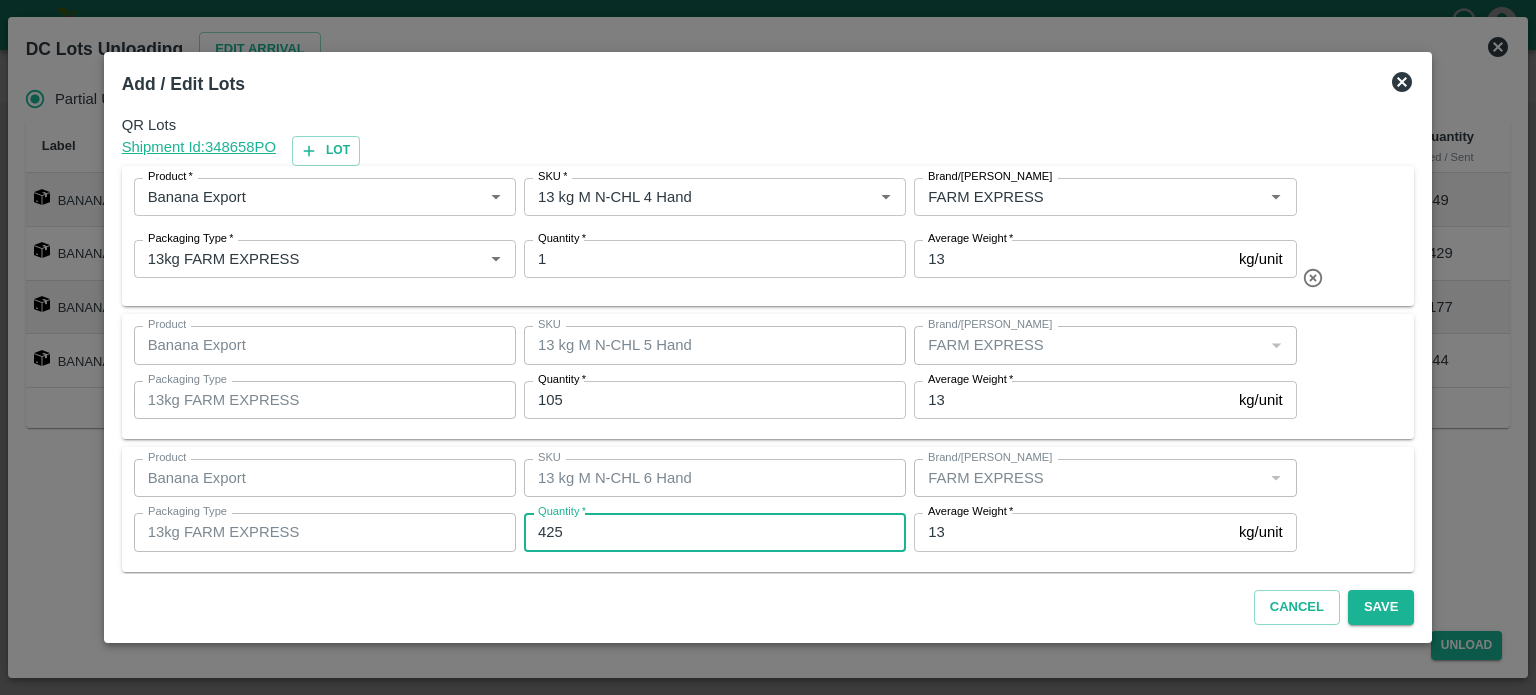 type on "425" 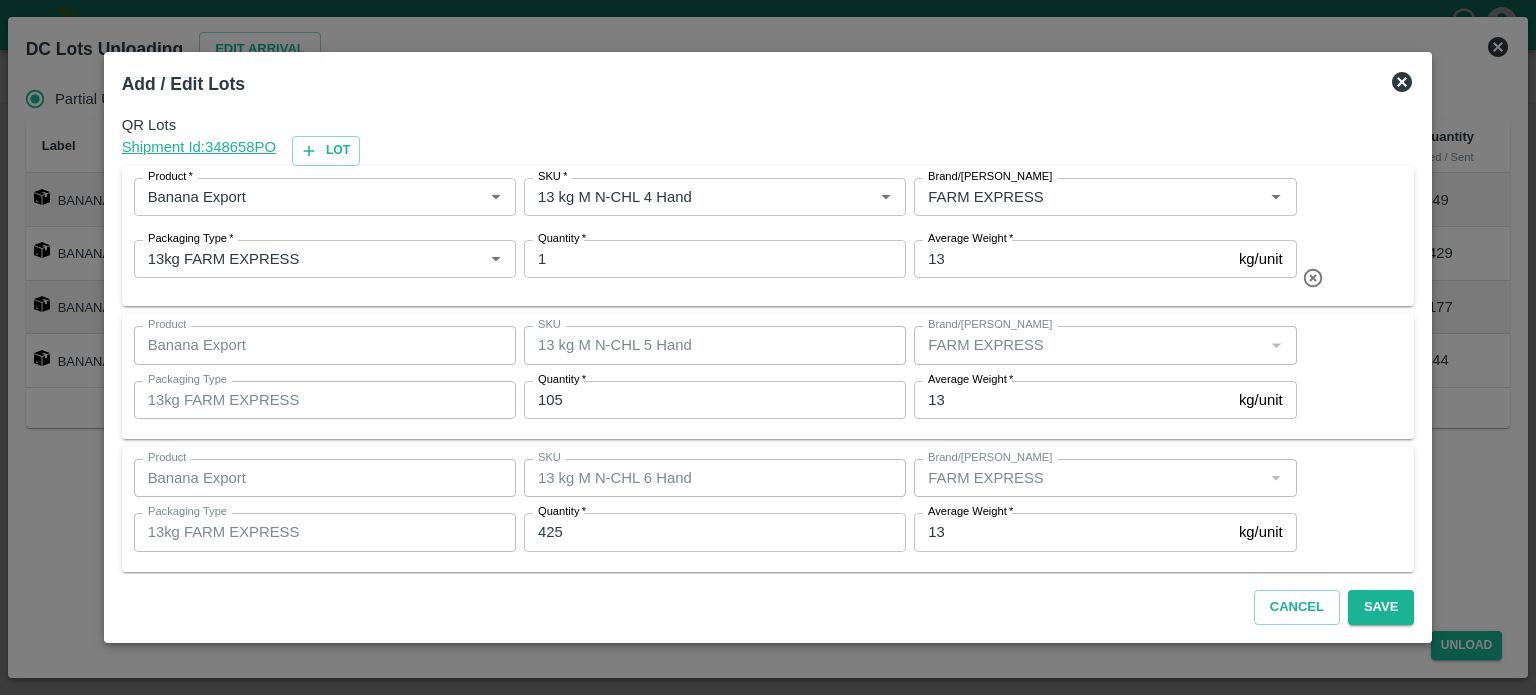 scroll, scrollTop: 278, scrollLeft: 0, axis: vertical 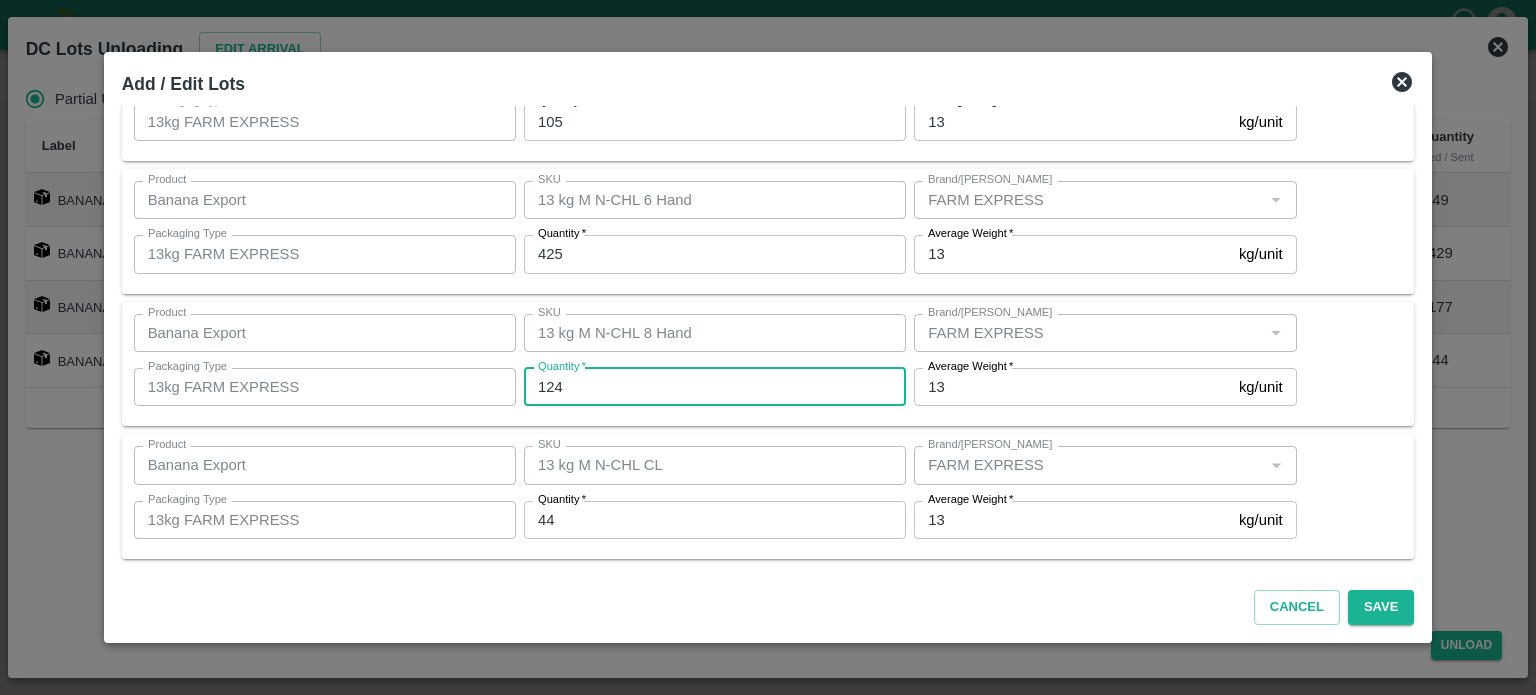 type on "124" 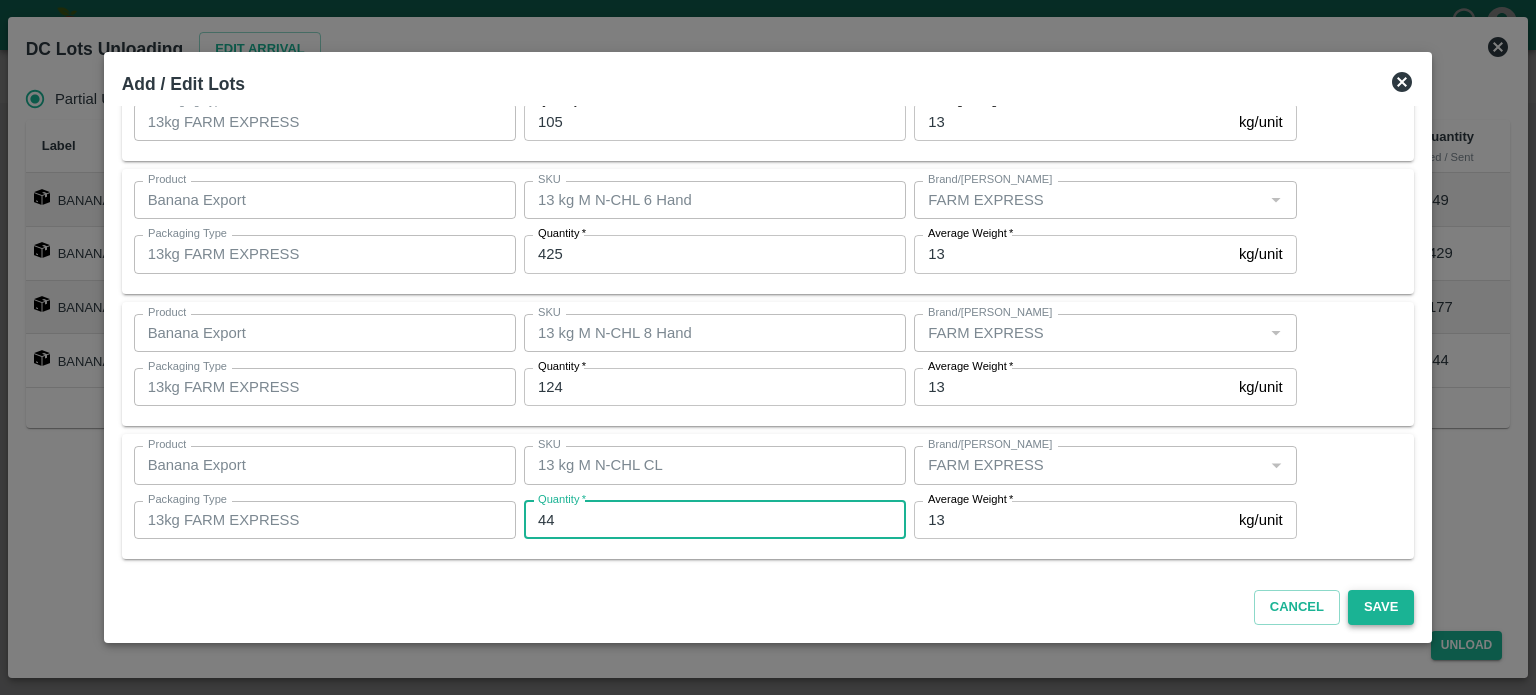 click on "Save" at bounding box center (1381, 607) 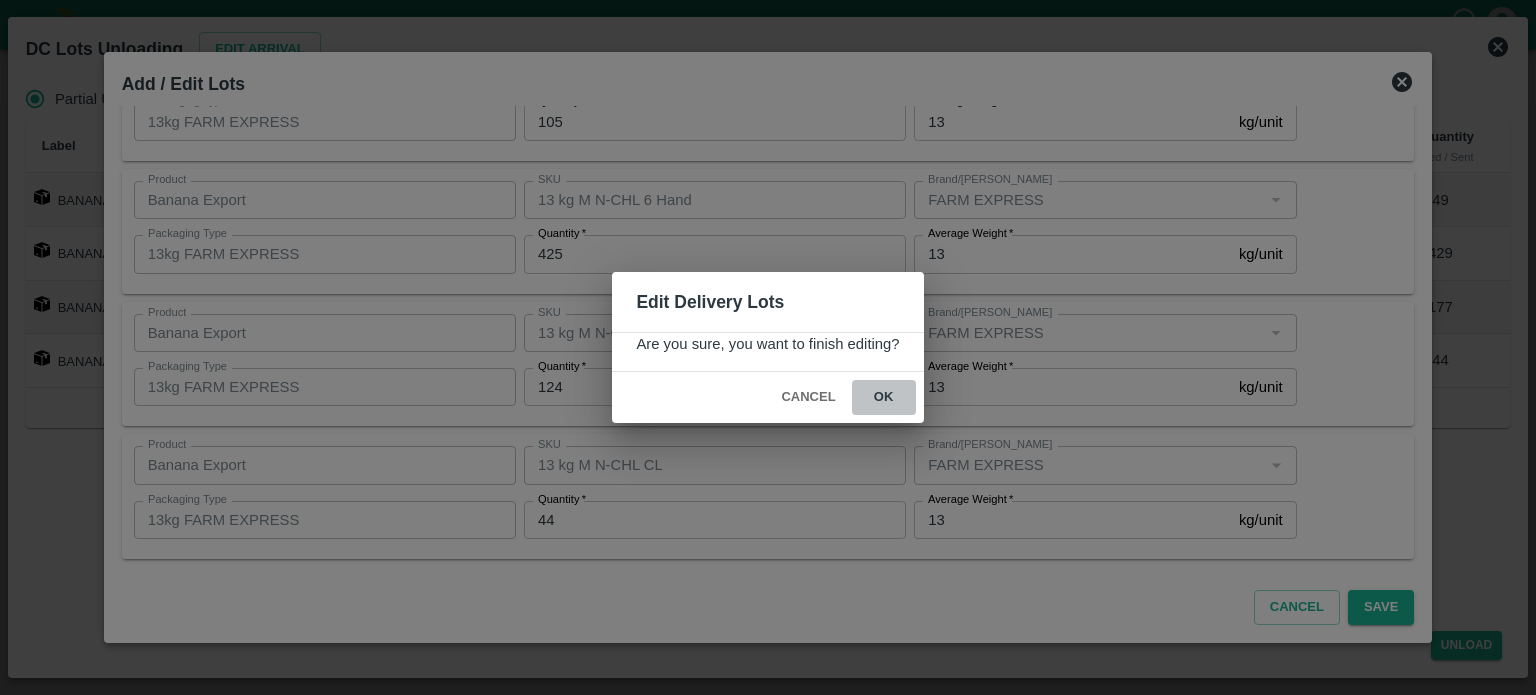 click on "ok" at bounding box center [884, 397] 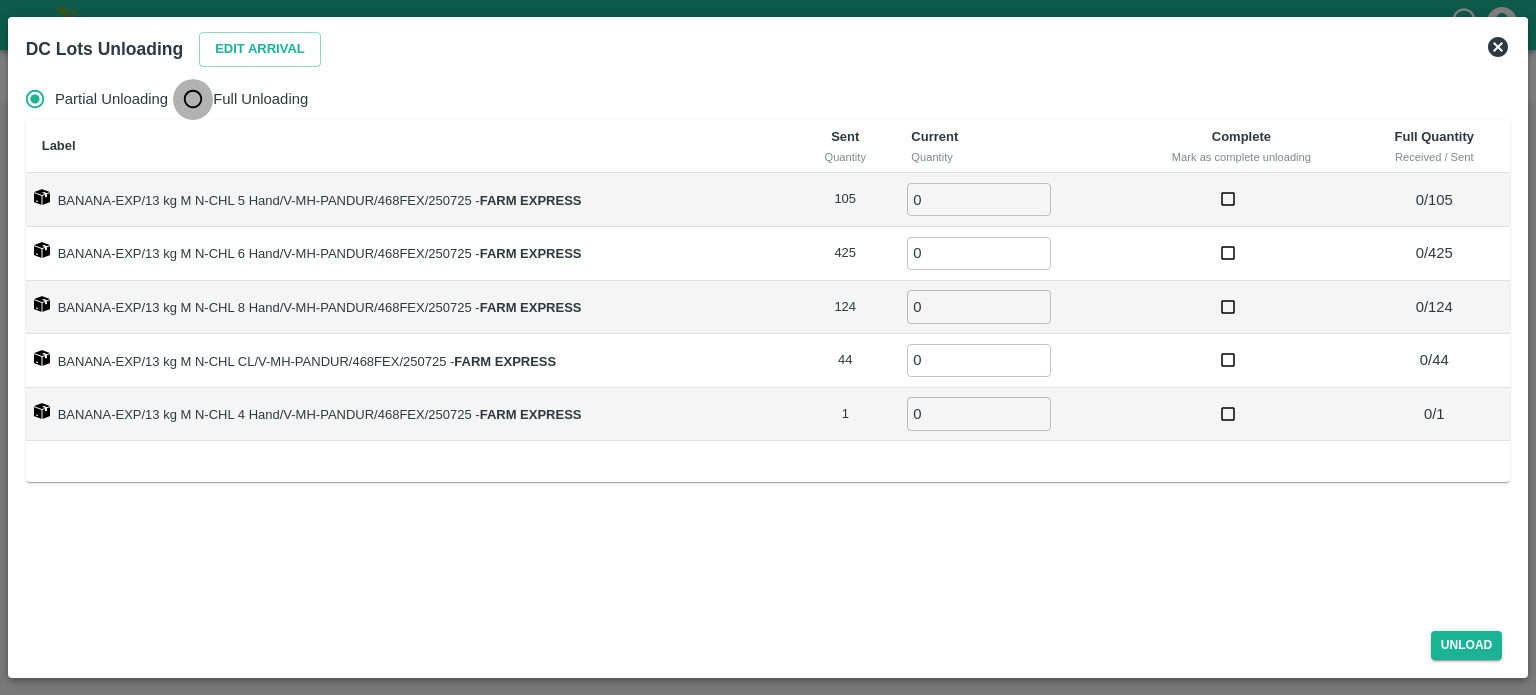 click on "Full Unloading" at bounding box center (193, 99) 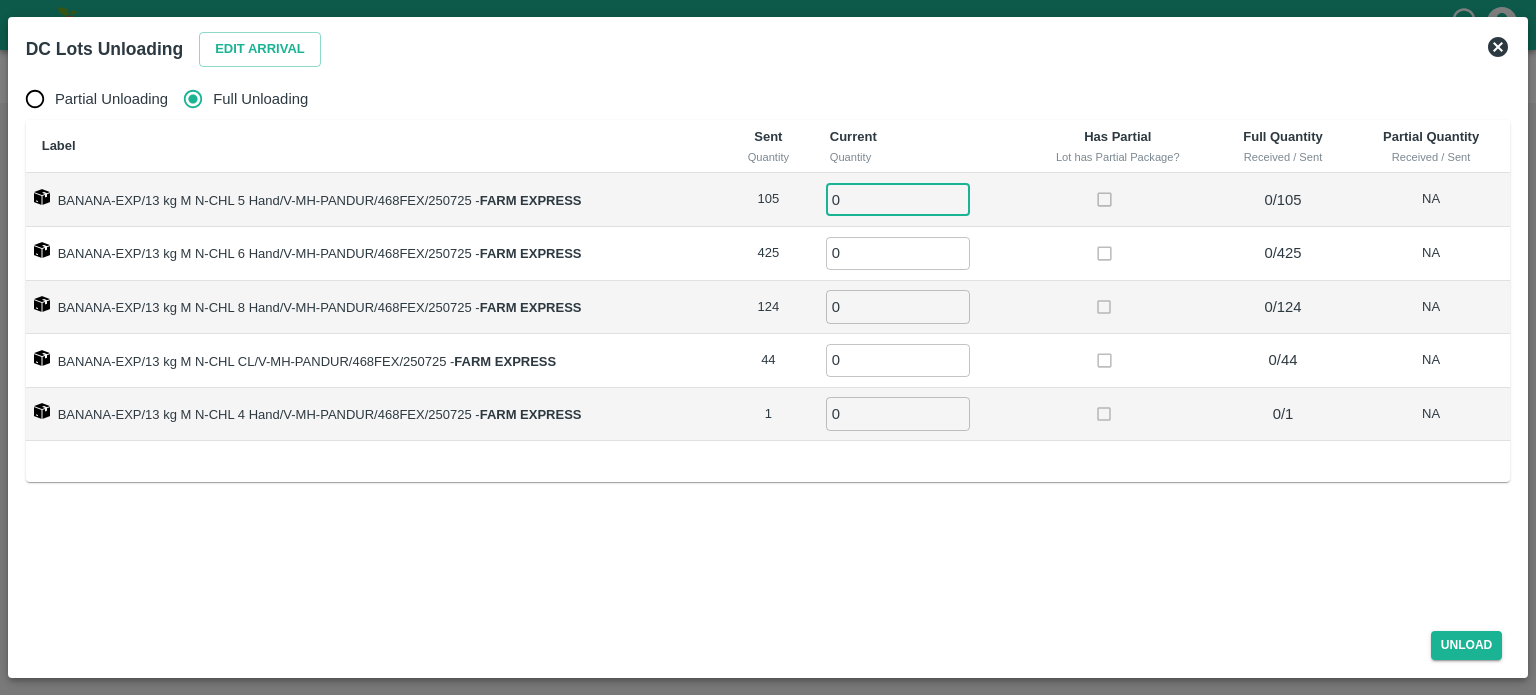 click on "0" at bounding box center [898, 199] 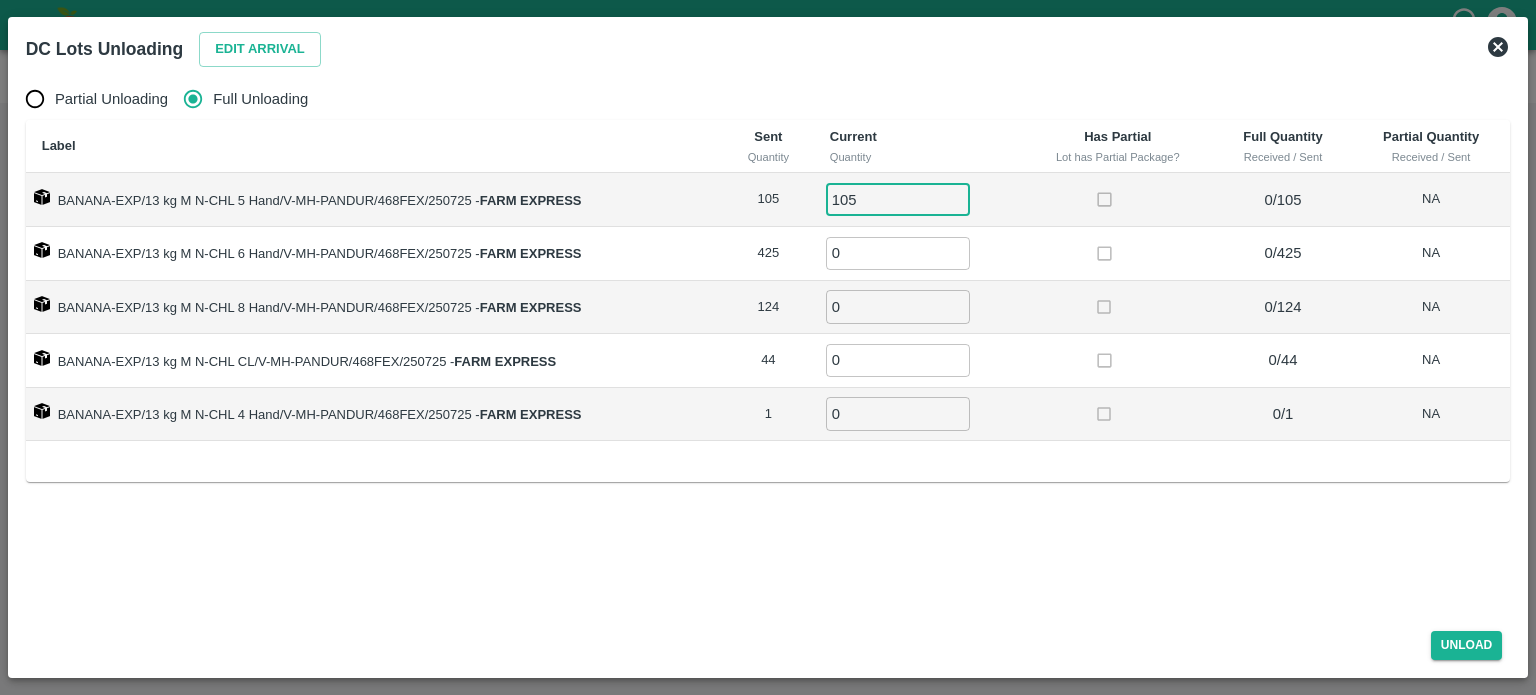 type on "105" 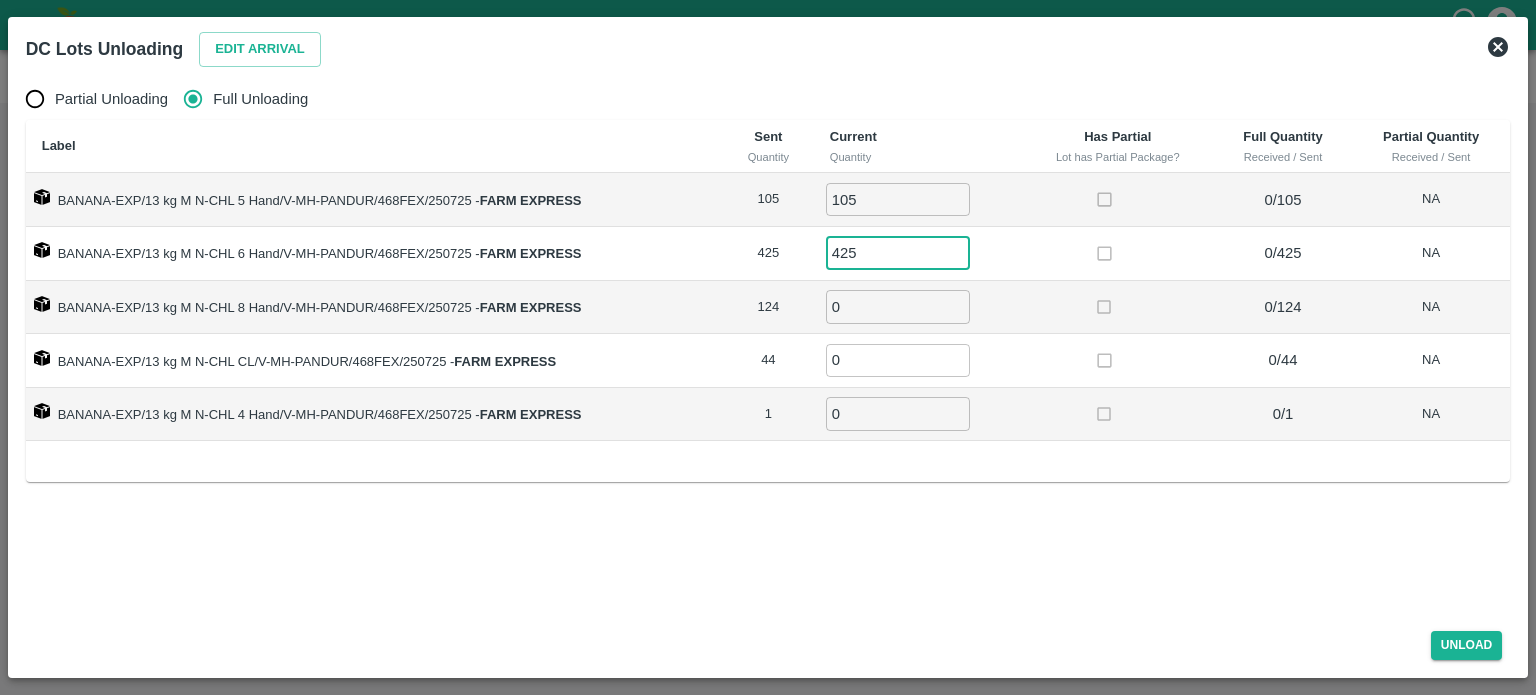 type on "425" 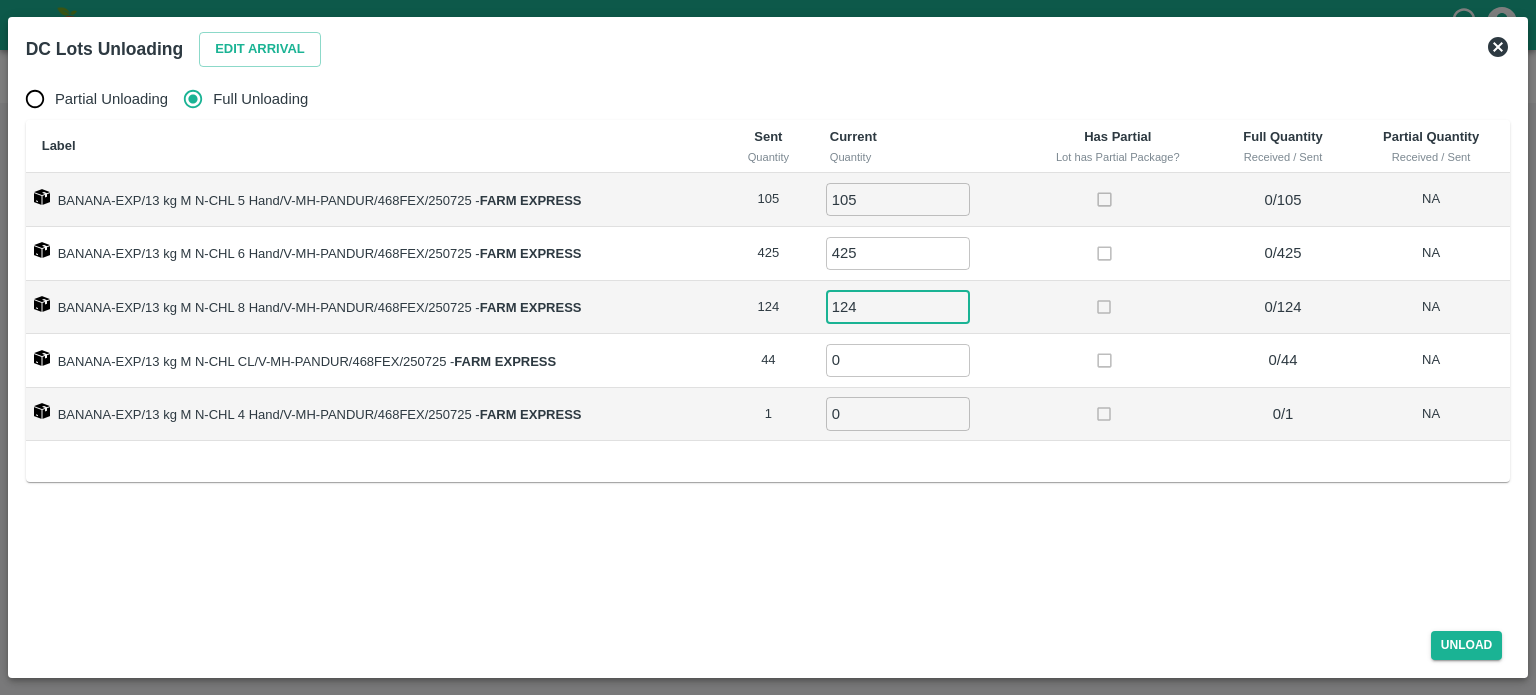 type on "124" 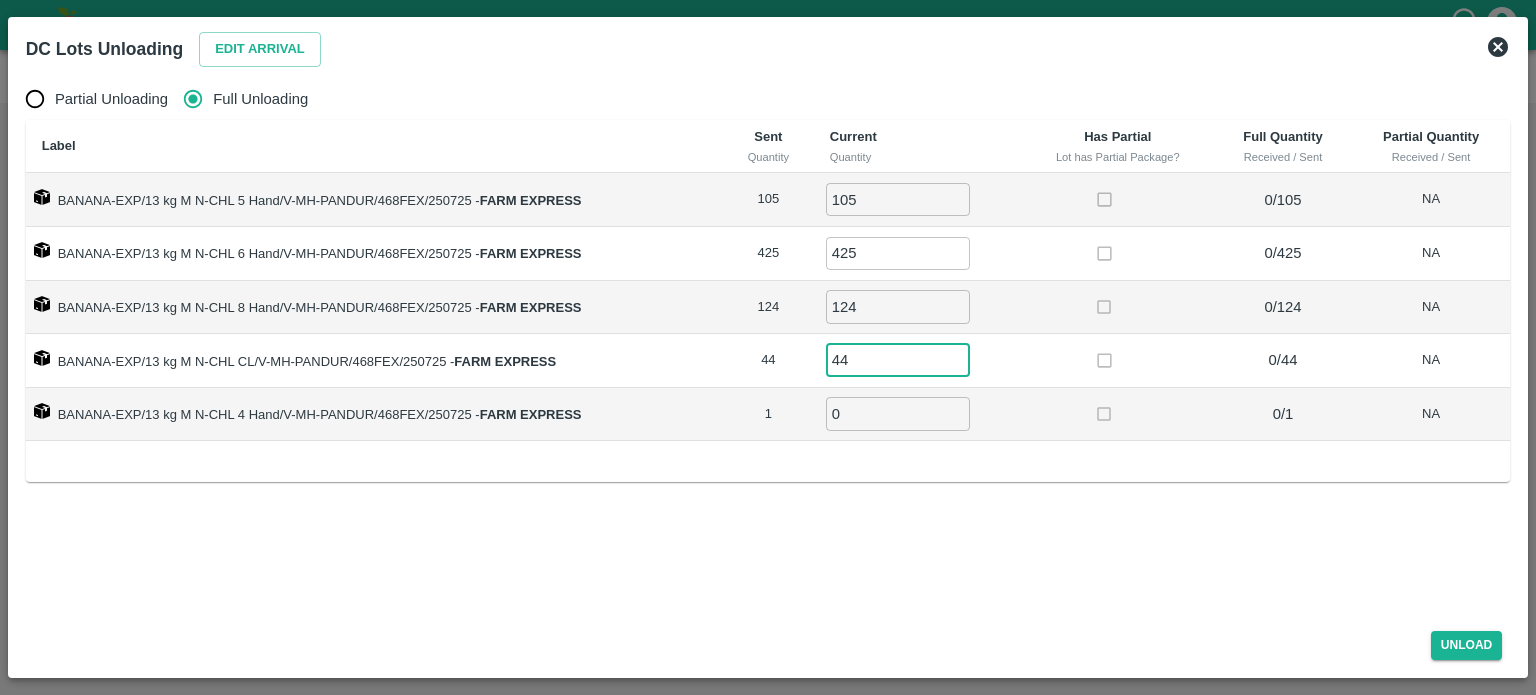type on "44" 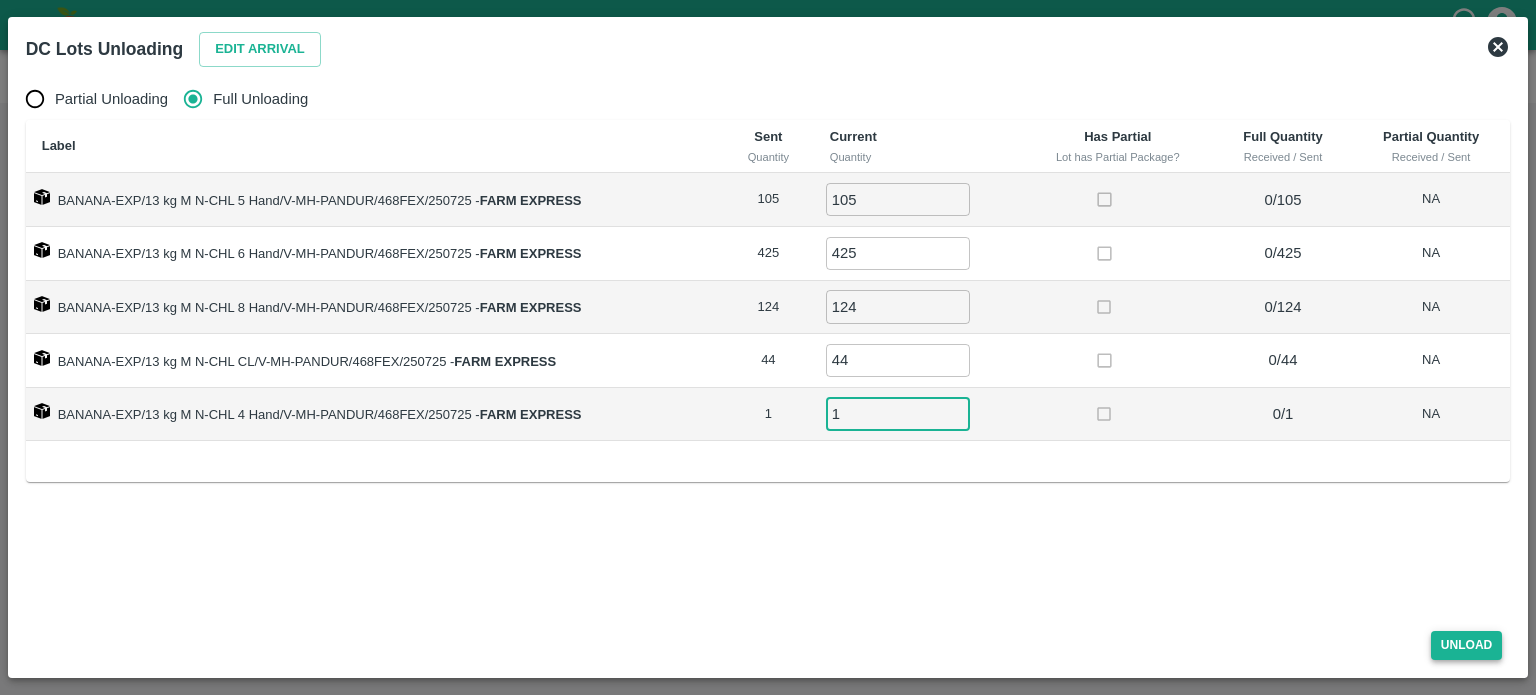 type on "1" 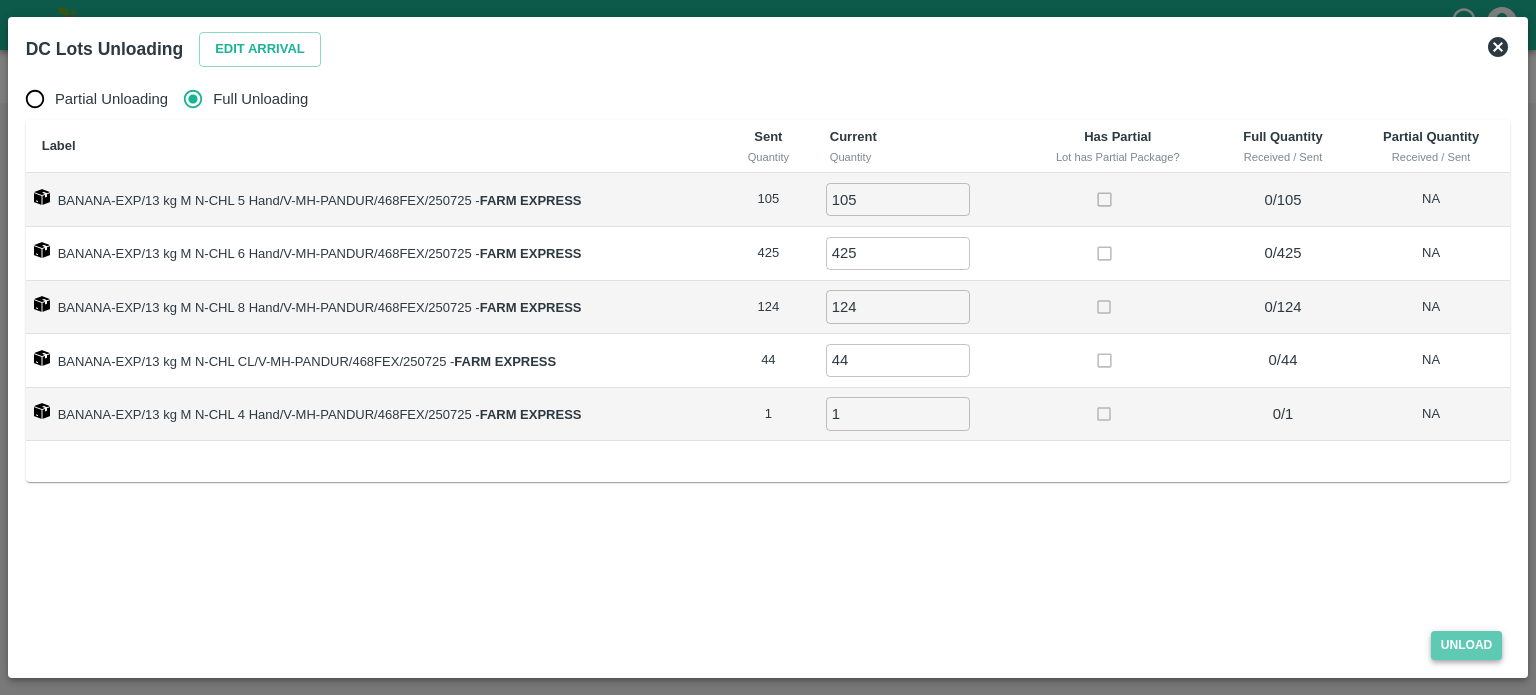 click on "Unload" at bounding box center [1467, 645] 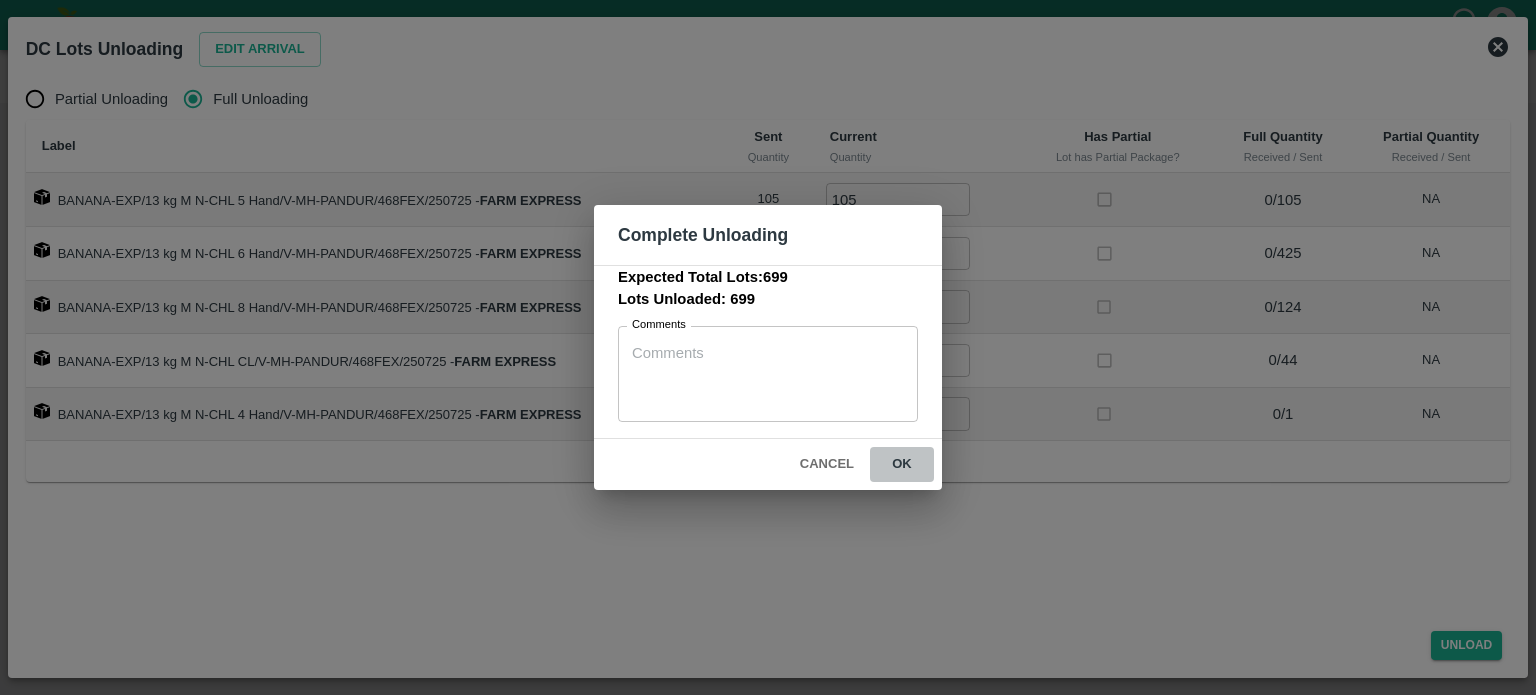 click on "ok" at bounding box center (902, 464) 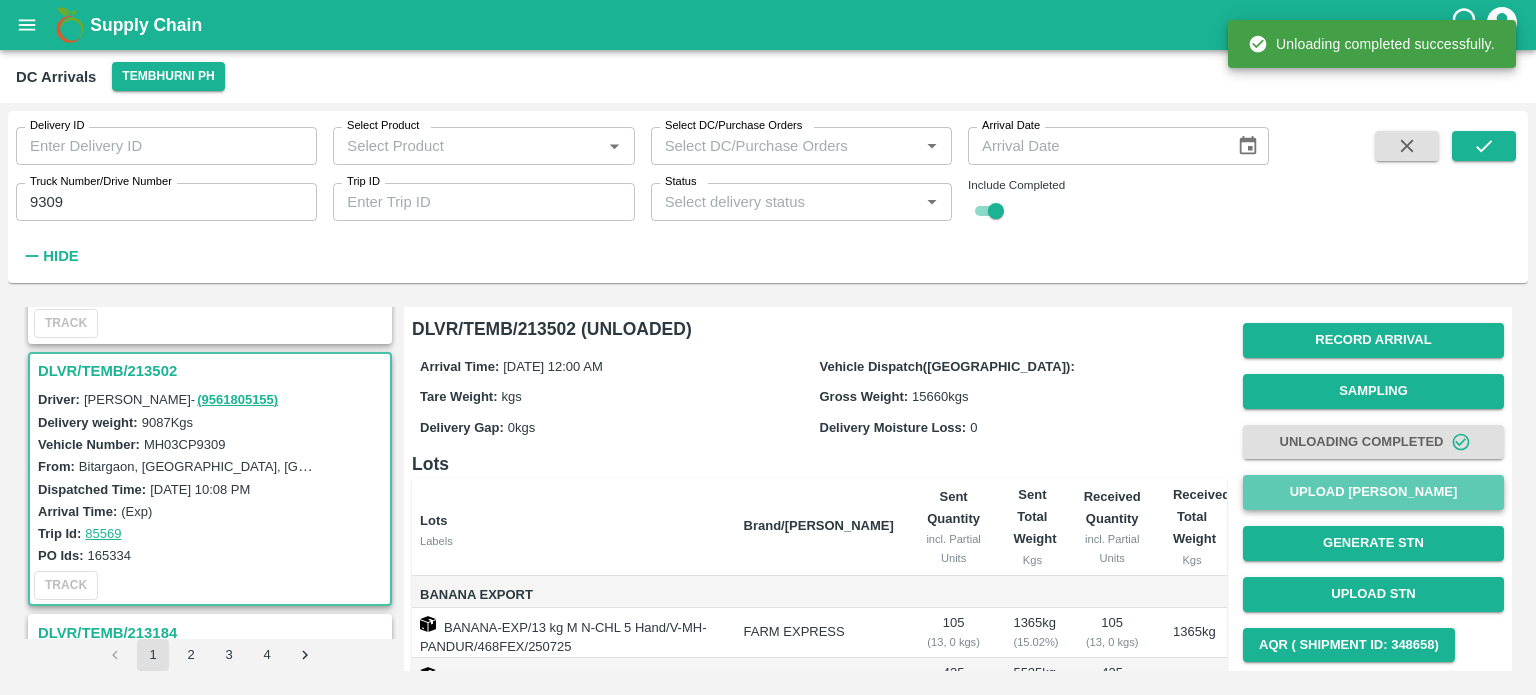 click on "Upload [PERSON_NAME]" at bounding box center (1373, 492) 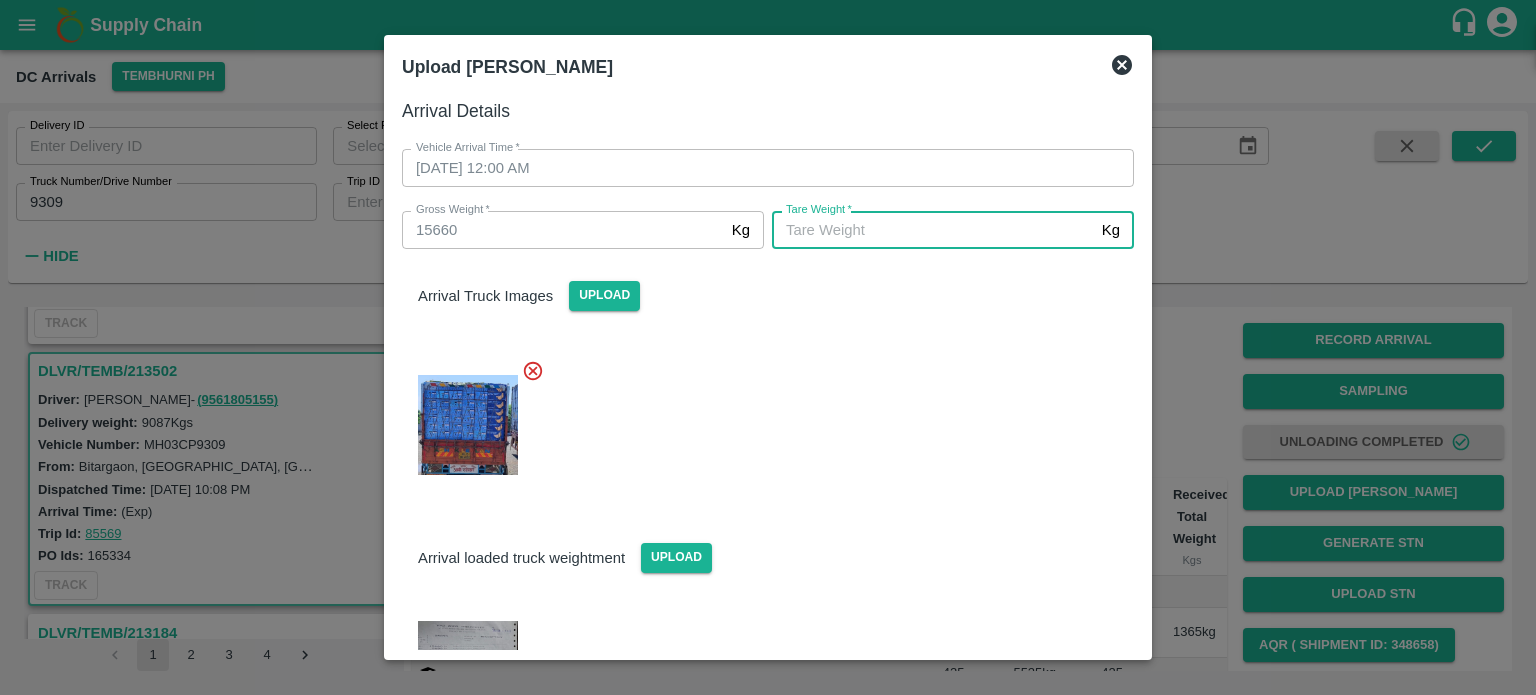 click on "[PERSON_NAME]   *" at bounding box center (933, 230) 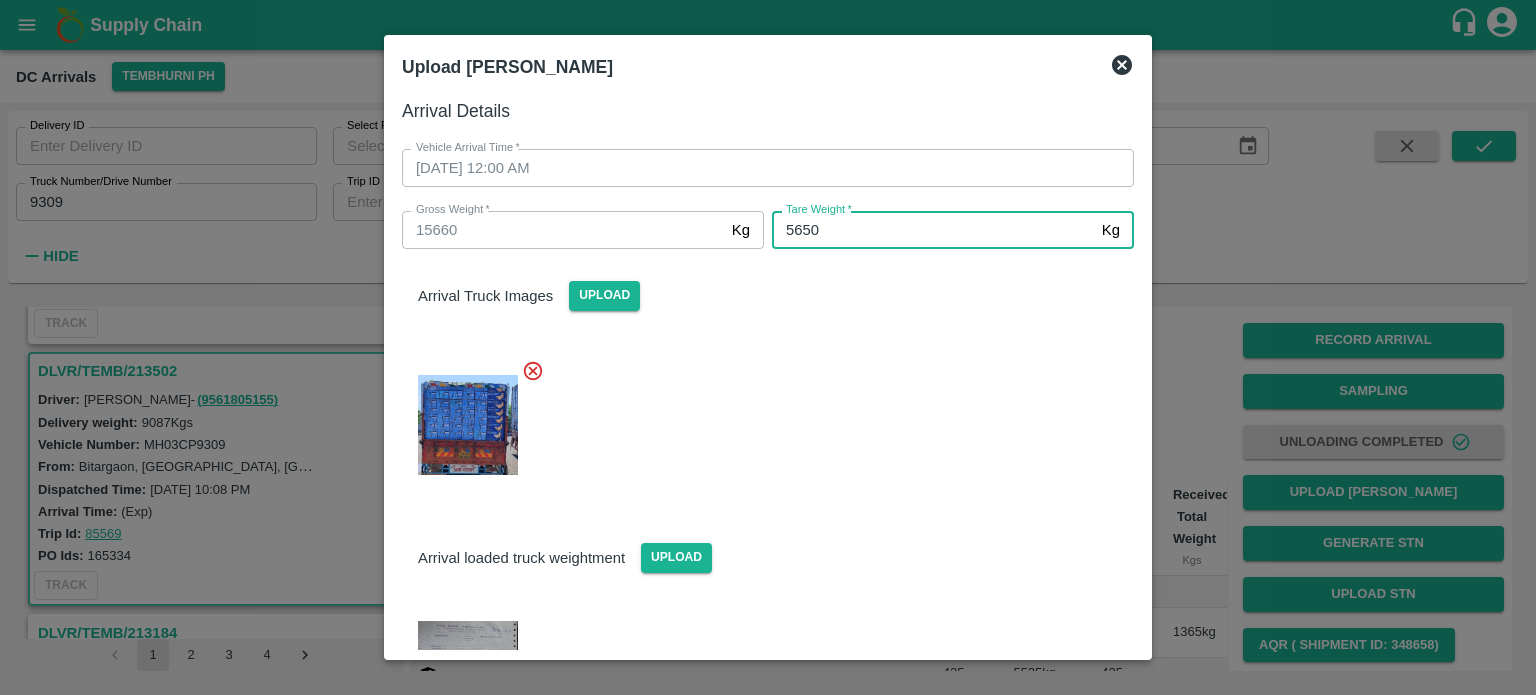 type on "5650" 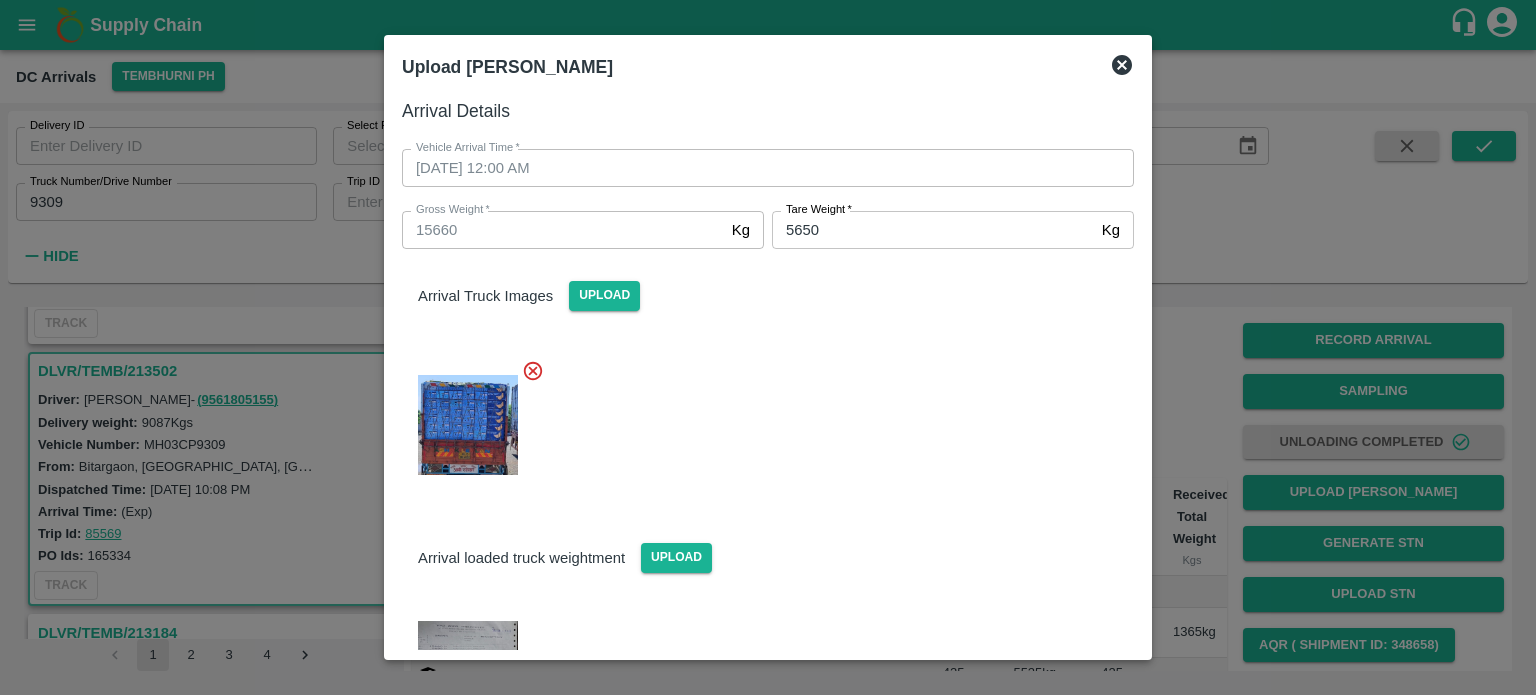 click at bounding box center [760, 419] 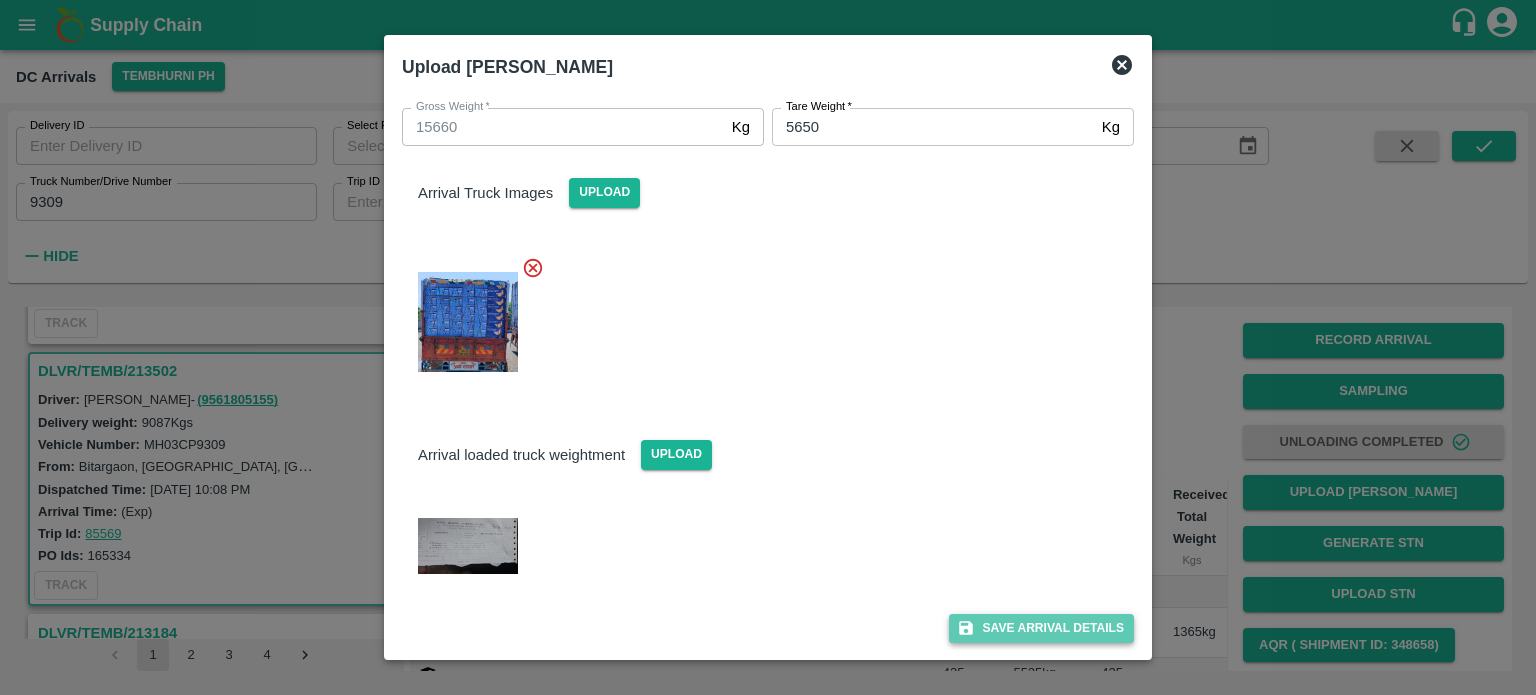 click on "Save Arrival Details" at bounding box center (1041, 628) 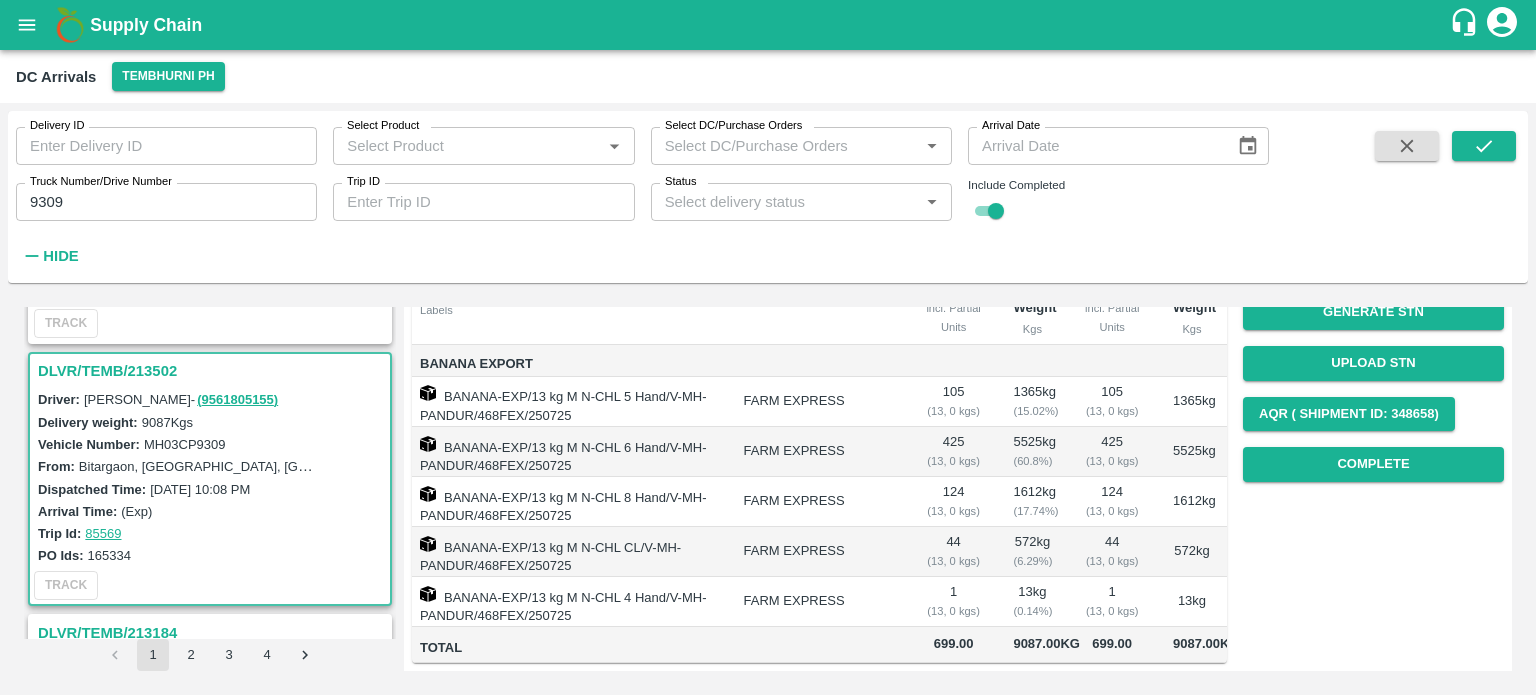 scroll, scrollTop: 303, scrollLeft: 0, axis: vertical 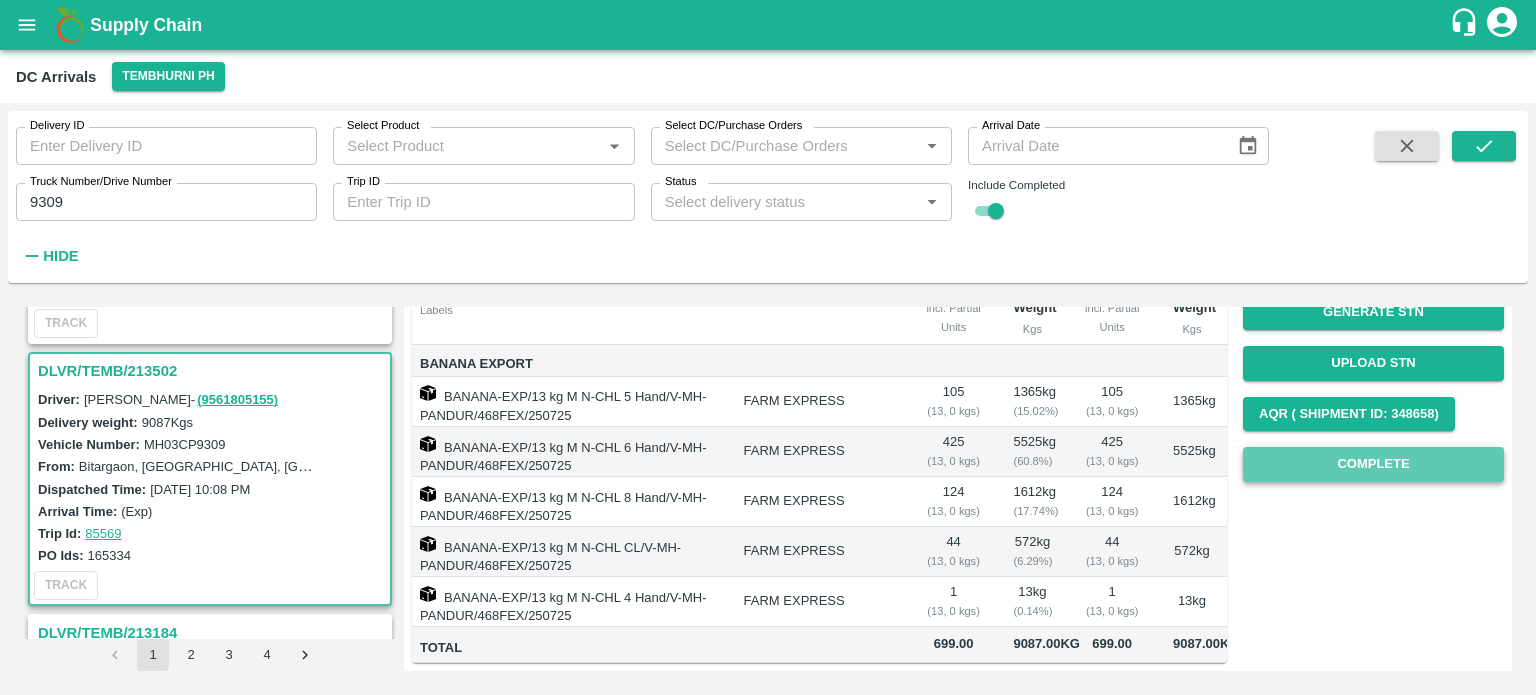 click on "Complete" at bounding box center [1373, 464] 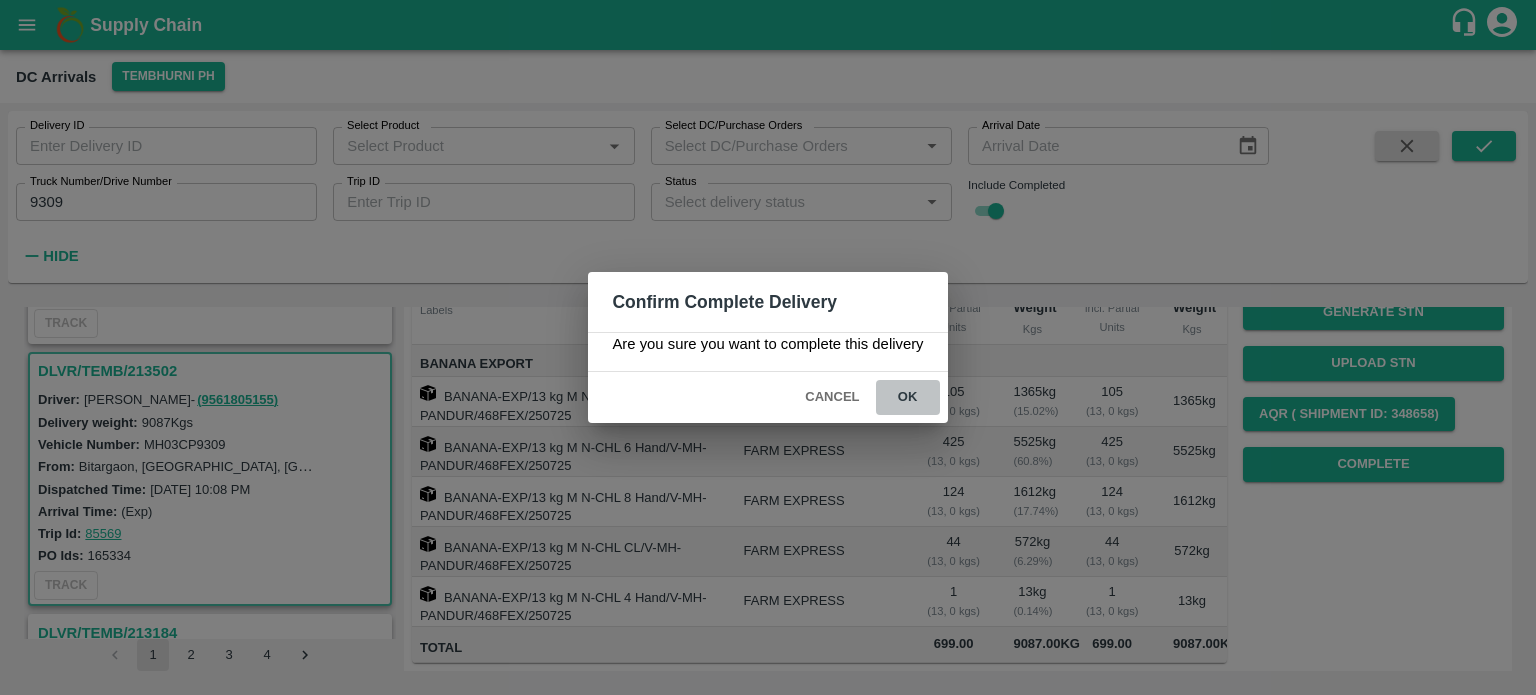 click on "ok" at bounding box center [908, 397] 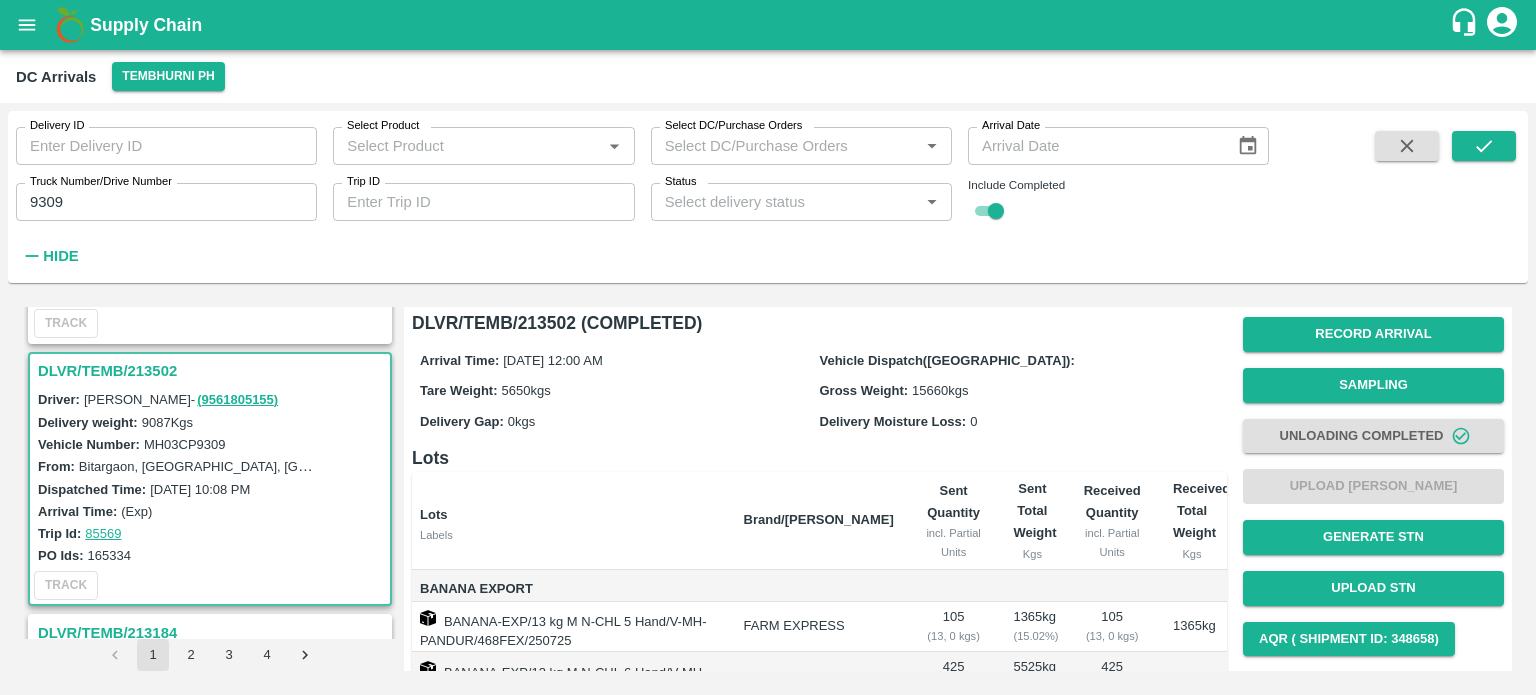 scroll, scrollTop: 0, scrollLeft: 0, axis: both 